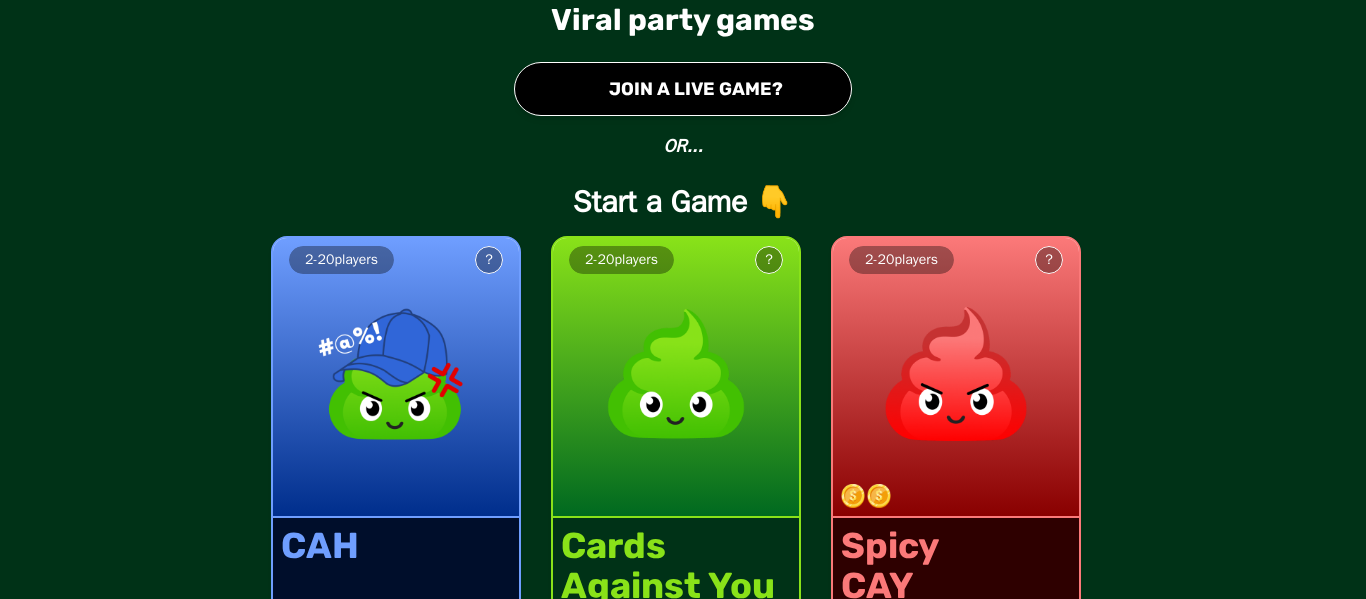 scroll, scrollTop: 0, scrollLeft: 0, axis: both 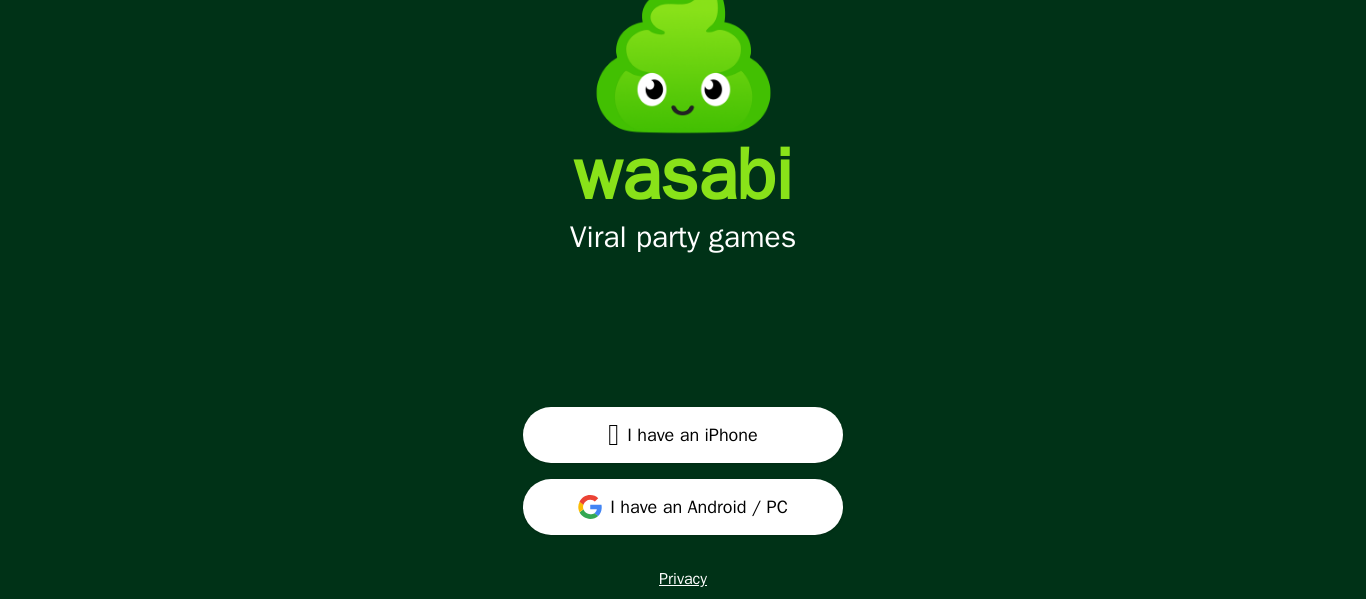 click on "I have an Android / PC" at bounding box center [683, 507] 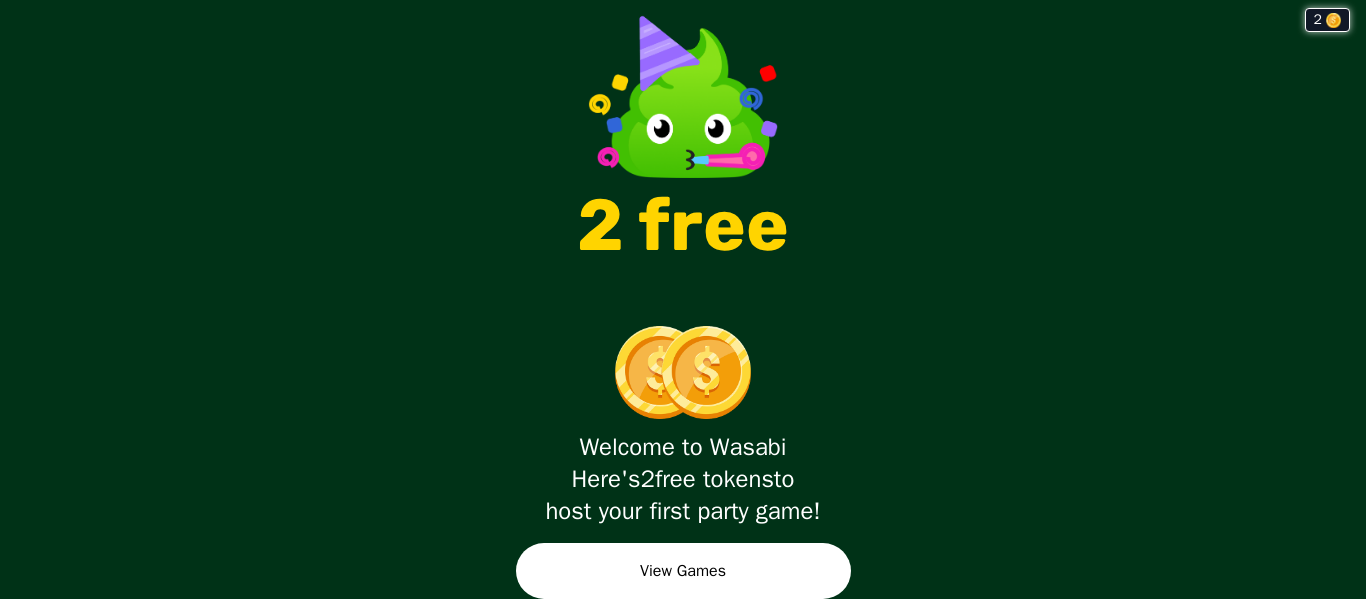 scroll, scrollTop: 0, scrollLeft: 0, axis: both 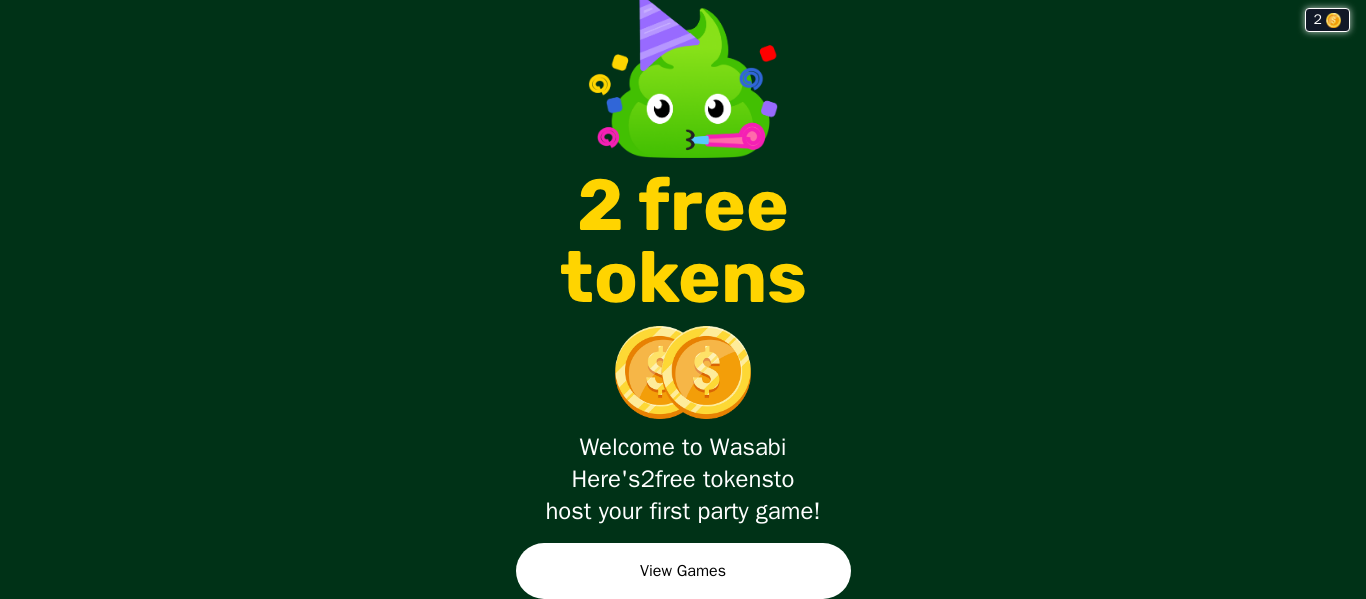click on "View Games" at bounding box center (683, 571) 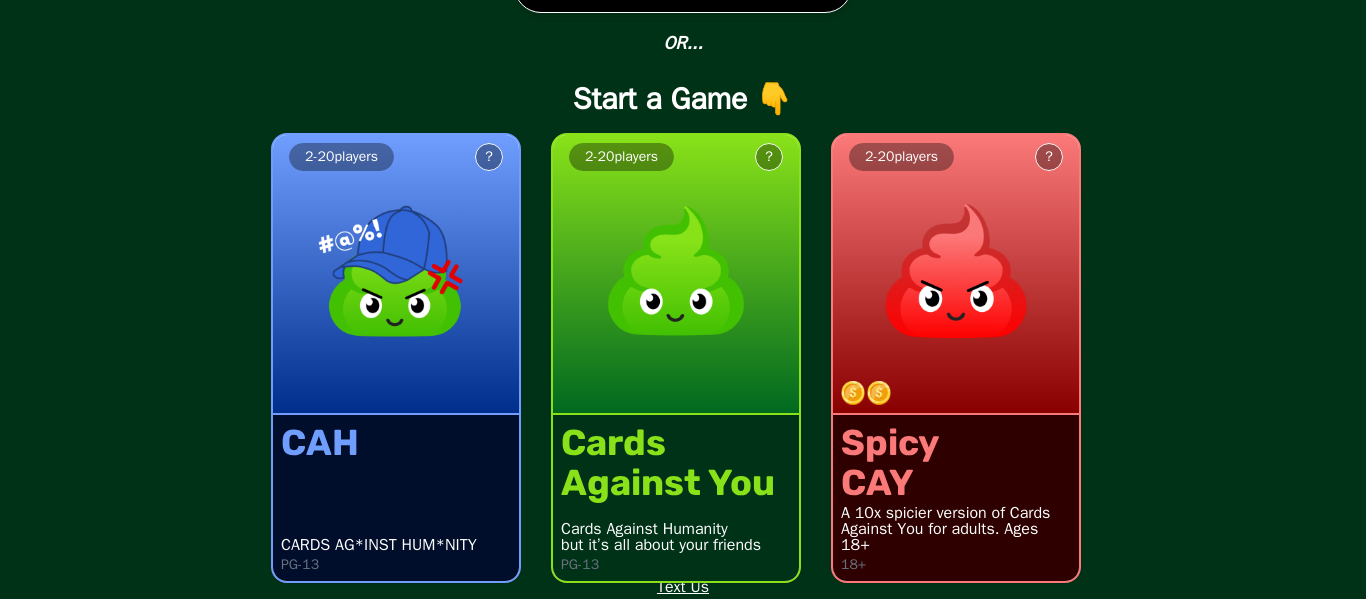 scroll, scrollTop: 0, scrollLeft: 0, axis: both 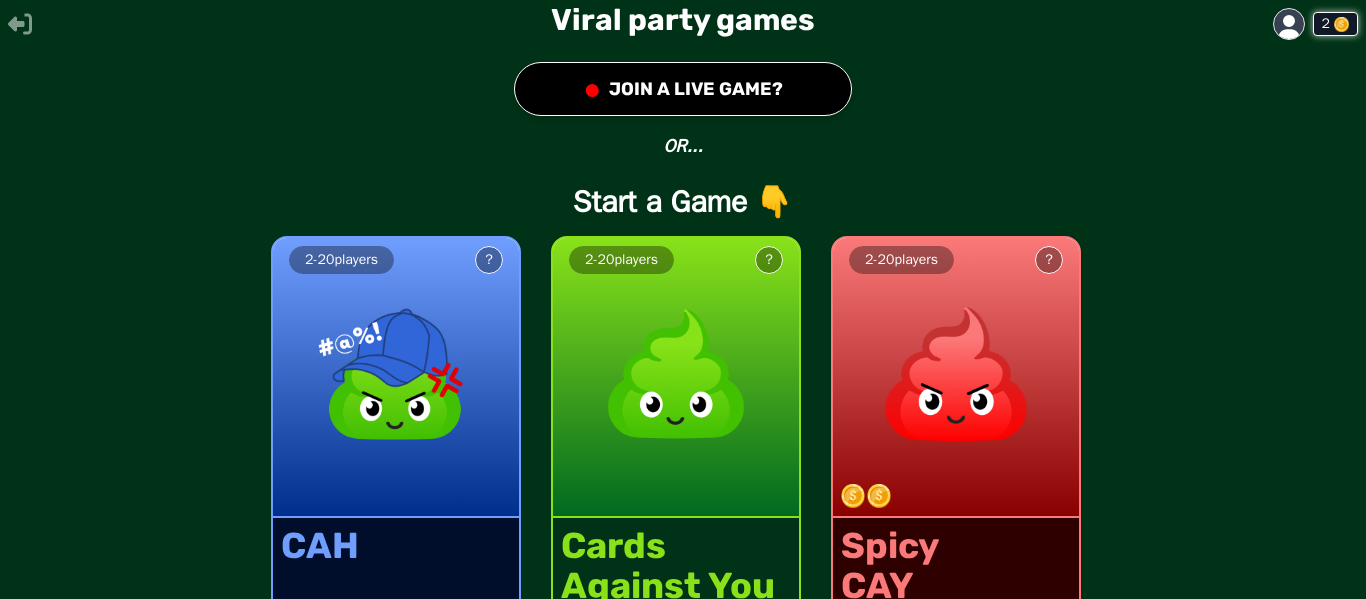 click on "● JOIN A LIVE GAME?" at bounding box center (683, 89) 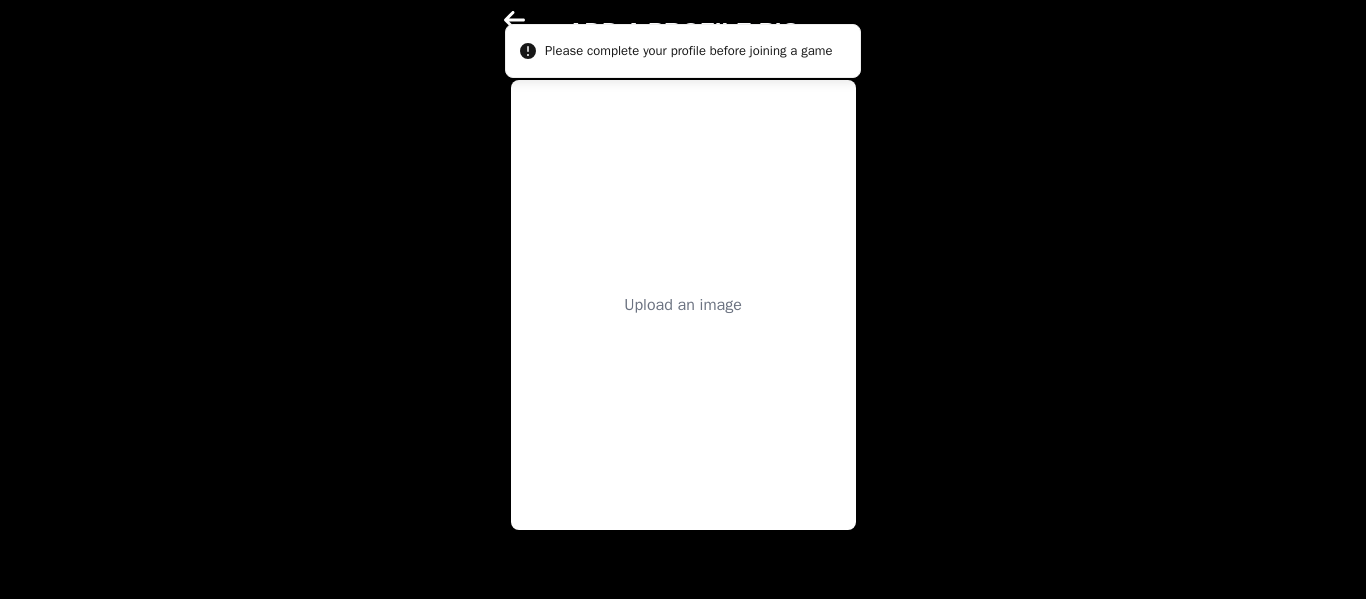 click on "Upload an image" at bounding box center [683, 305] 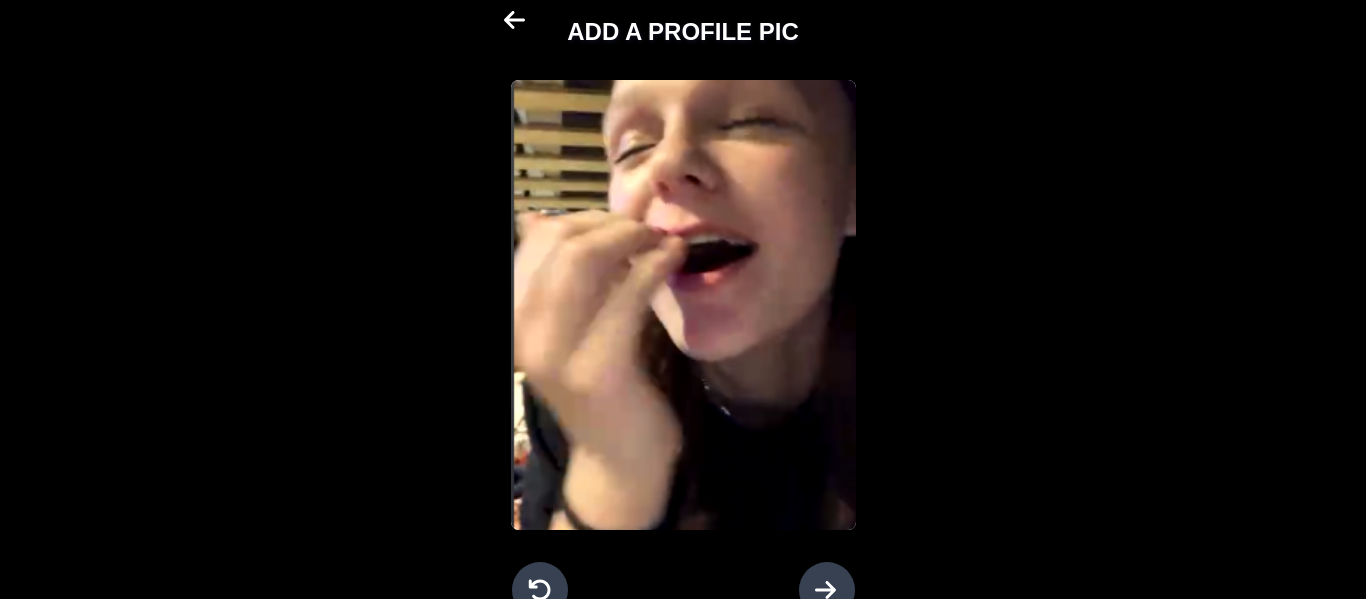 click at bounding box center [827, 590] 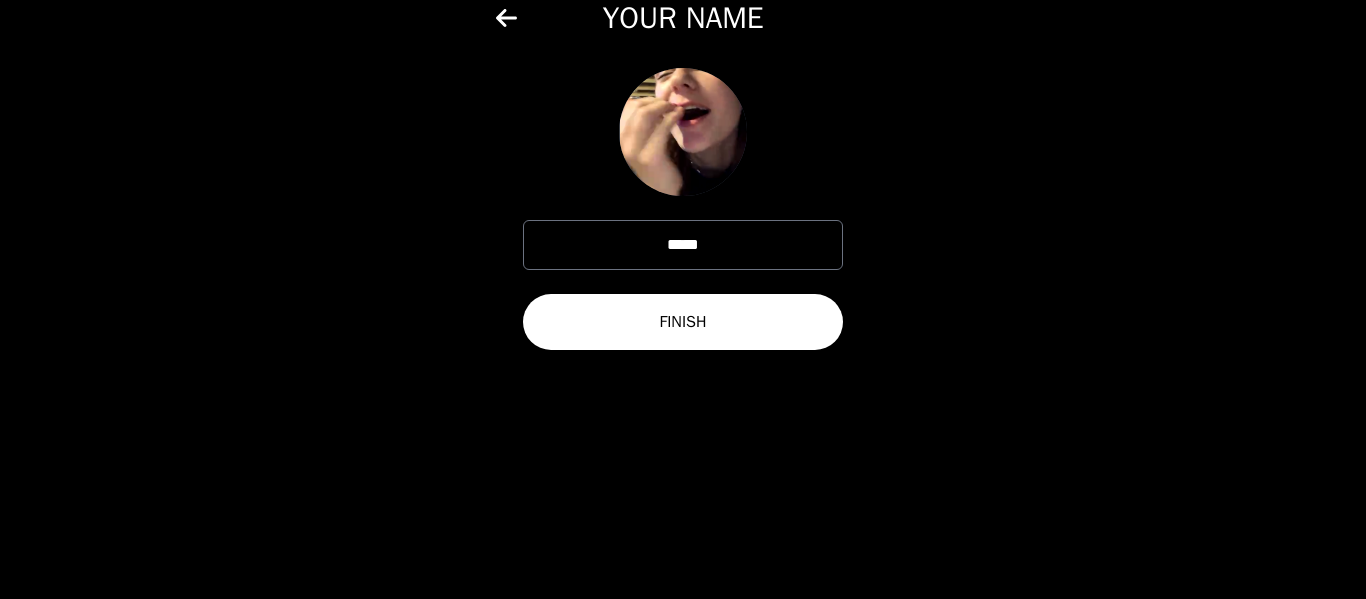click on "*****" at bounding box center [683, 245] 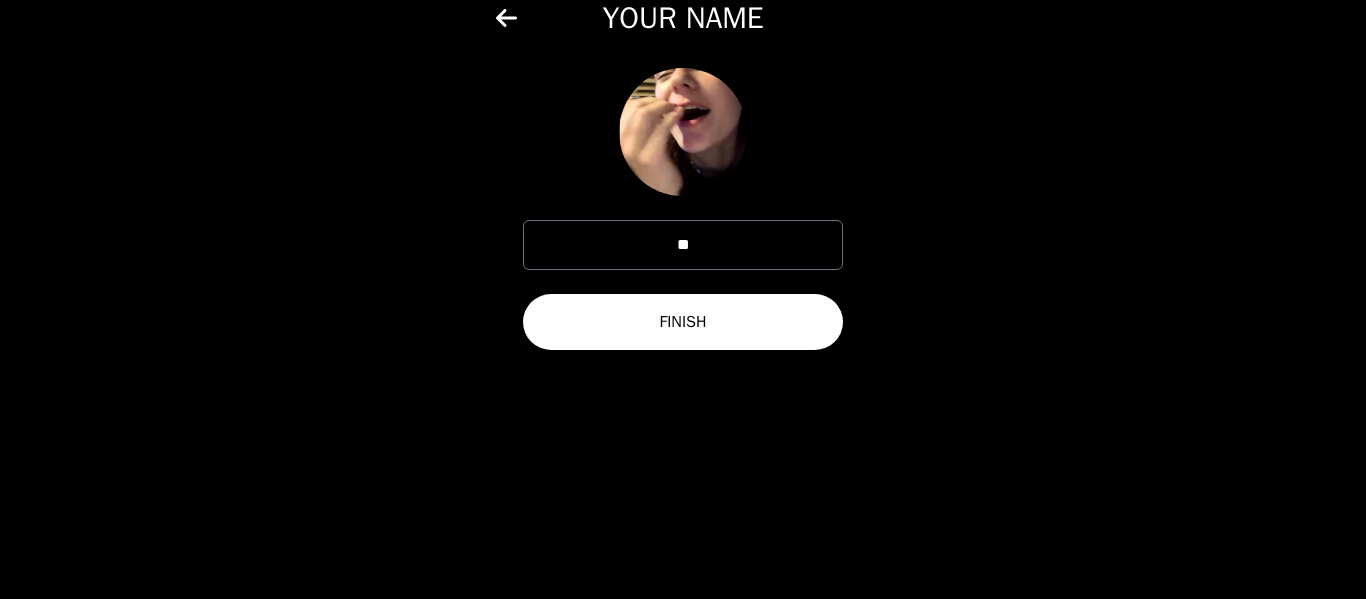 type on "*" 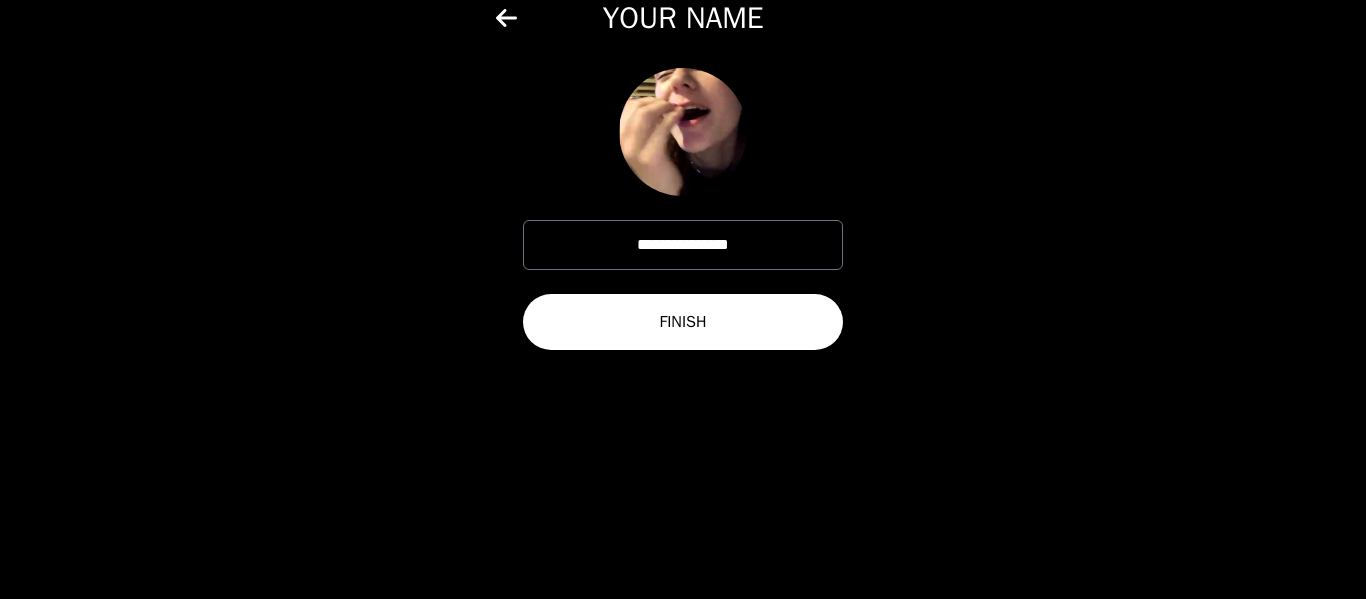 type on "**********" 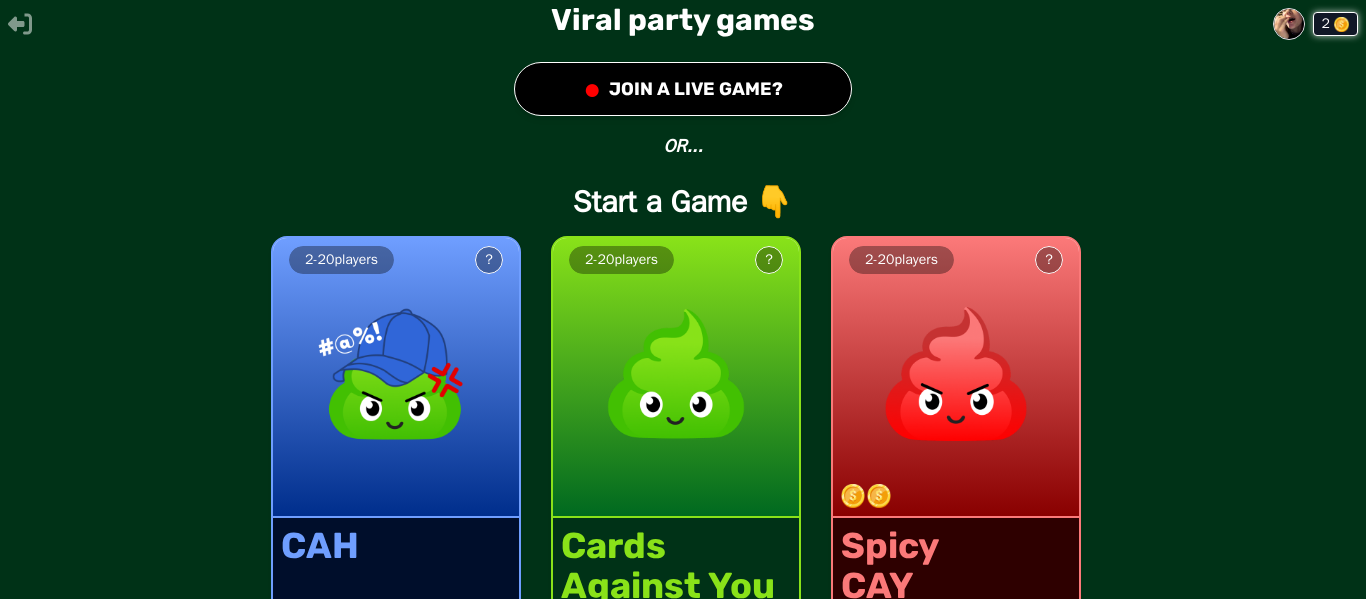 click on "● JOIN A LIVE GAME?" at bounding box center [683, 89] 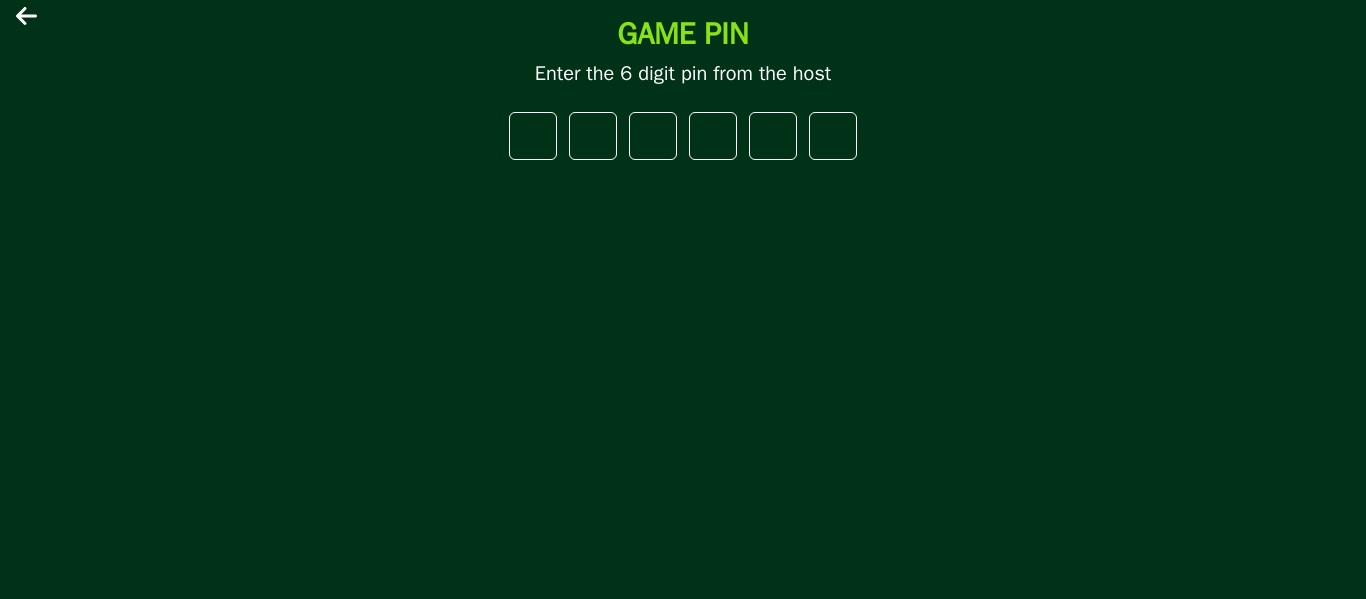type on "*" 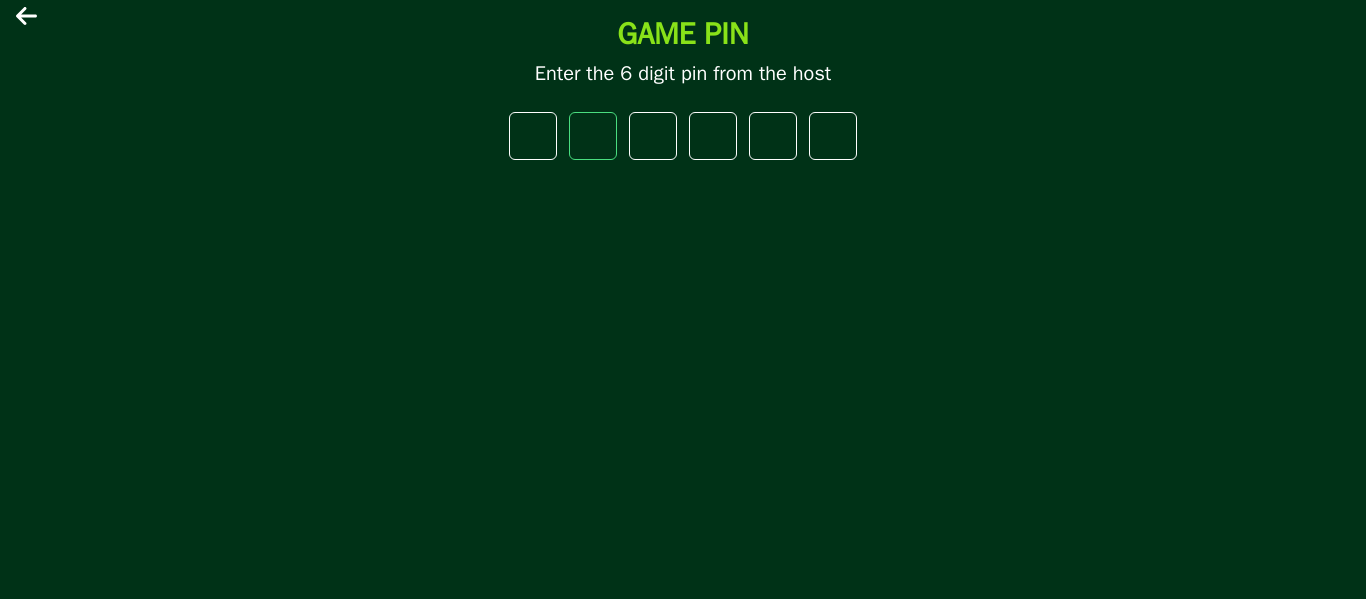 type on "*" 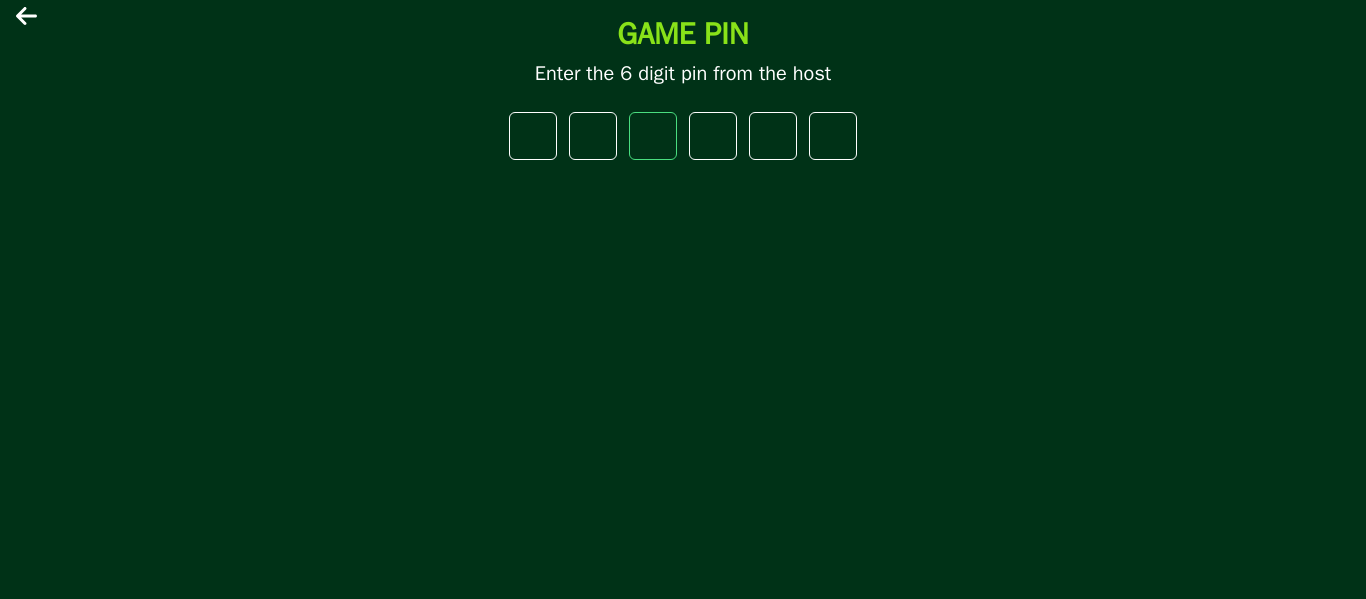type on "*" 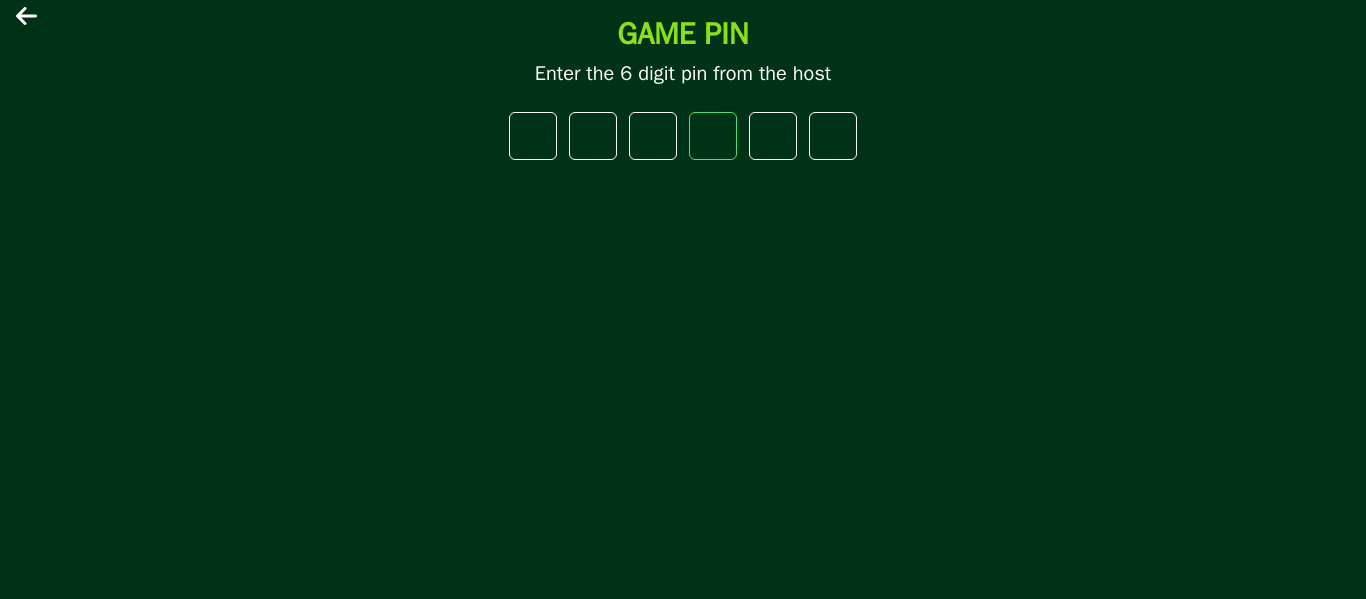 type on "*" 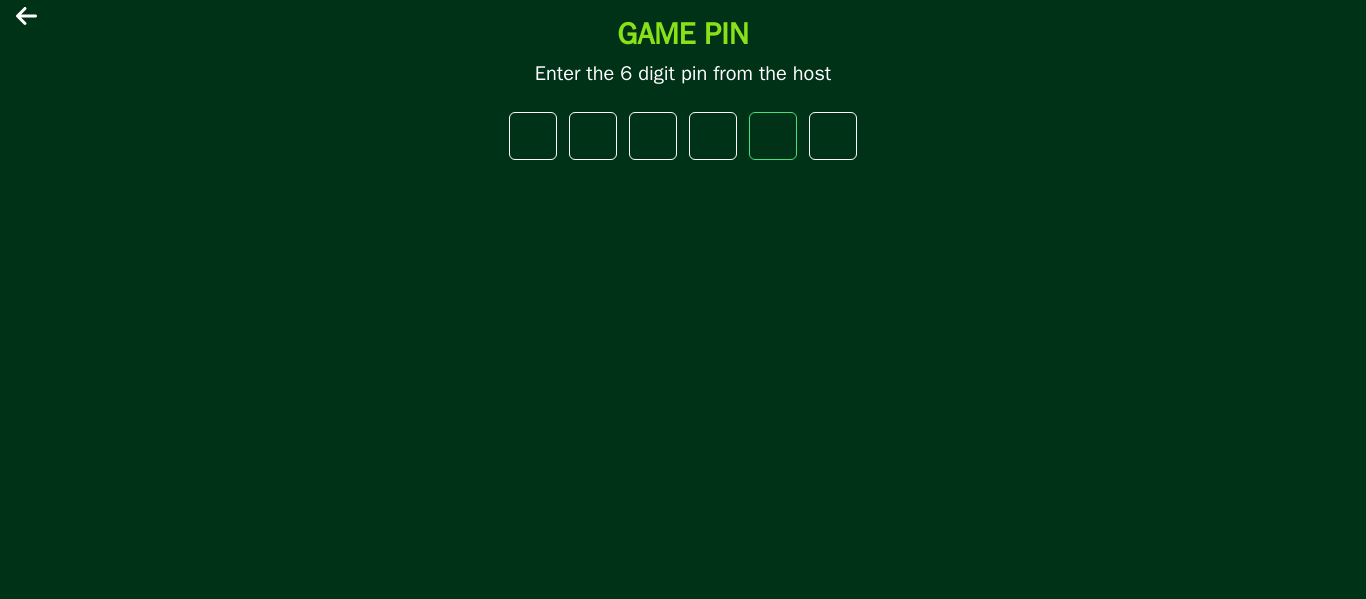 type on "*" 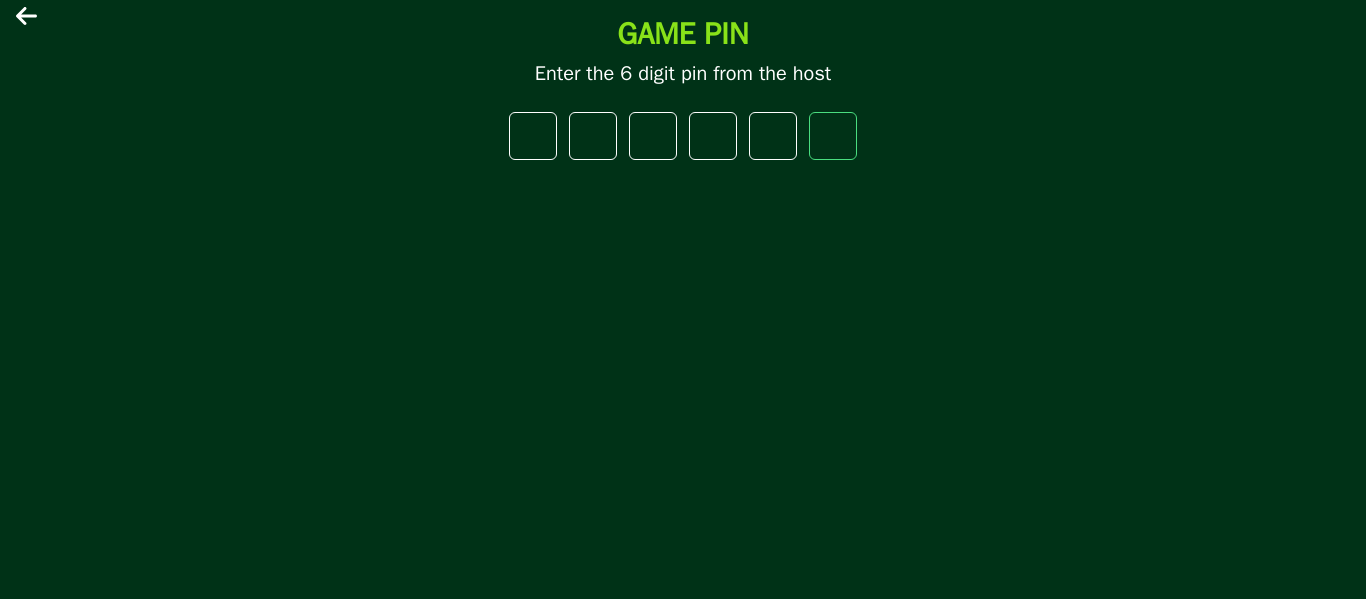 type on "*" 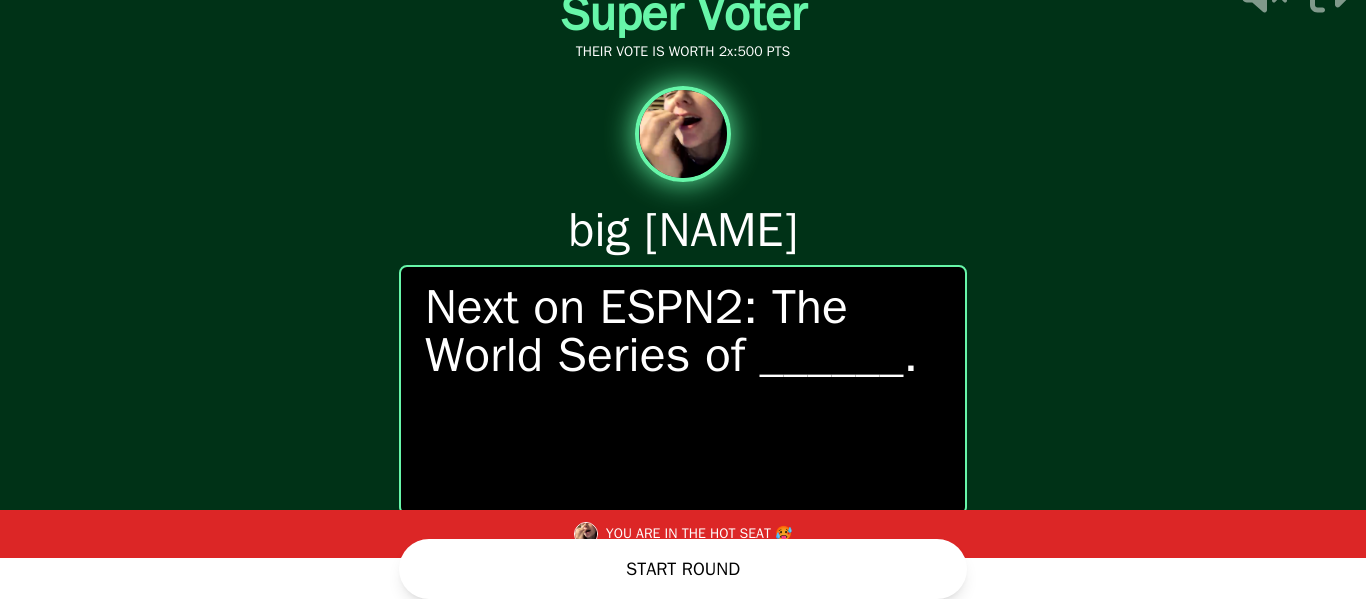 scroll, scrollTop: 38, scrollLeft: 0, axis: vertical 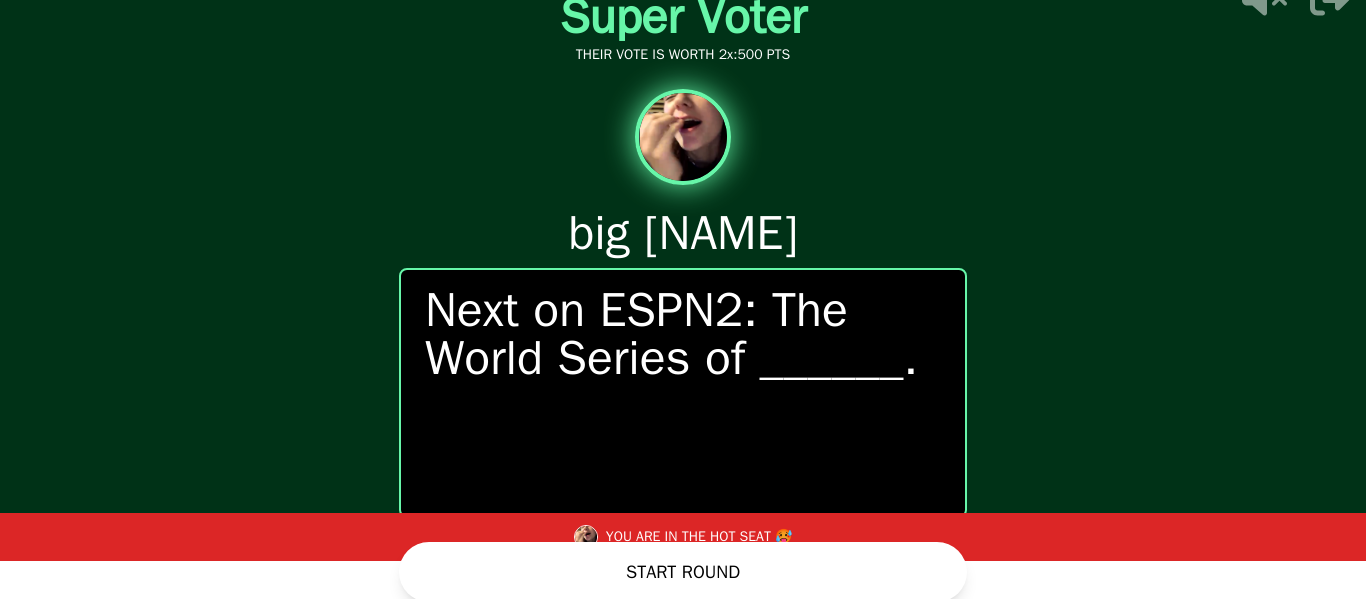 click on "START ROUND" at bounding box center (683, 572) 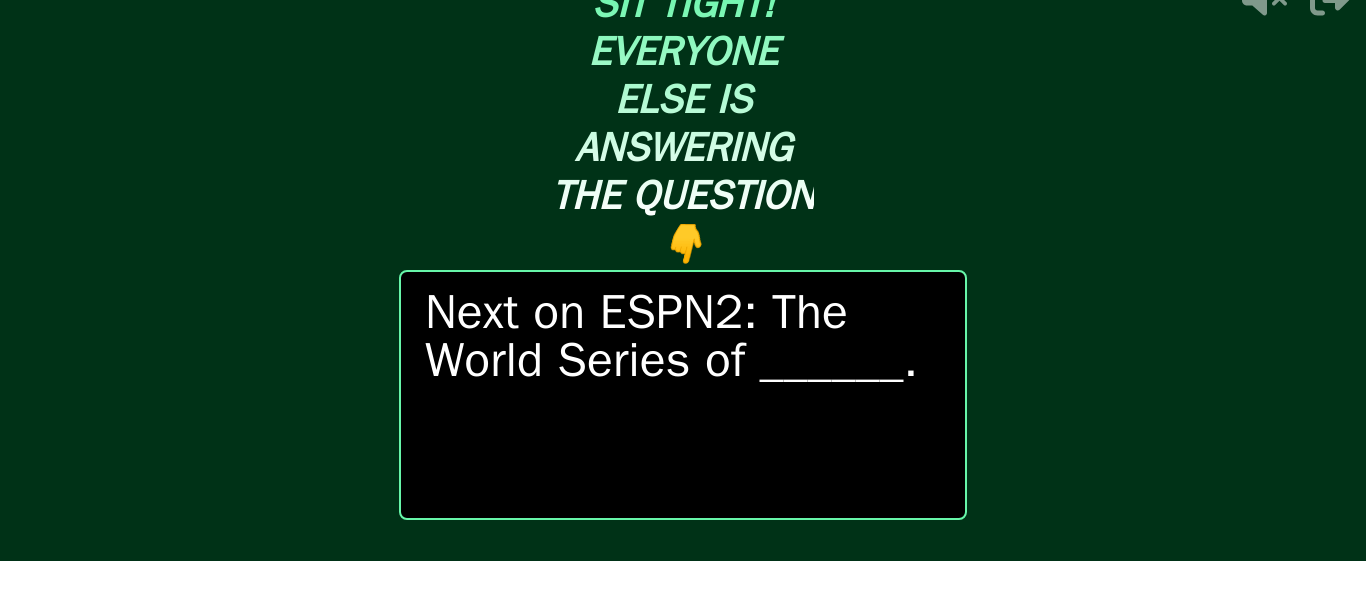 scroll, scrollTop: 0, scrollLeft: 0, axis: both 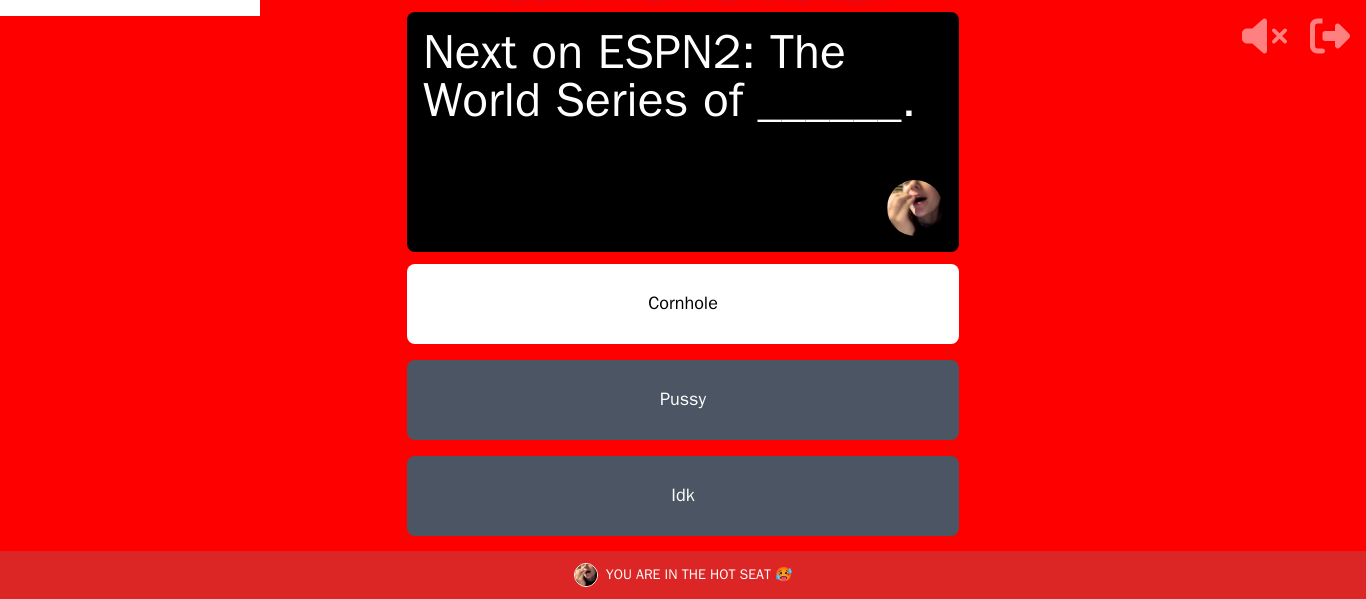 click on "Pussy" at bounding box center (683, 400) 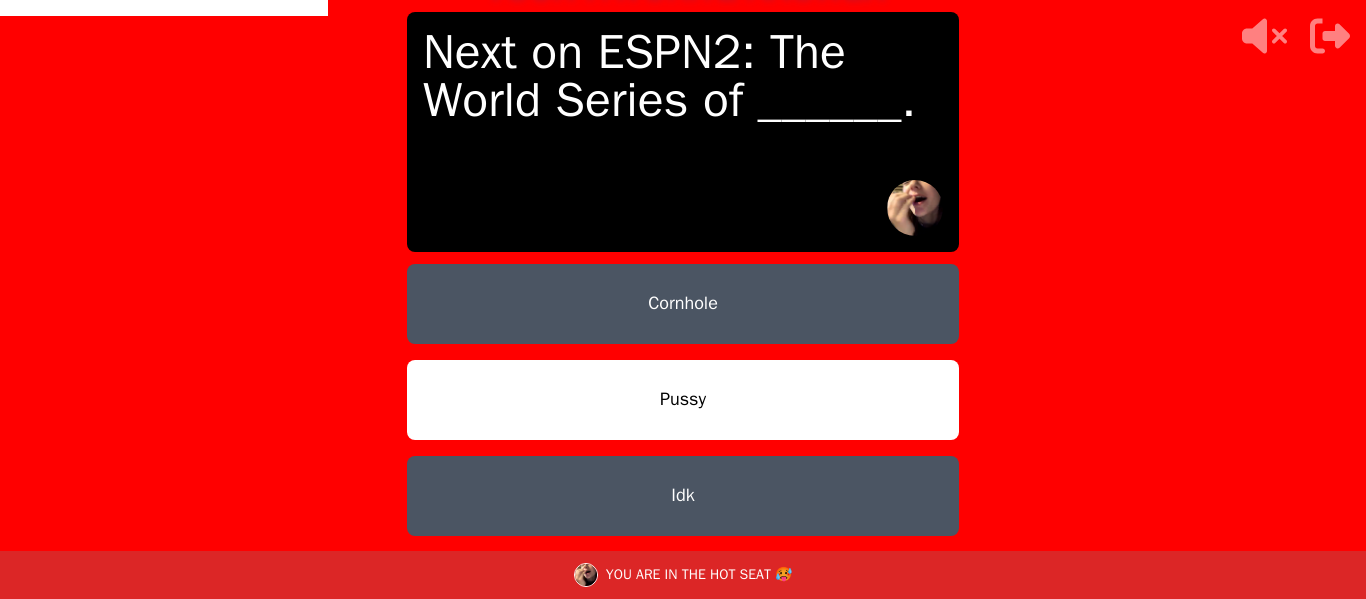 click on "Pussy" at bounding box center [683, 400] 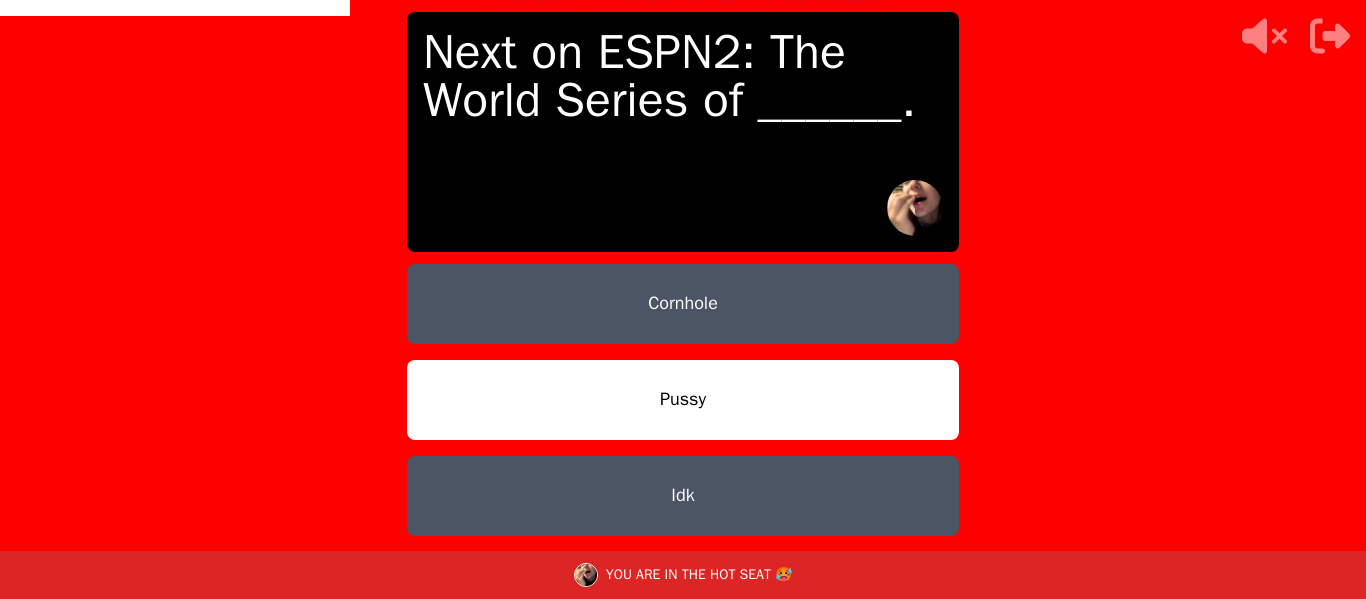 click on "Pussy" at bounding box center (683, 400) 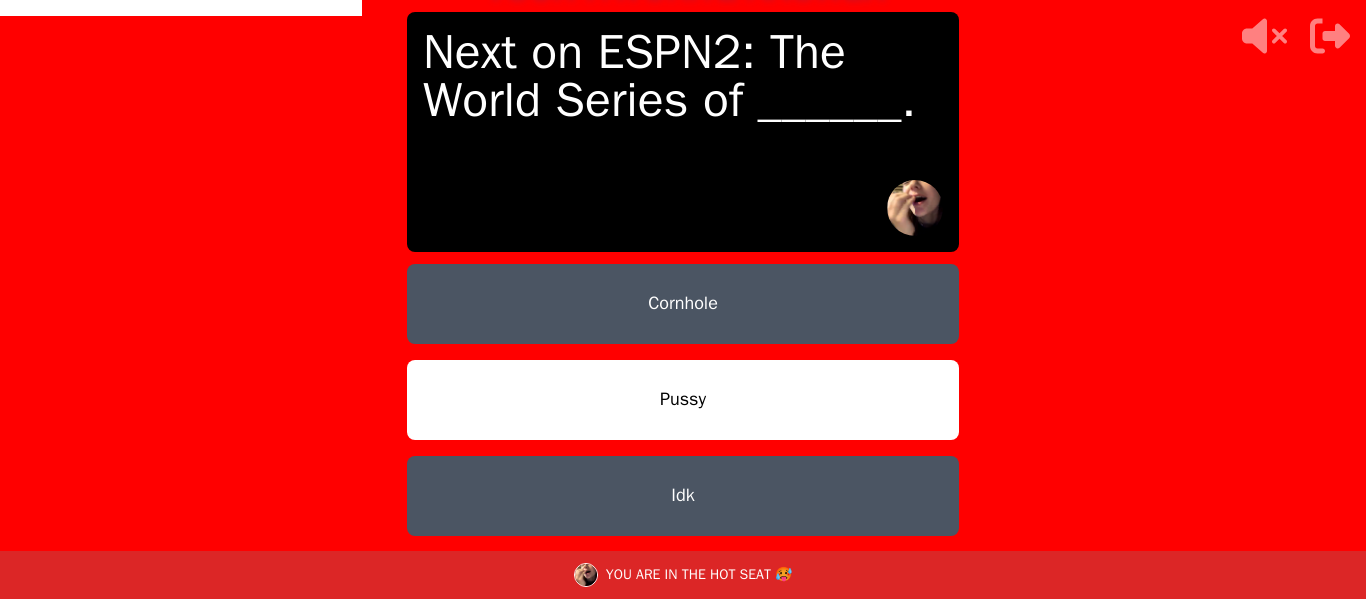 click on "Pussy" at bounding box center [683, 400] 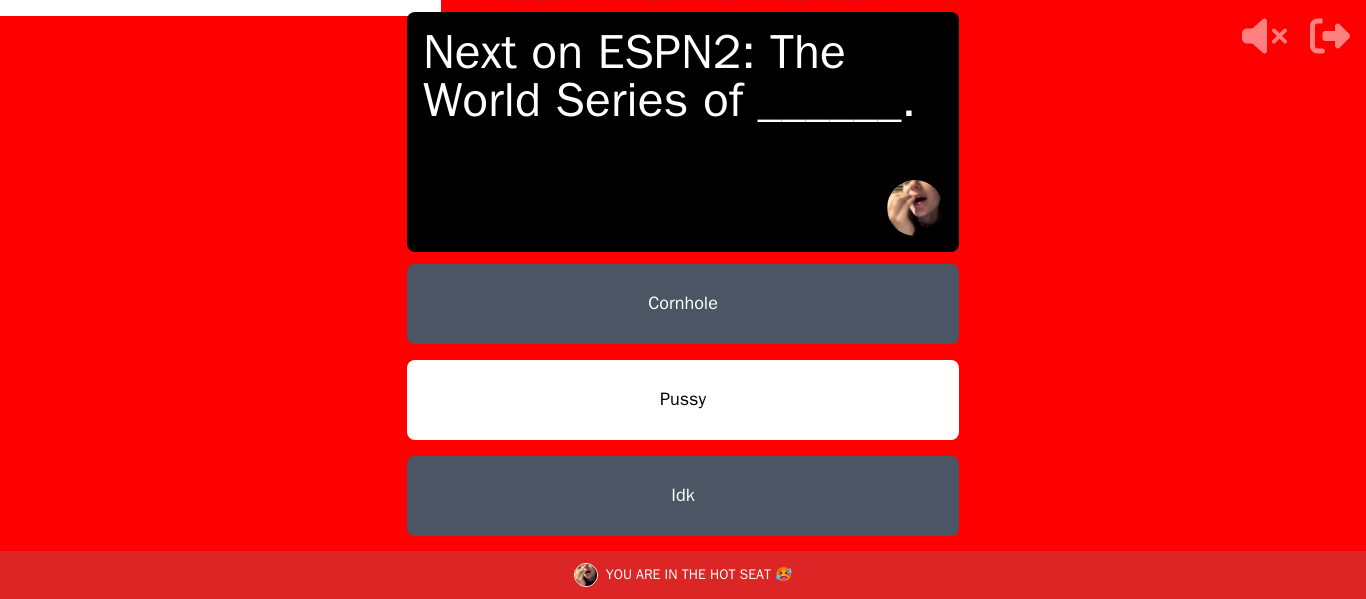 click on "Pussy" at bounding box center [683, 400] 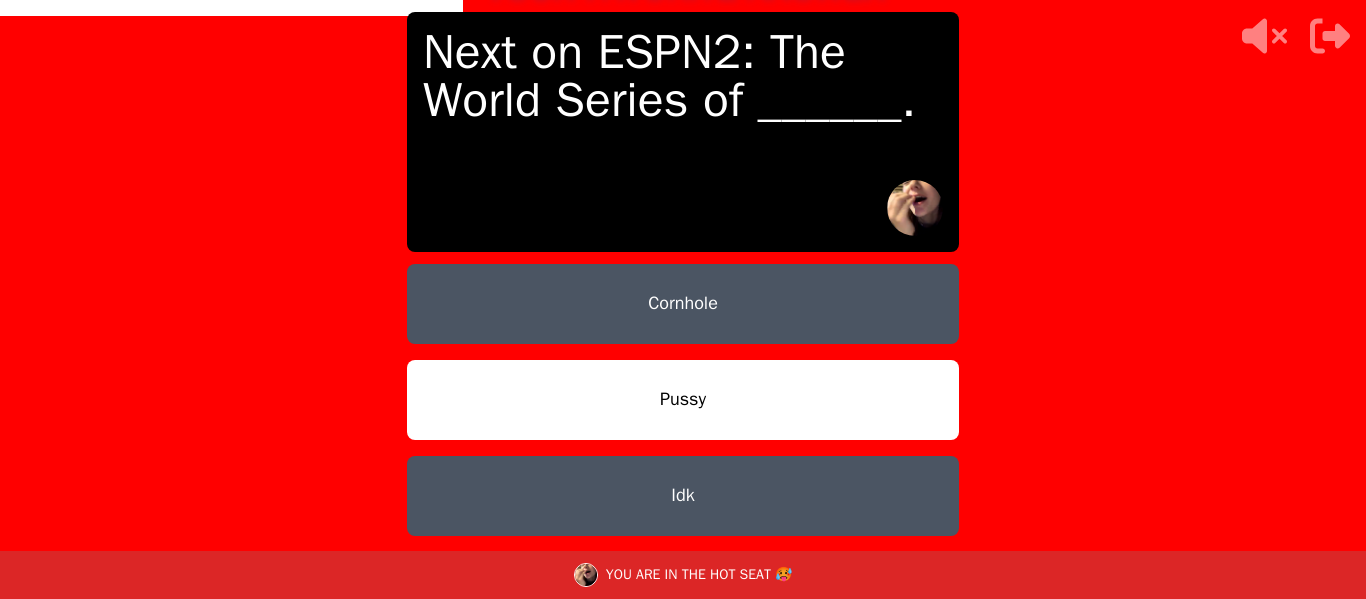 click on "Pussy" at bounding box center [683, 400] 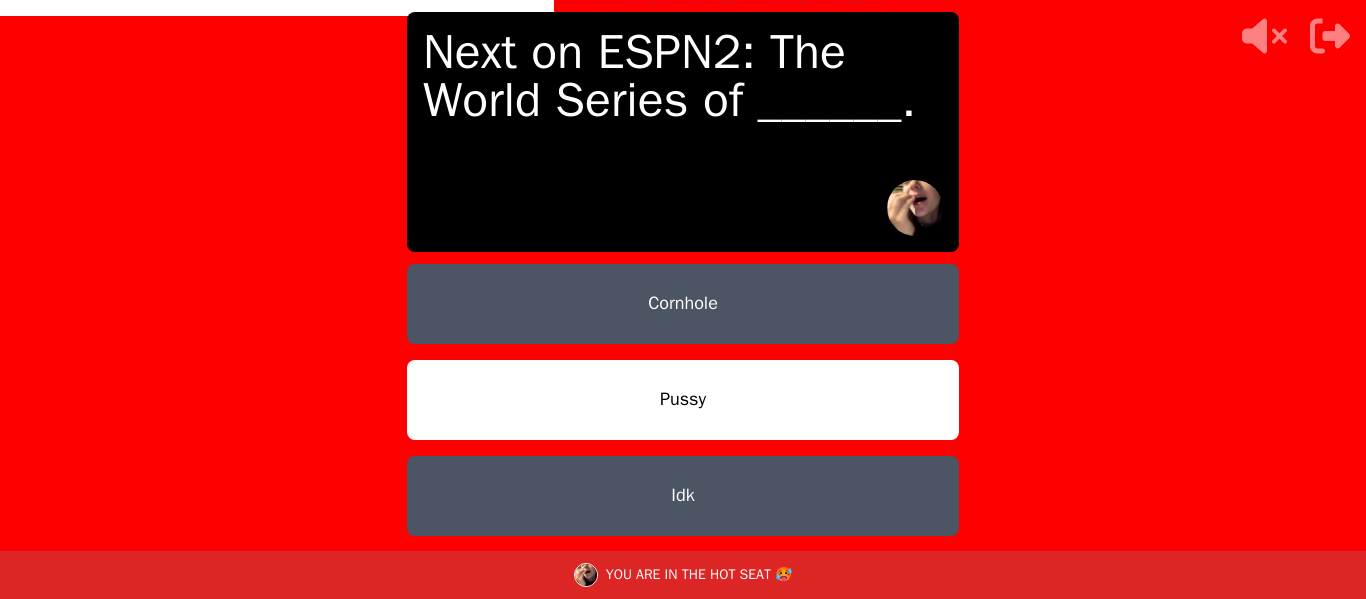 click on "Pussy" at bounding box center [683, 400] 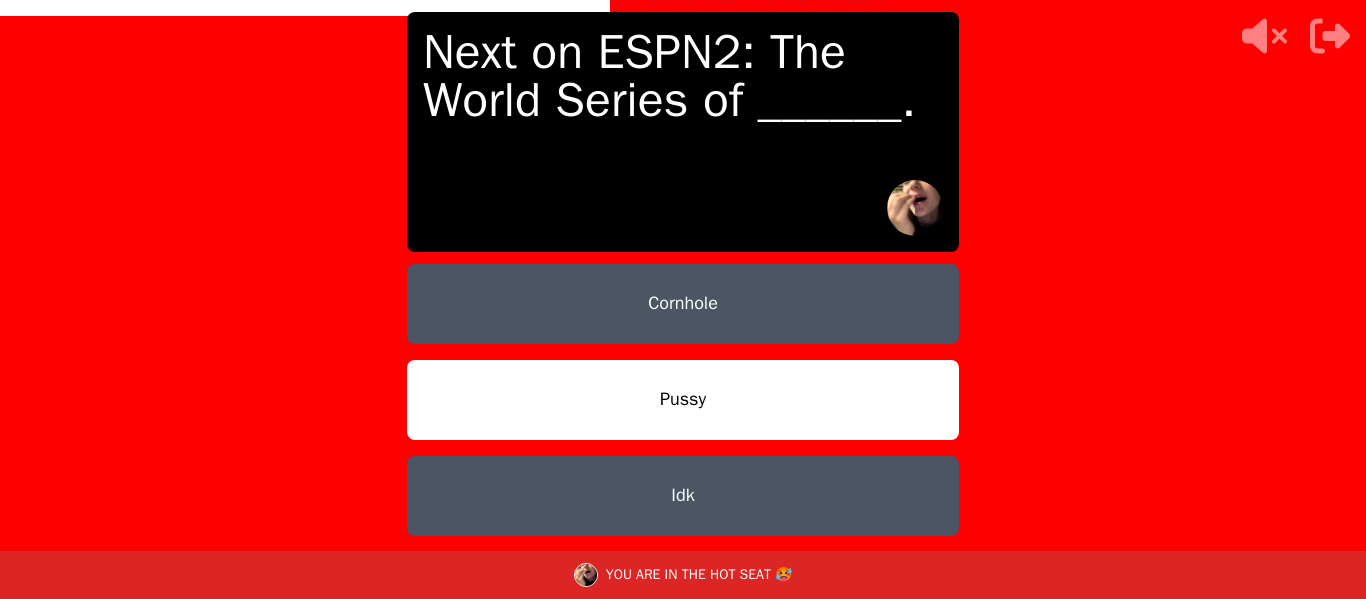 click on "Pussy" at bounding box center (683, 400) 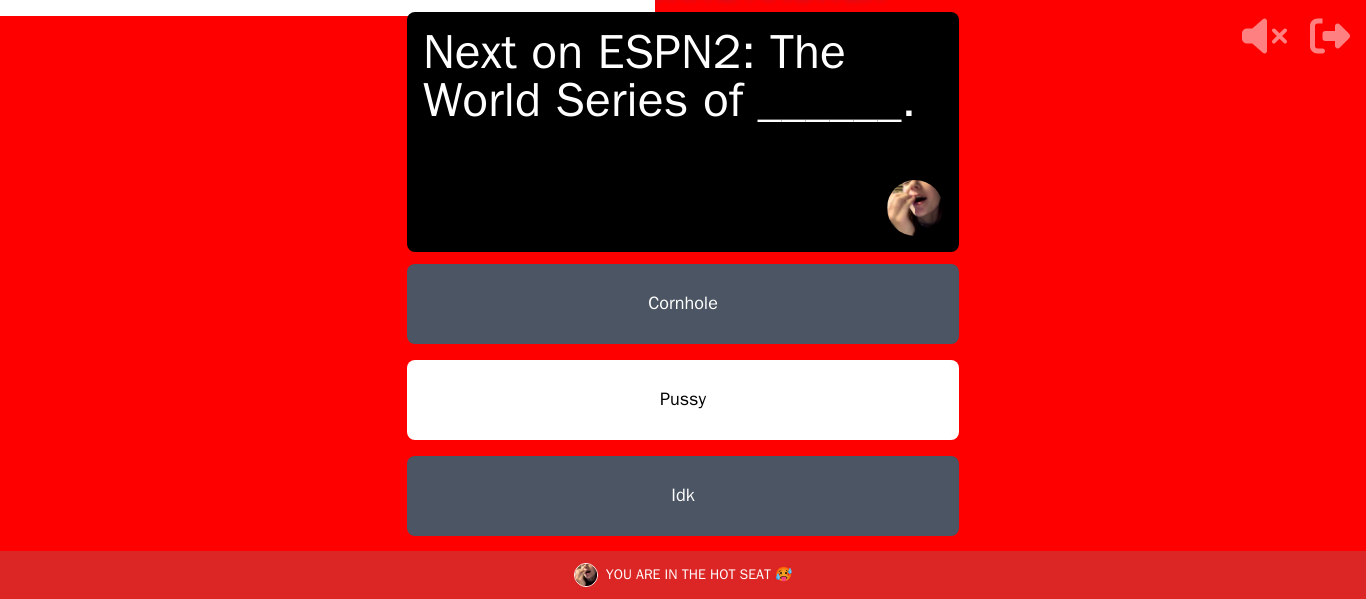 click on "Pussy" at bounding box center [683, 400] 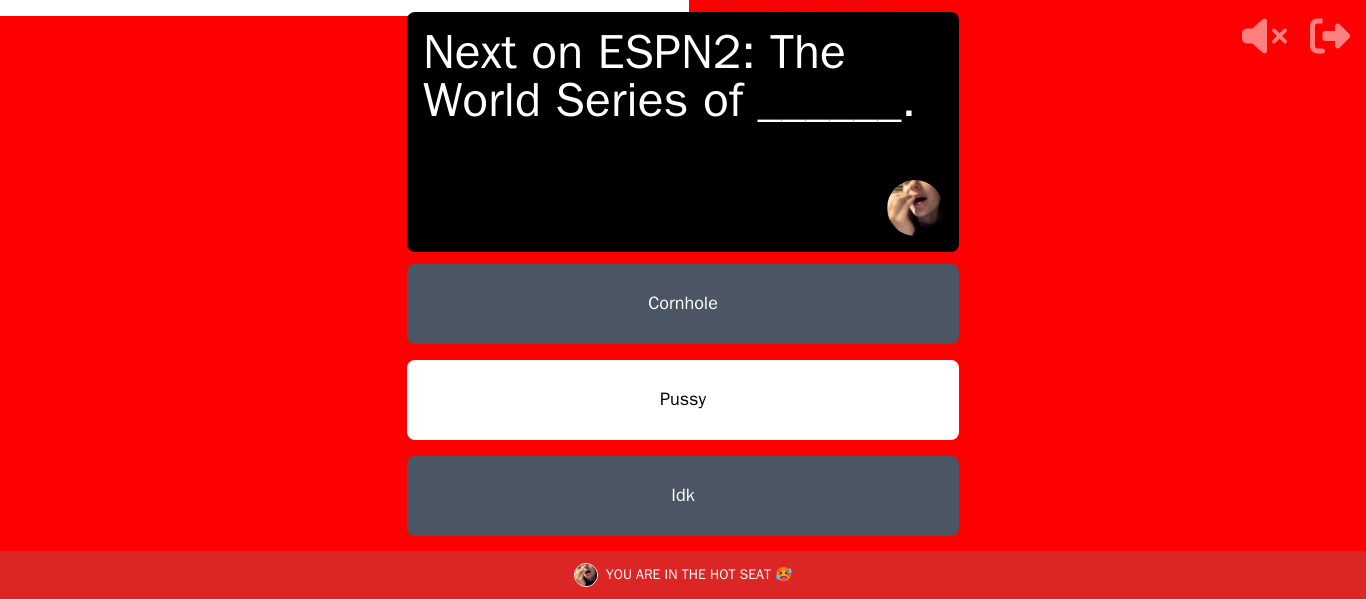 click on "Pussy" at bounding box center (683, 400) 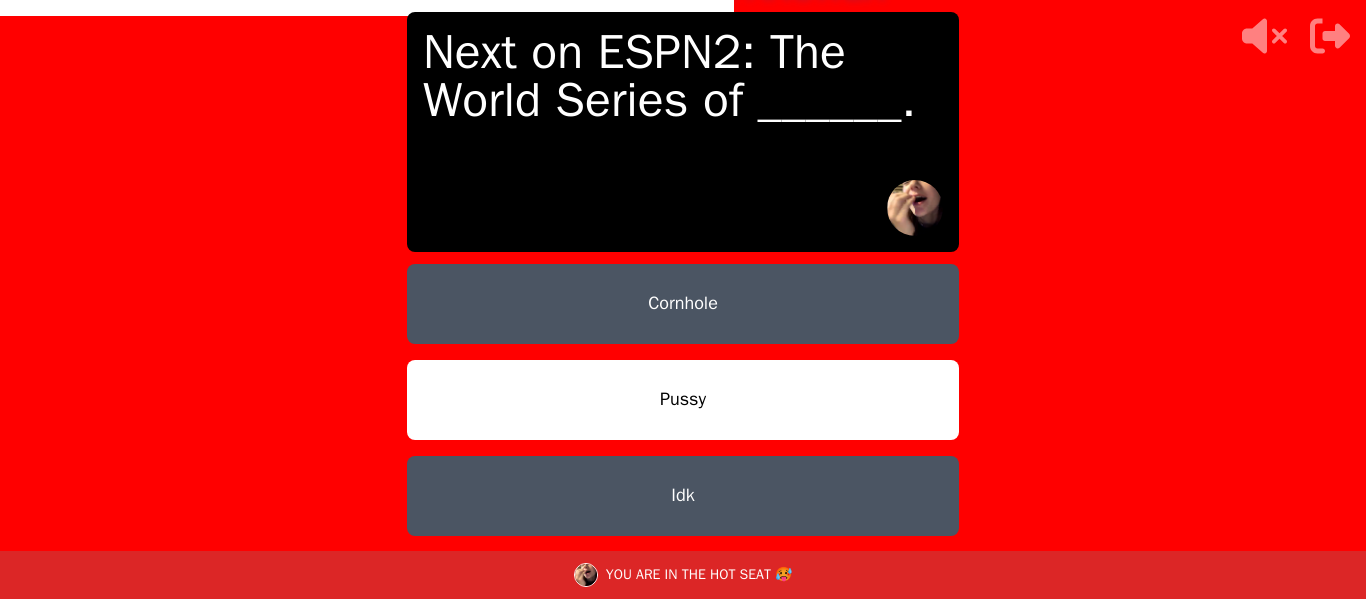 click on "Pussy" at bounding box center (683, 400) 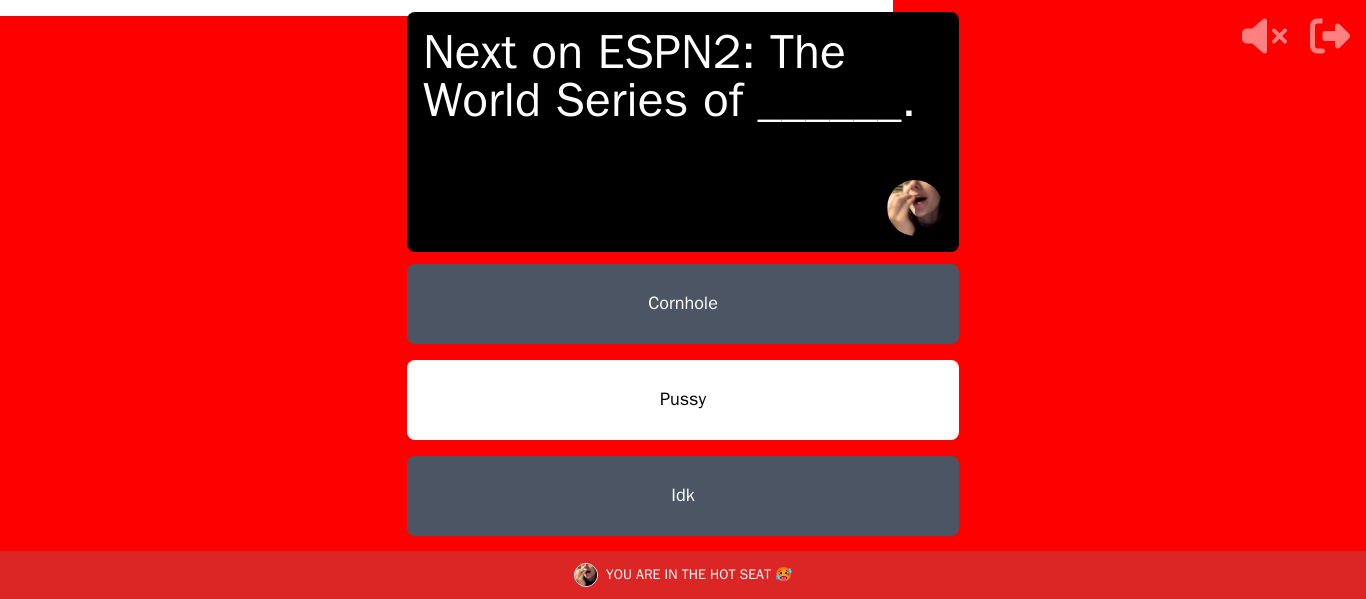 click on "Pussy" at bounding box center [683, 400] 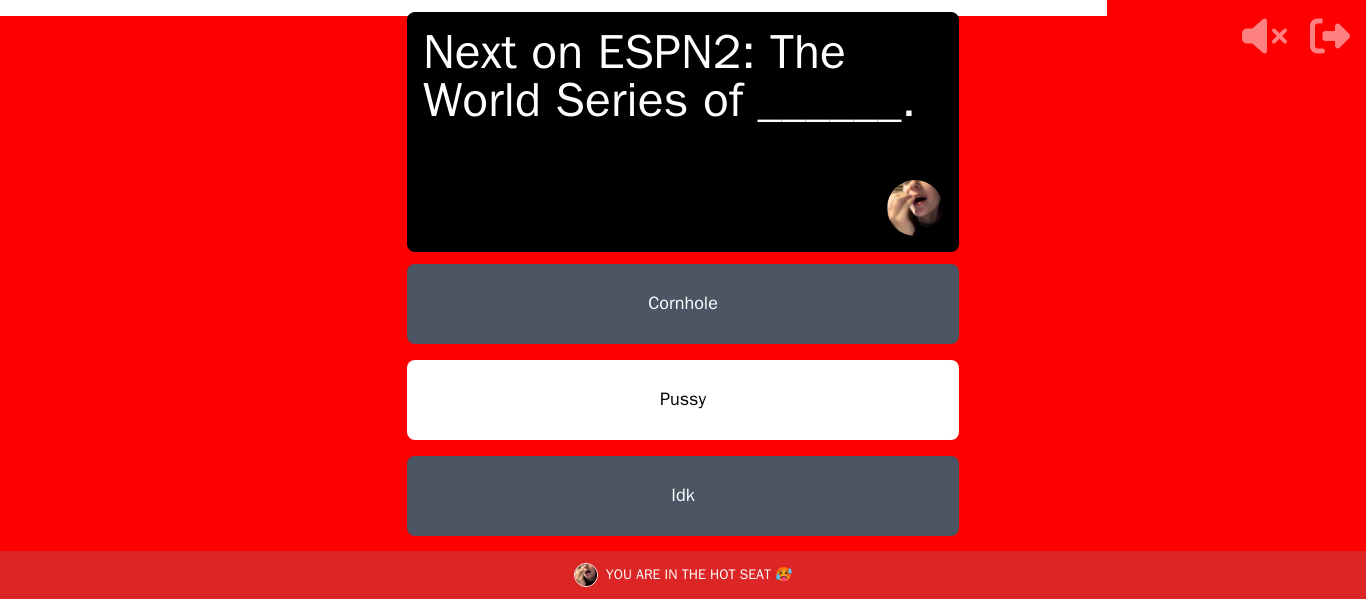 click on "Pussy" at bounding box center [683, 400] 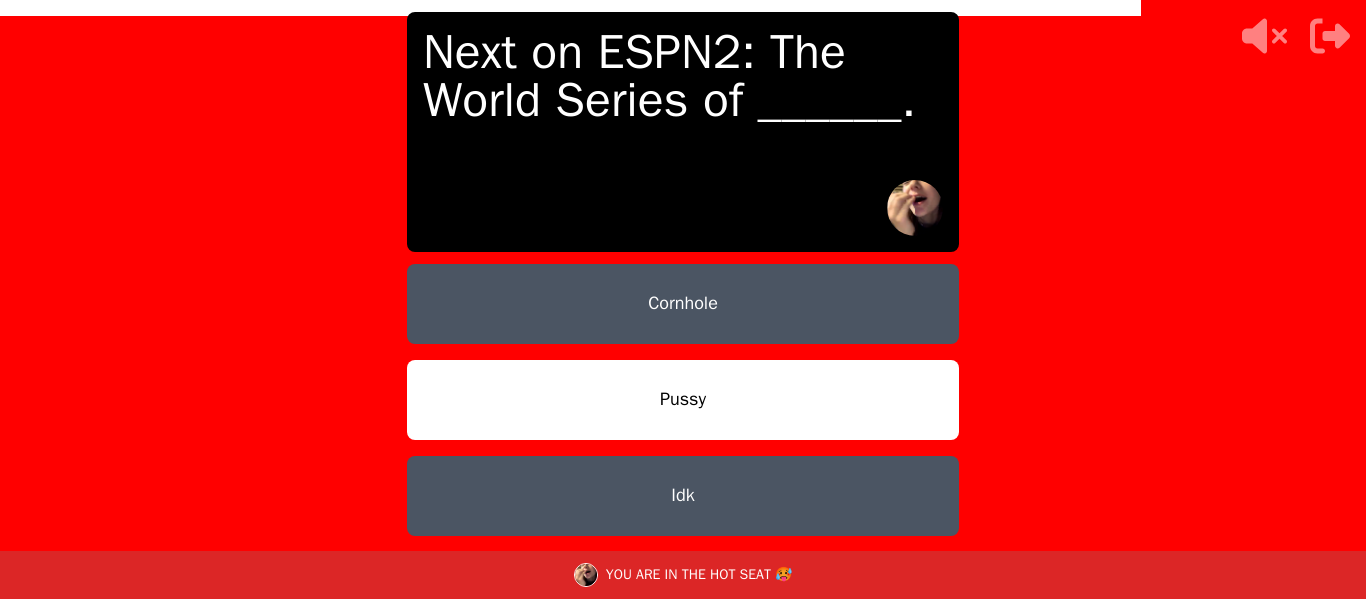 click on "Pussy" at bounding box center [683, 400] 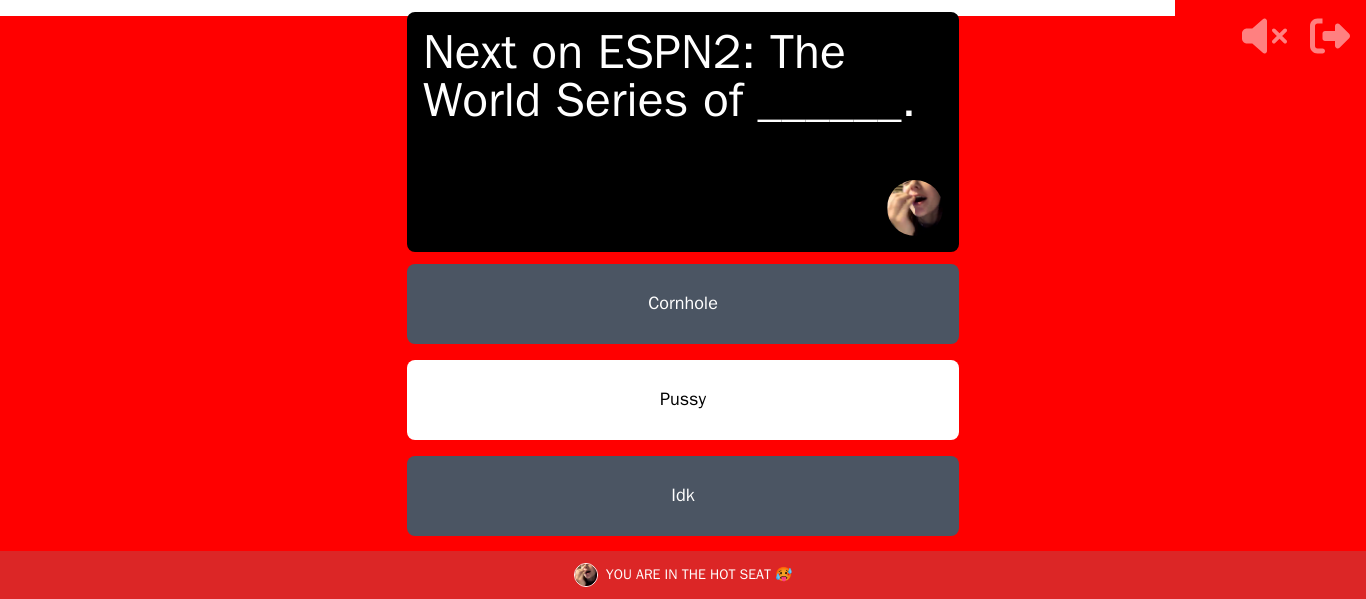 click on "Pussy" at bounding box center [683, 400] 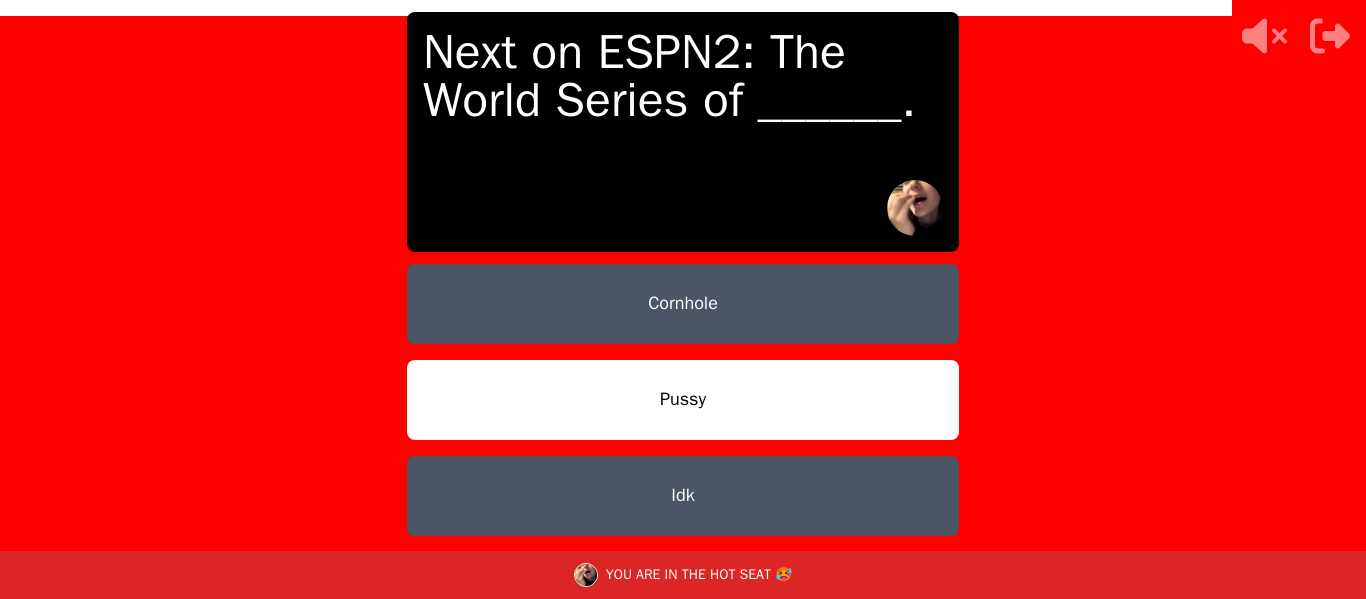 click on "Pussy" at bounding box center (683, 400) 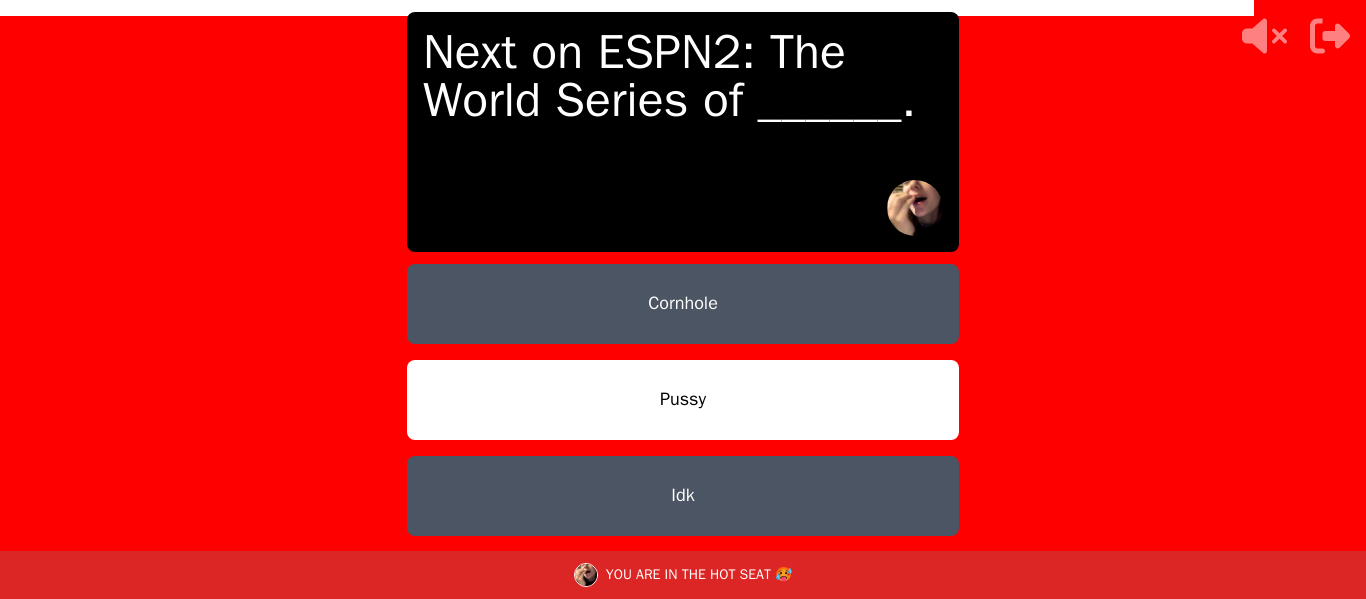 click on "Pussy" at bounding box center (683, 400) 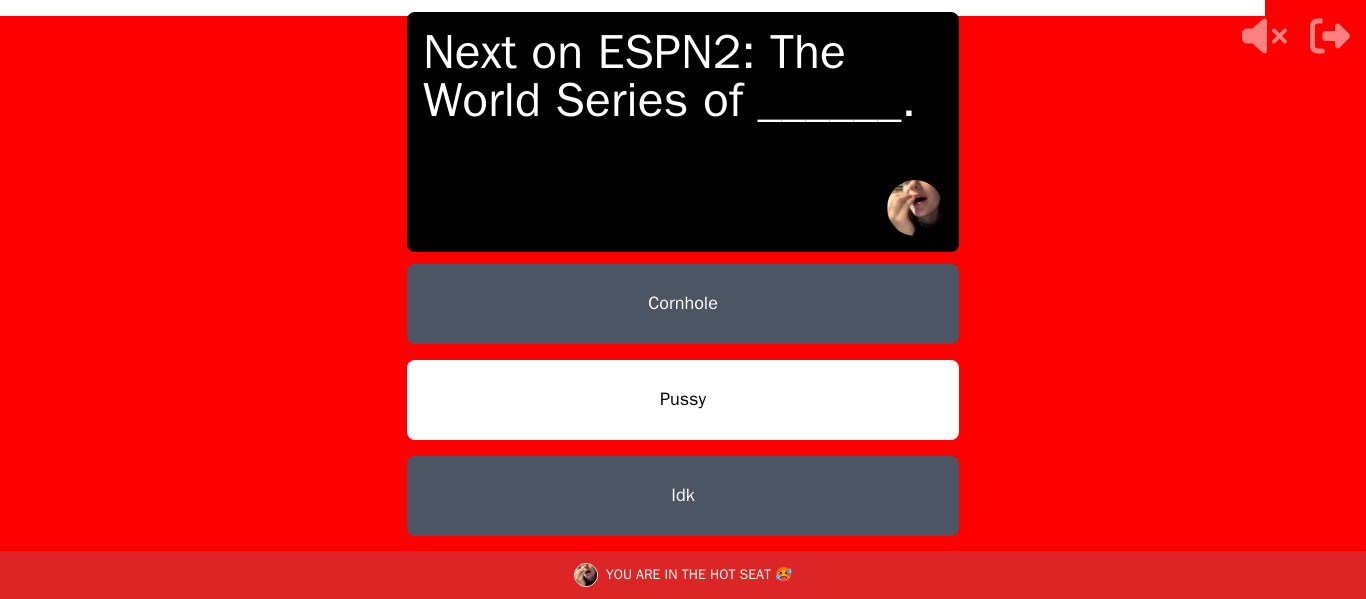 click on "Pussy" at bounding box center [683, 400] 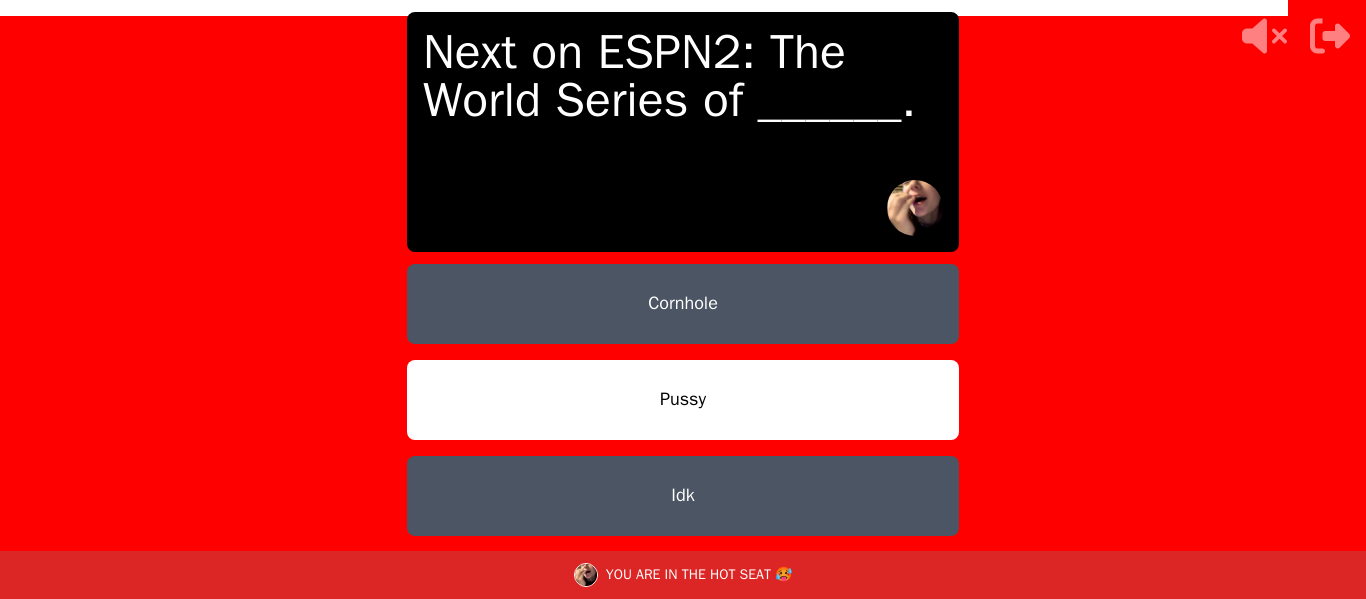 click on "Pussy" at bounding box center [683, 400] 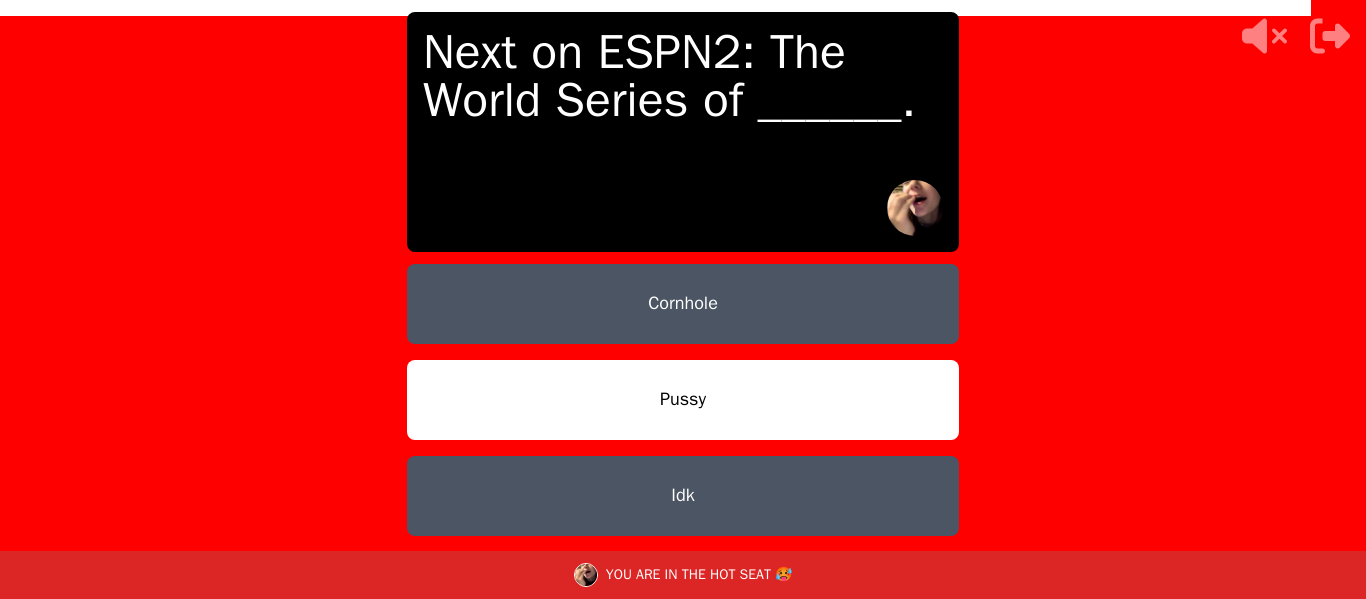 click on "Pussy" at bounding box center [683, 400] 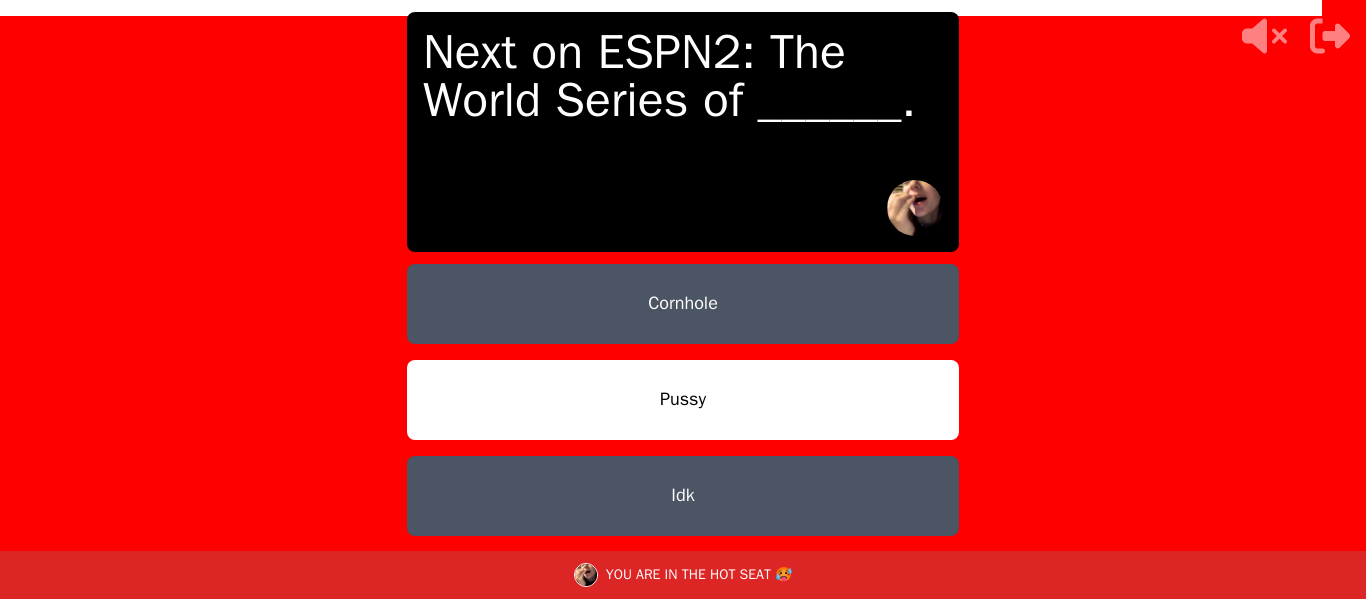click on "Pussy" at bounding box center [683, 400] 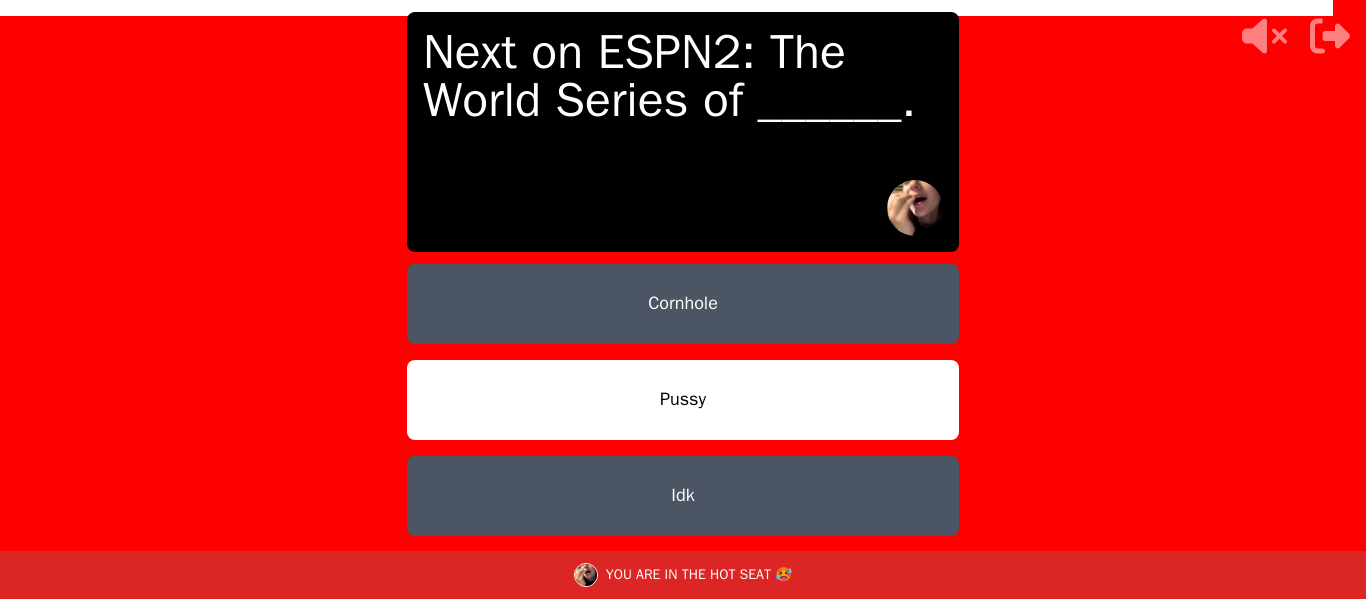 click on "Pussy" at bounding box center [683, 400] 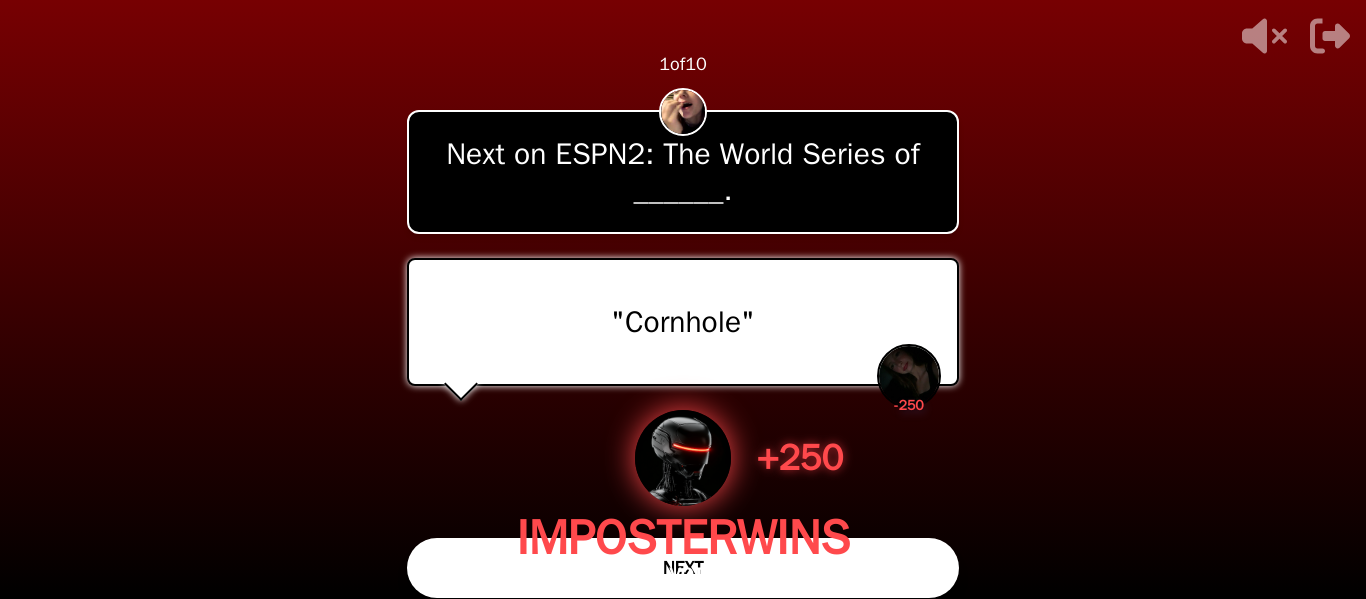 click on "+ 250 IMPOSTER  WINS 1 VOTE" at bounding box center (683, 500) 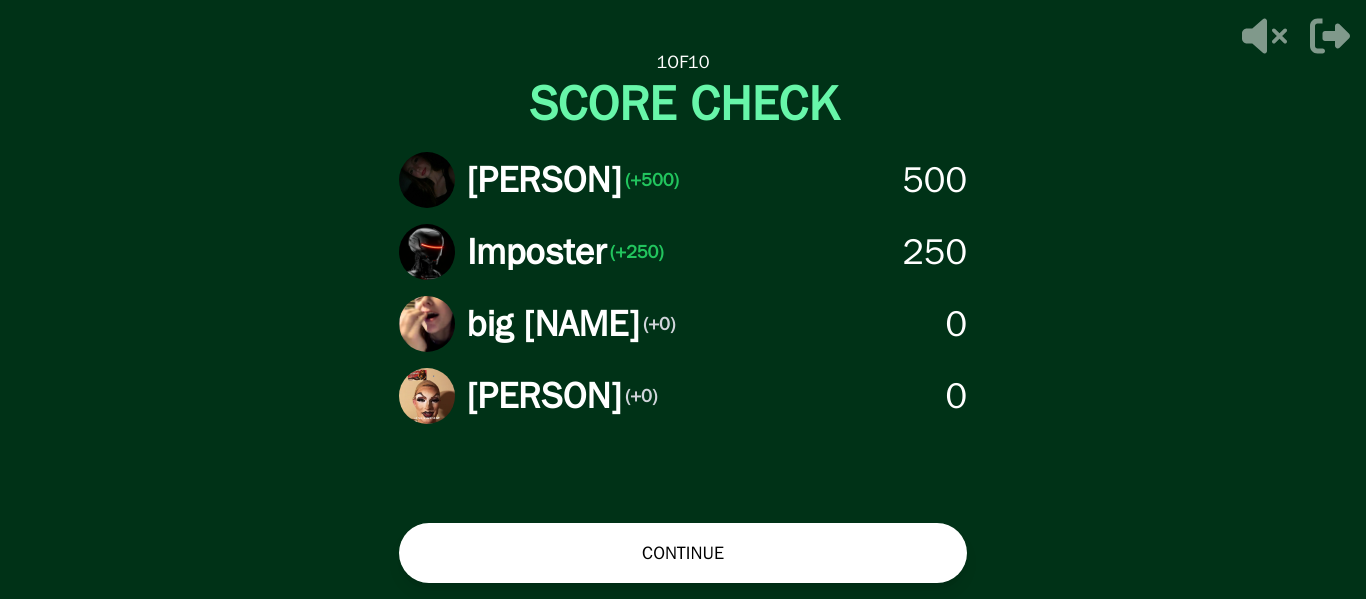 click on "CONTINUE" at bounding box center [683, 553] 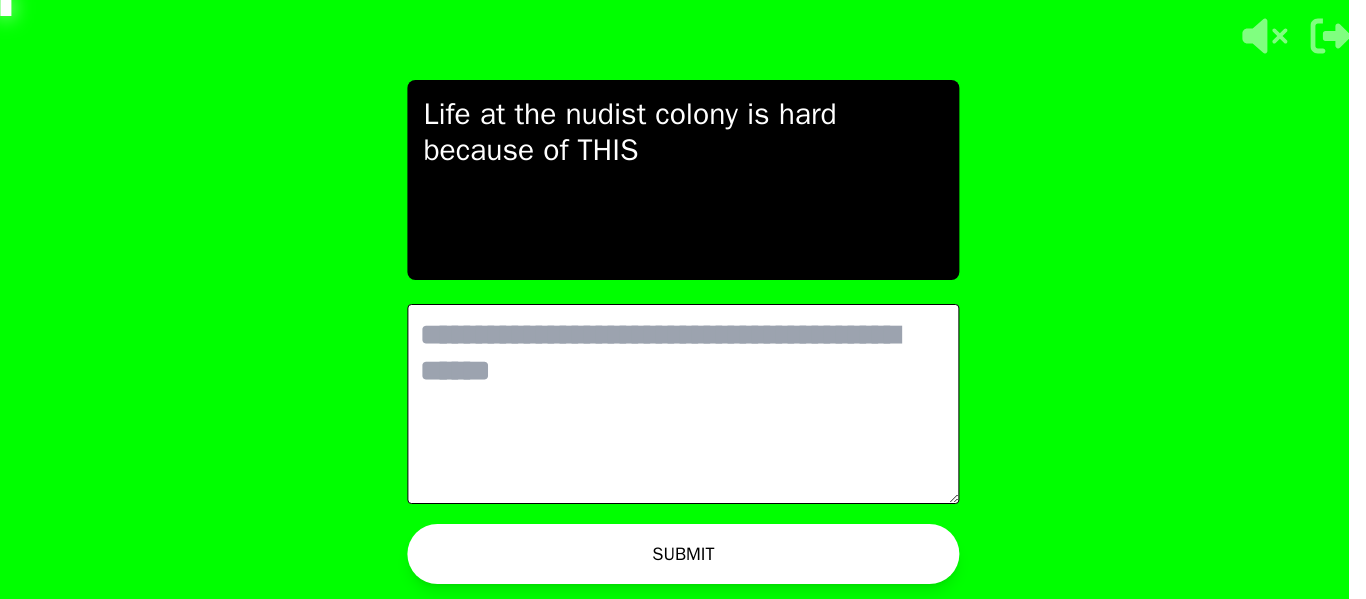 scroll, scrollTop: 0, scrollLeft: 0, axis: both 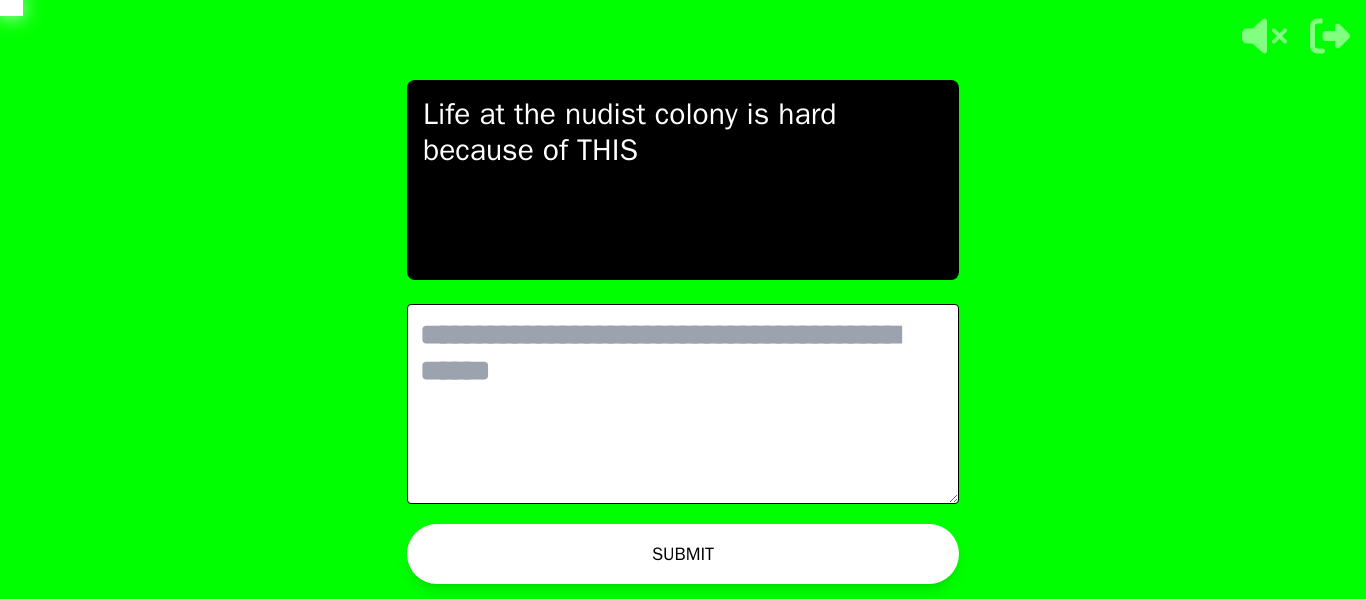 click at bounding box center (683, 404) 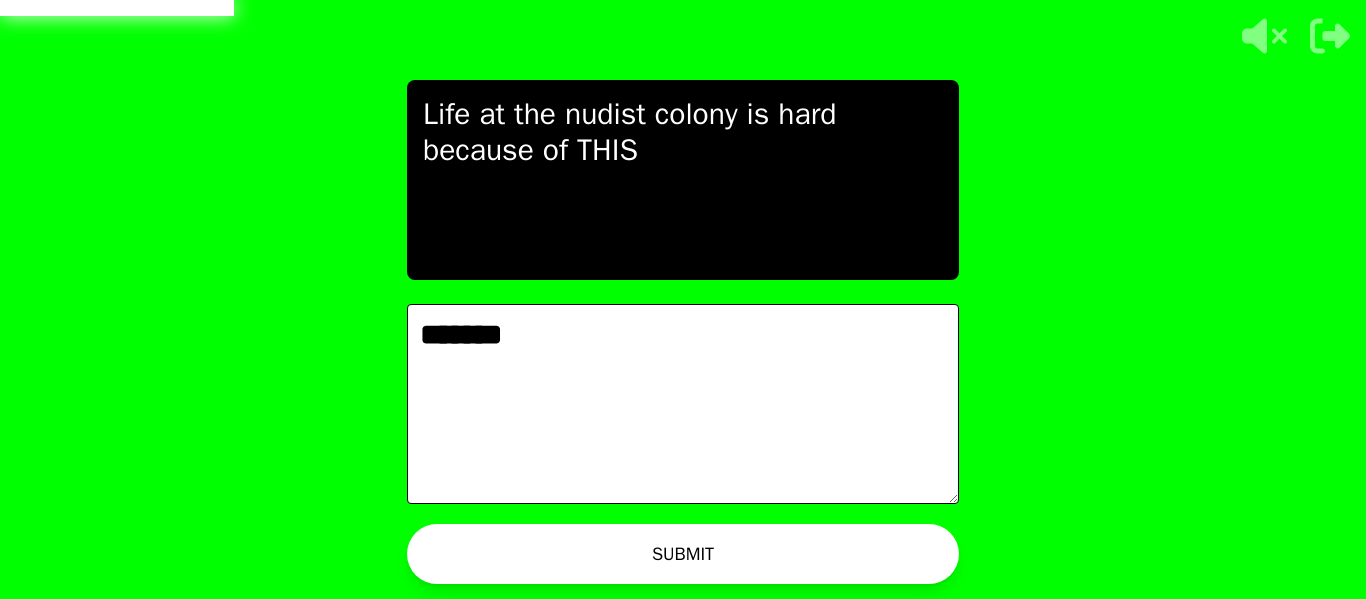 type on "*******" 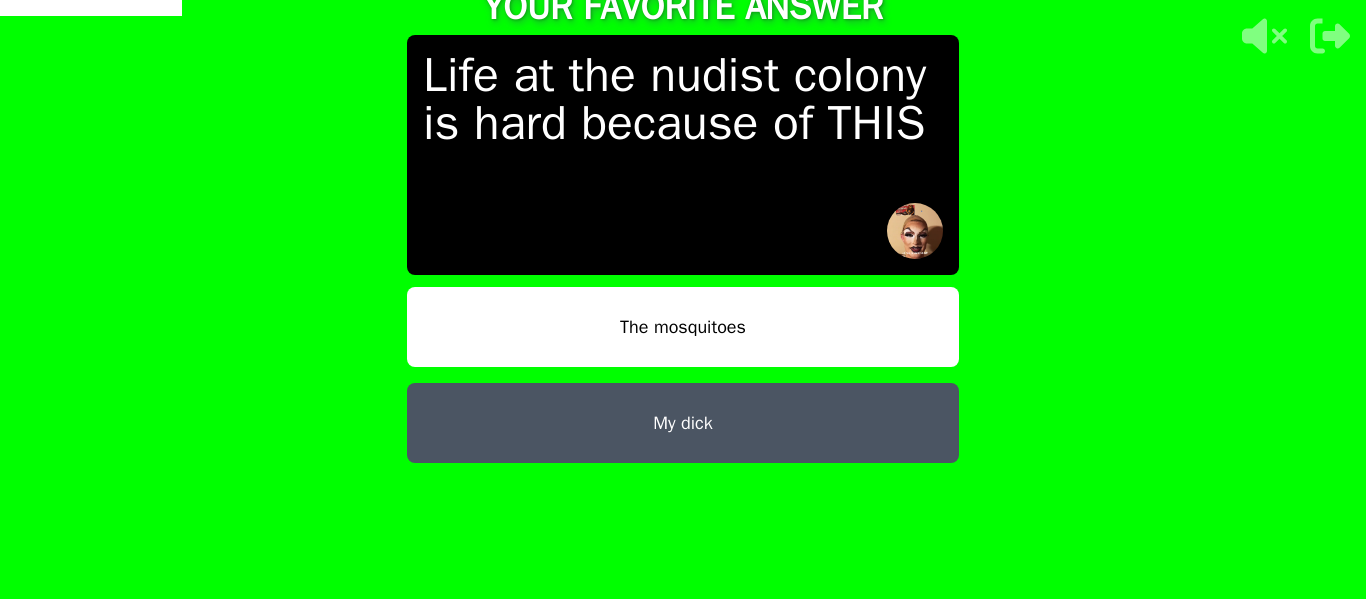 click on "My dick" at bounding box center [683, 423] 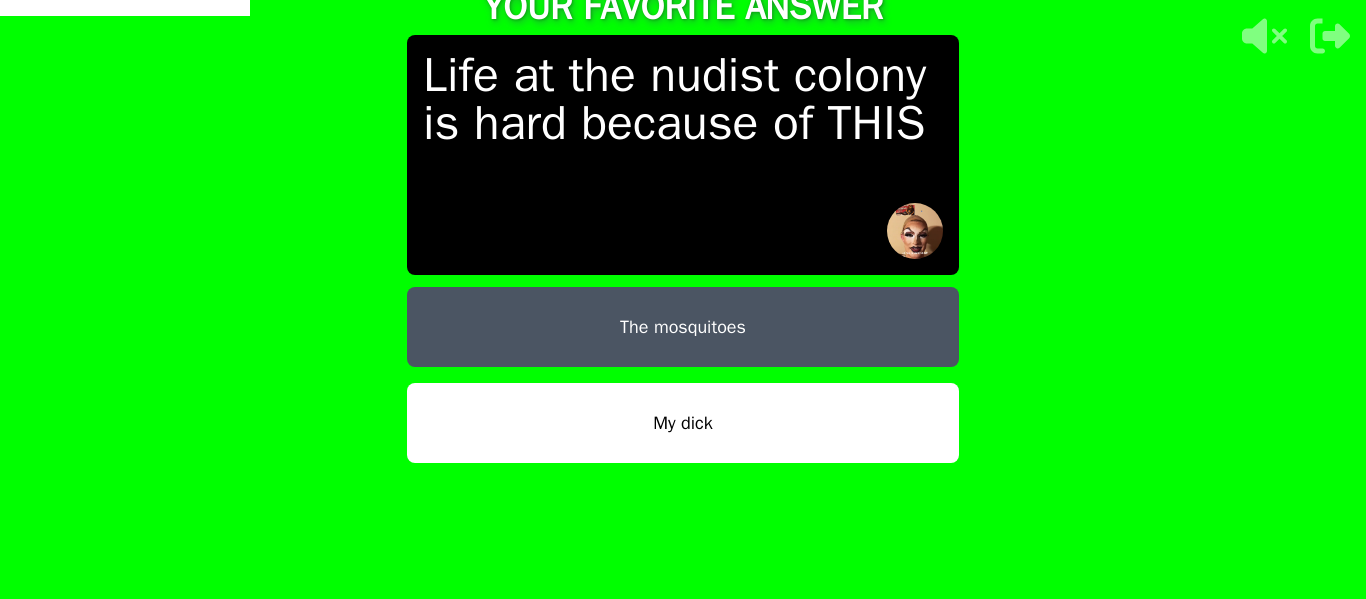 click on "My dick" at bounding box center [683, 423] 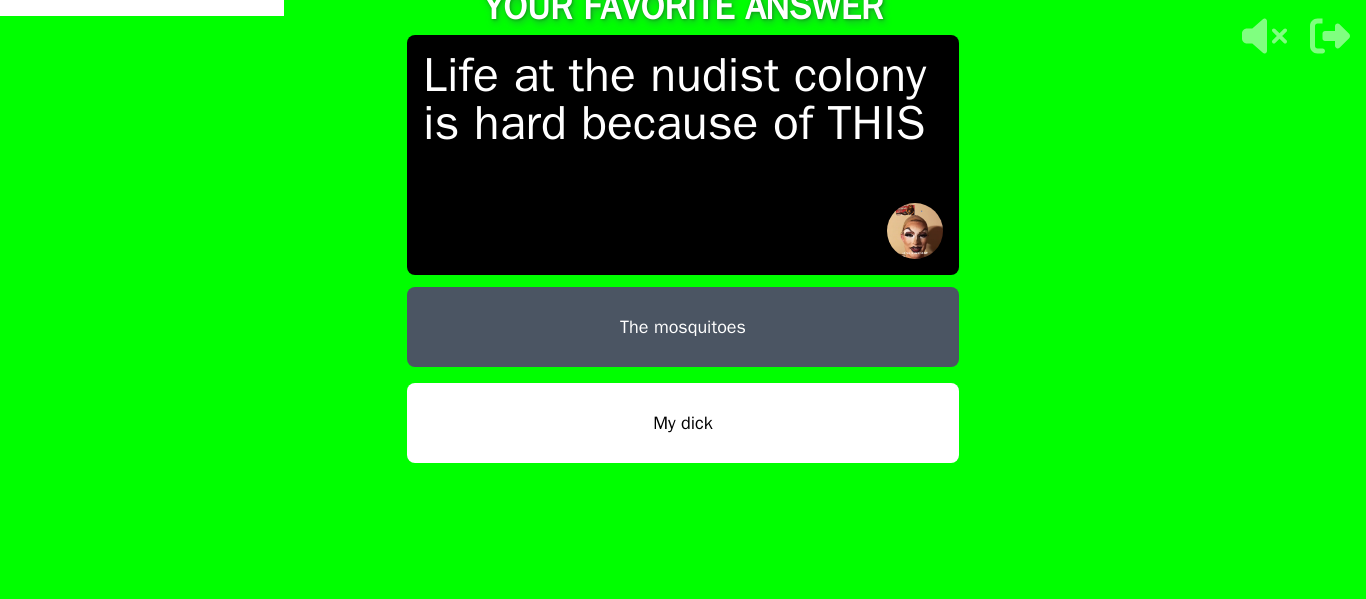 click on "My dick" at bounding box center (683, 423) 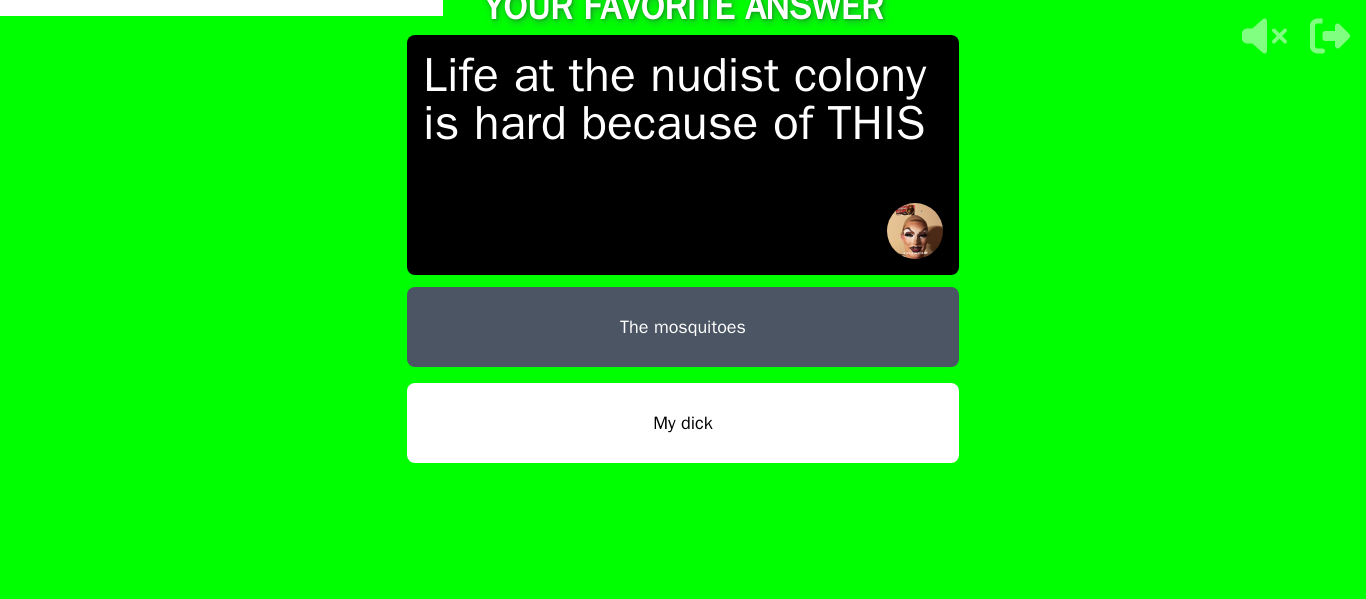 click on "My dick" at bounding box center [683, 423] 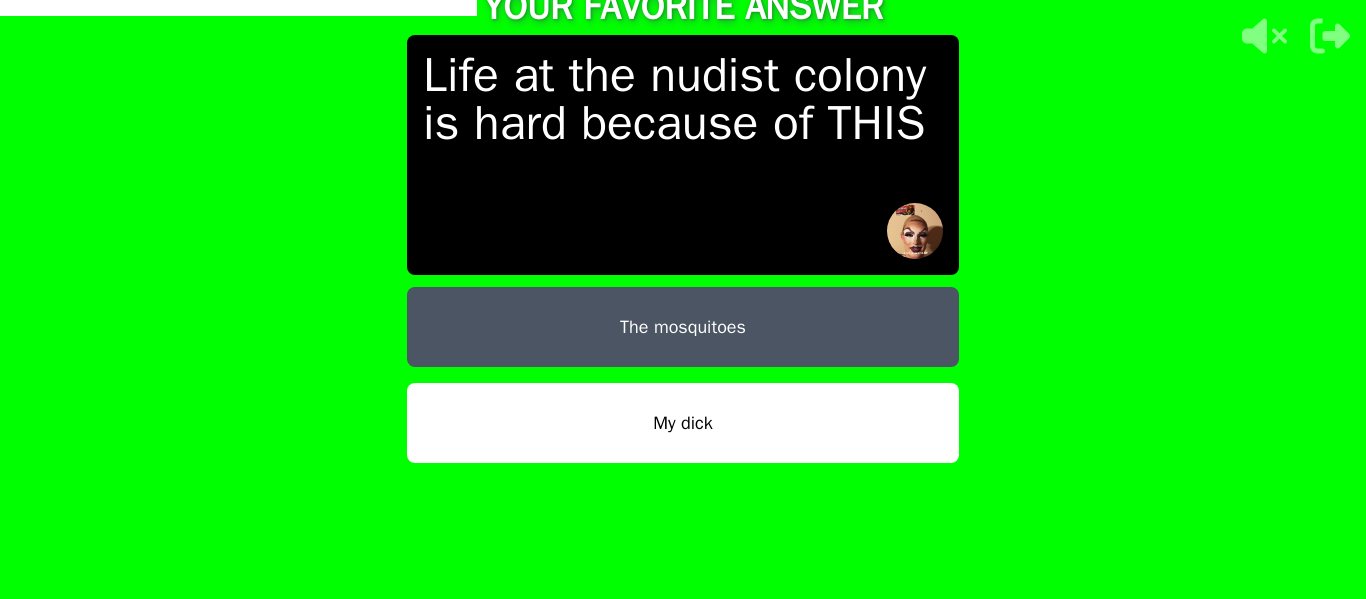 click on "My dick" at bounding box center [683, 423] 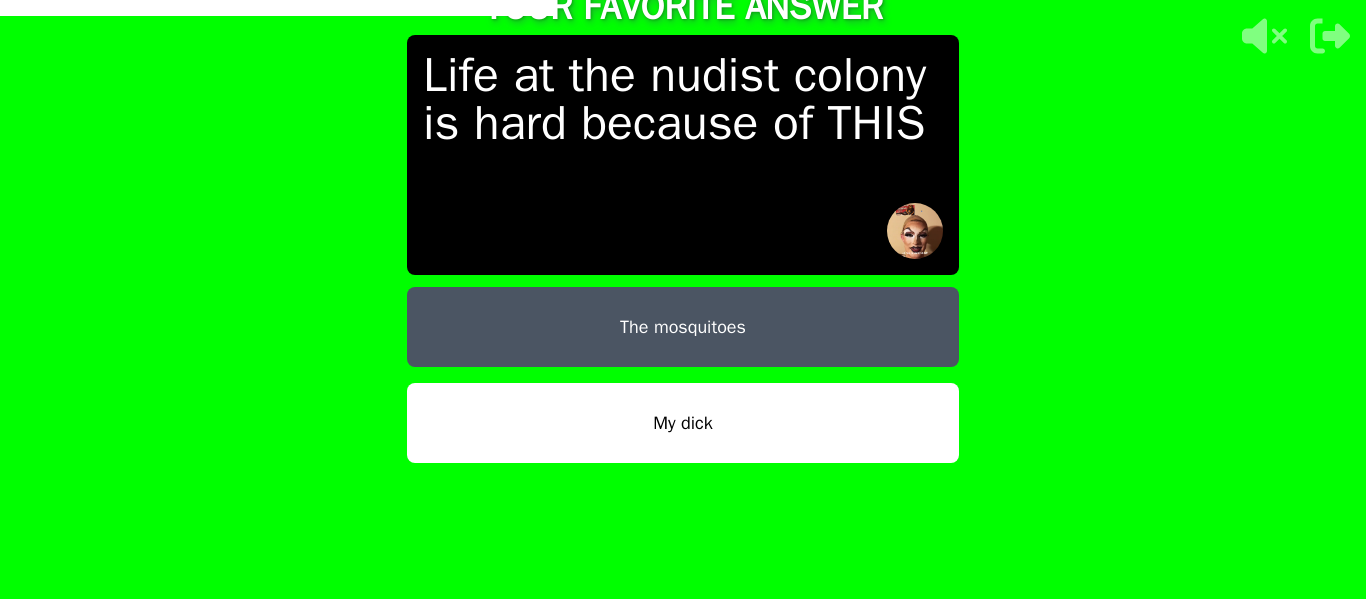 click on "My dick" at bounding box center (683, 423) 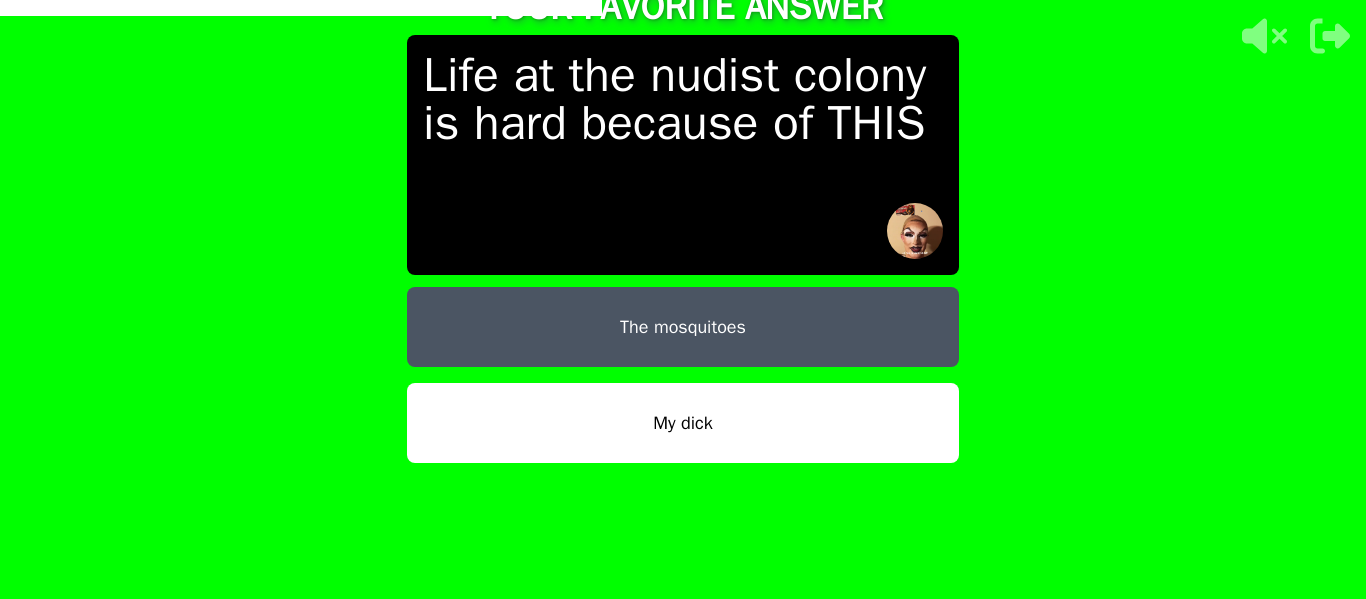 click on "My dick" at bounding box center [683, 423] 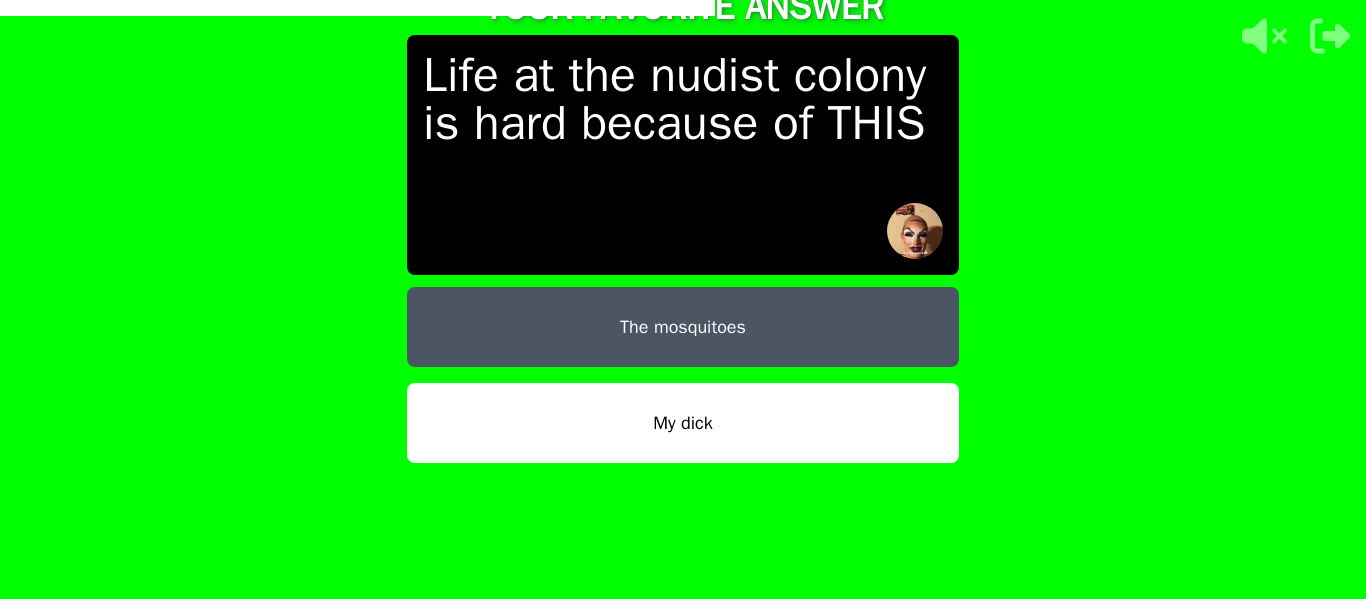click on "My dick" at bounding box center (683, 423) 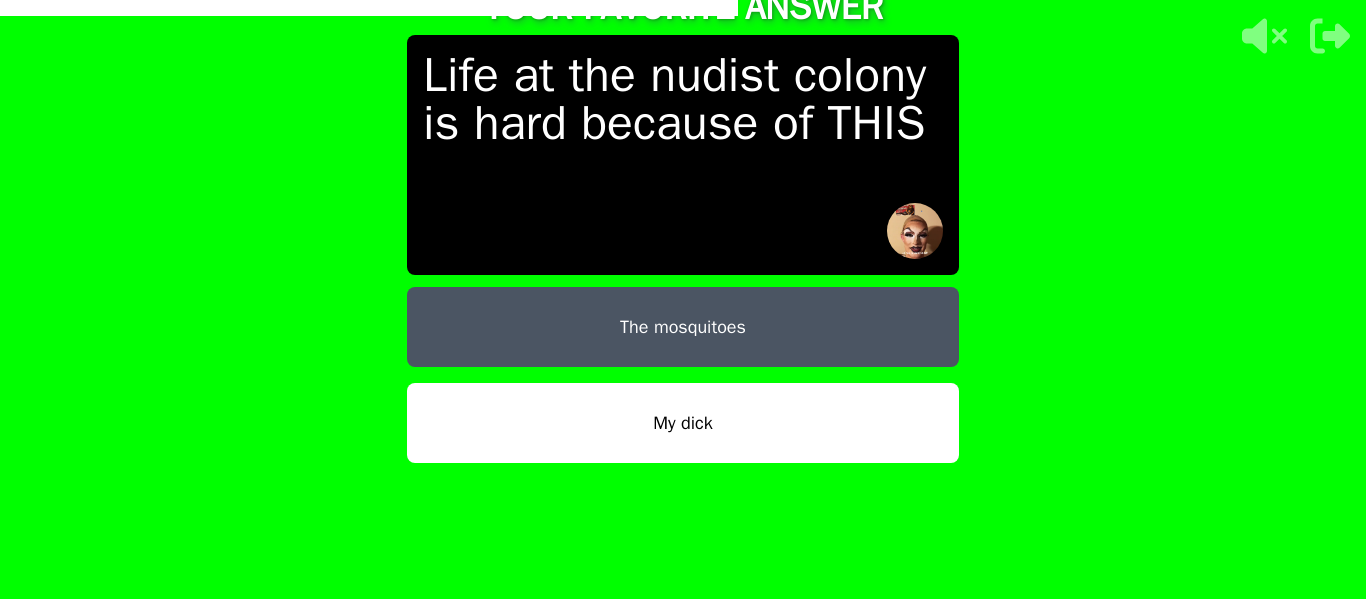 click on "My dick" at bounding box center [683, 423] 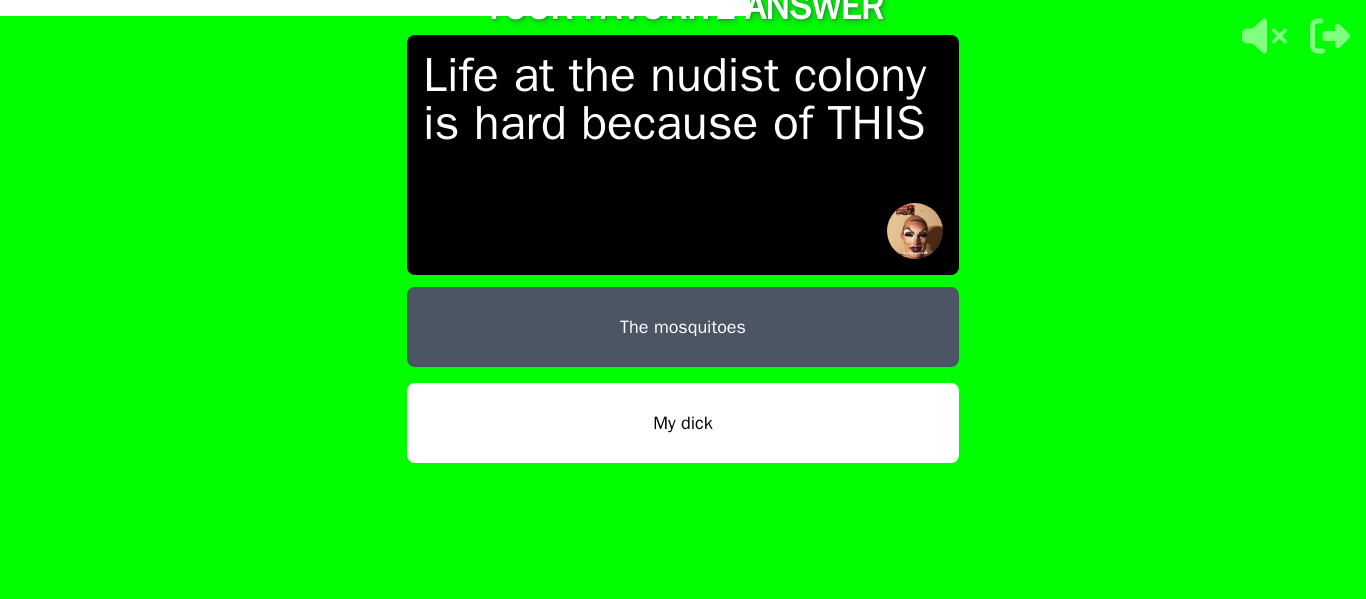 click on "My dick" at bounding box center [683, 423] 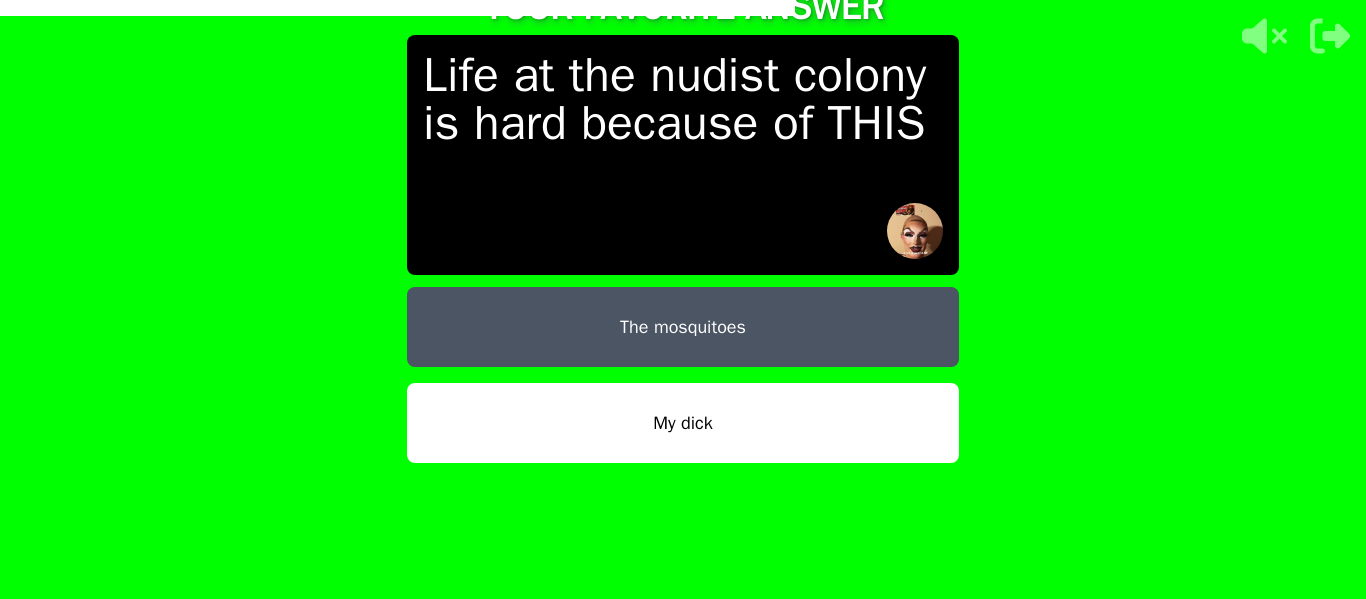 click on "The mosquitoes" at bounding box center (683, 327) 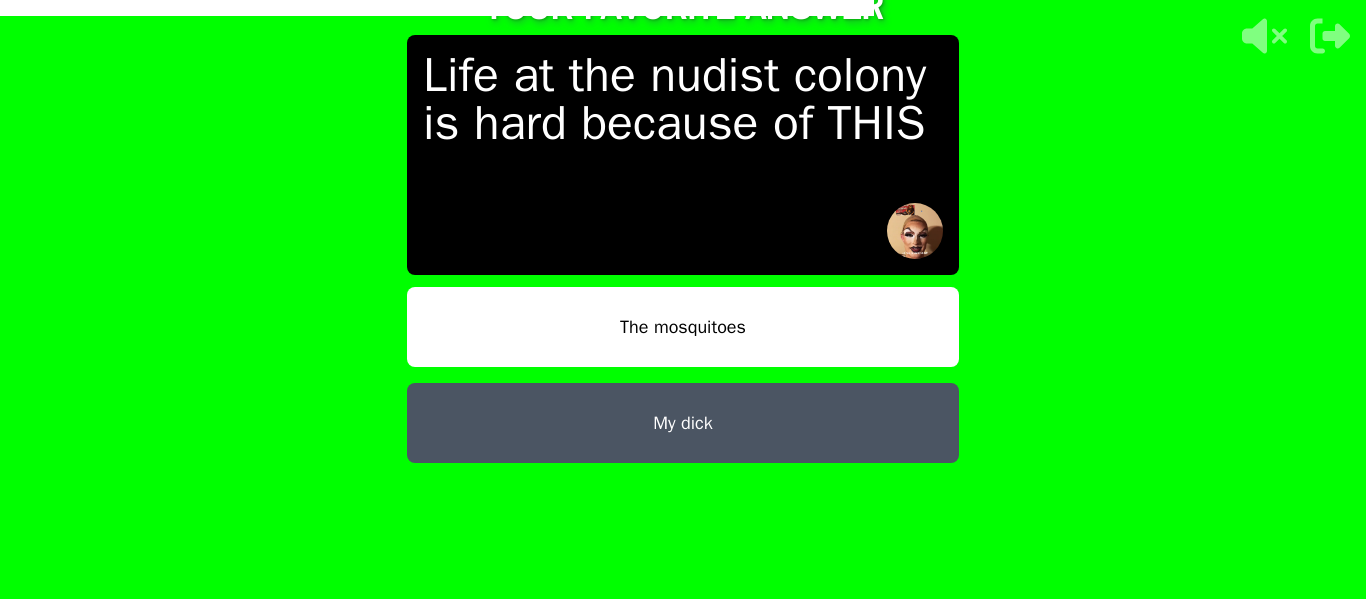 click on "My dick" at bounding box center [683, 423] 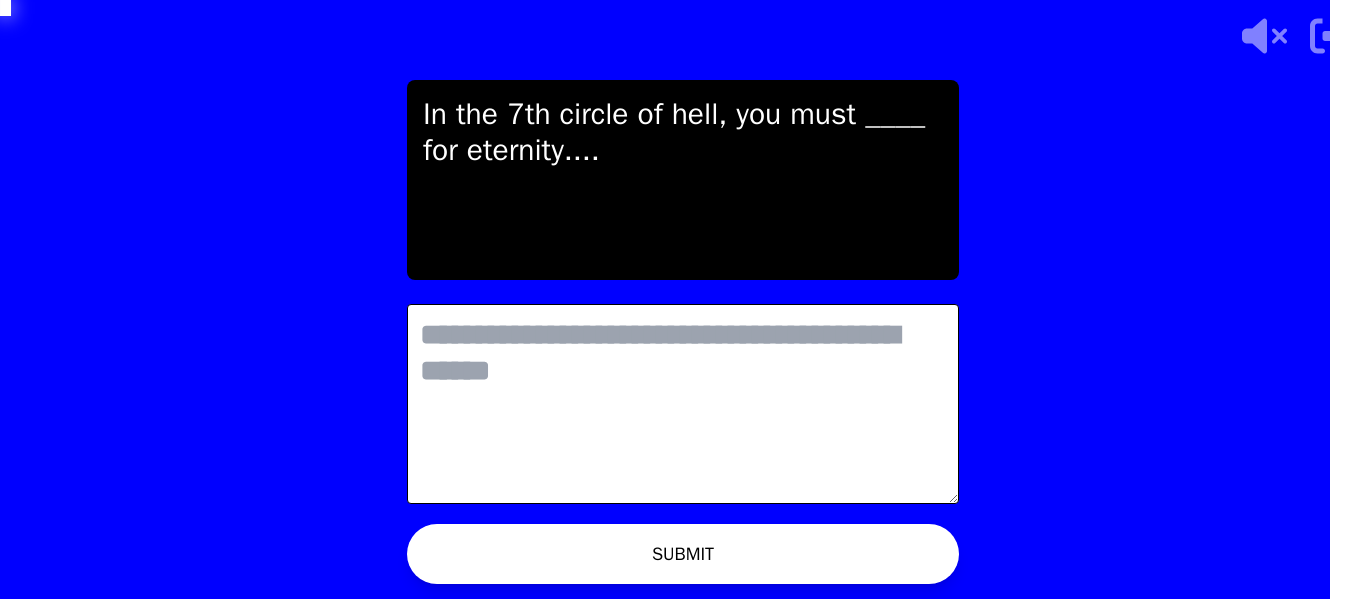 scroll, scrollTop: 0, scrollLeft: 0, axis: both 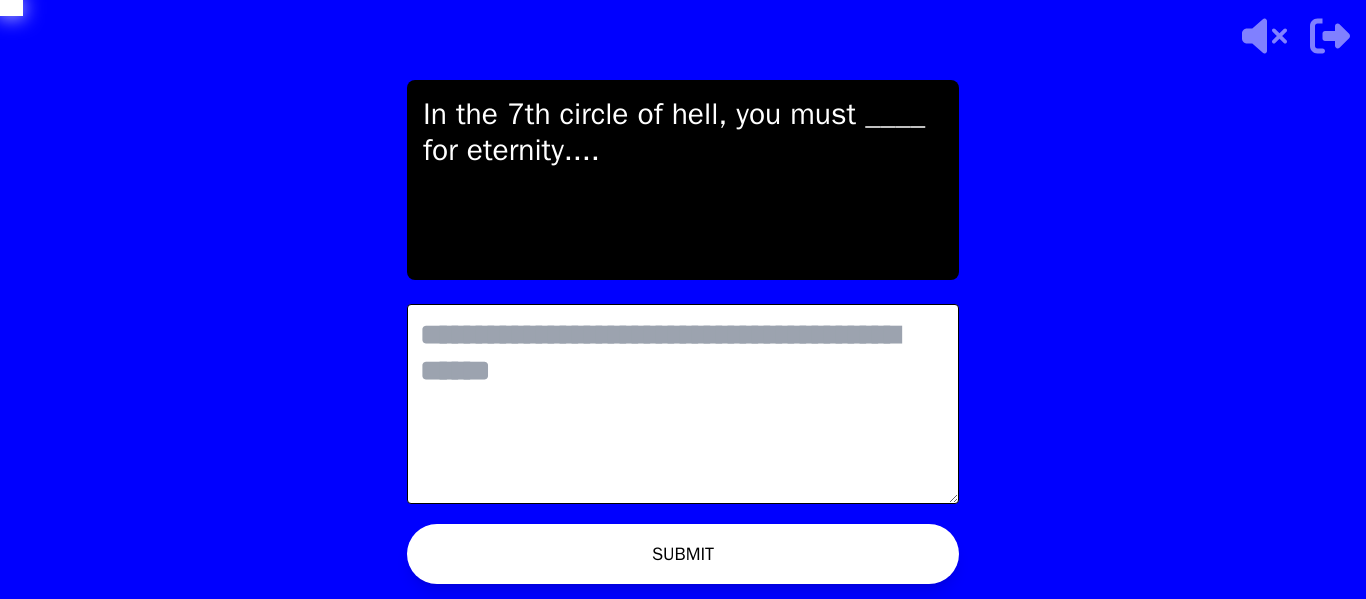 click at bounding box center [683, 404] 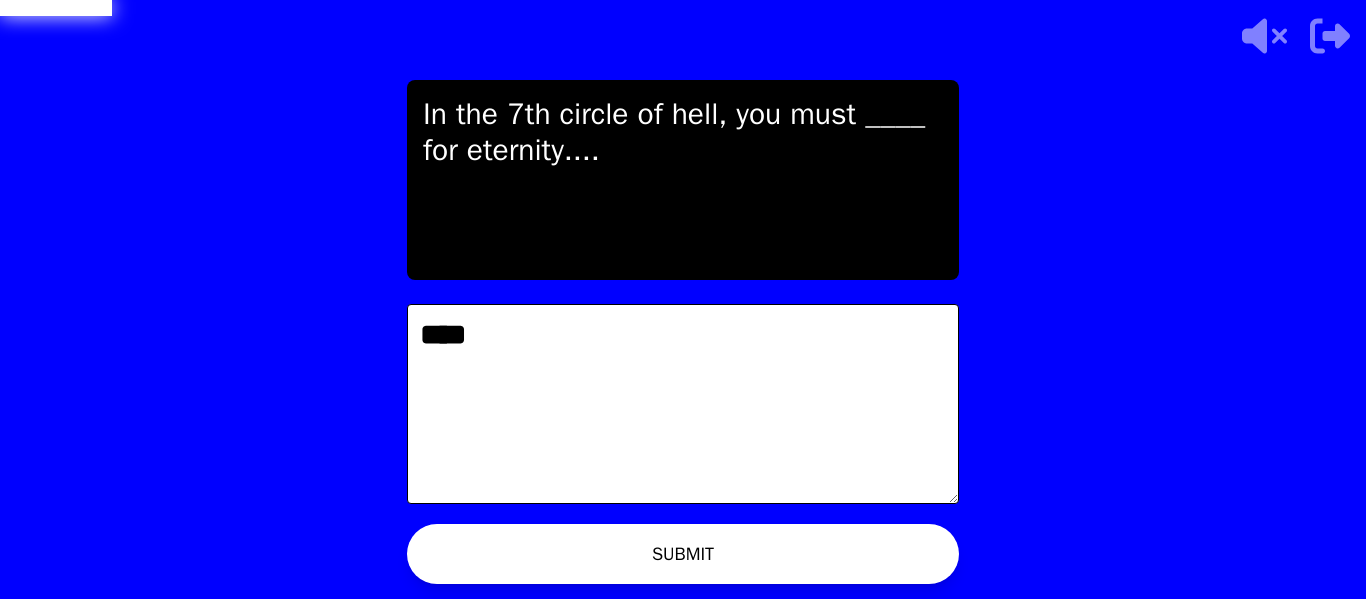 type on "****" 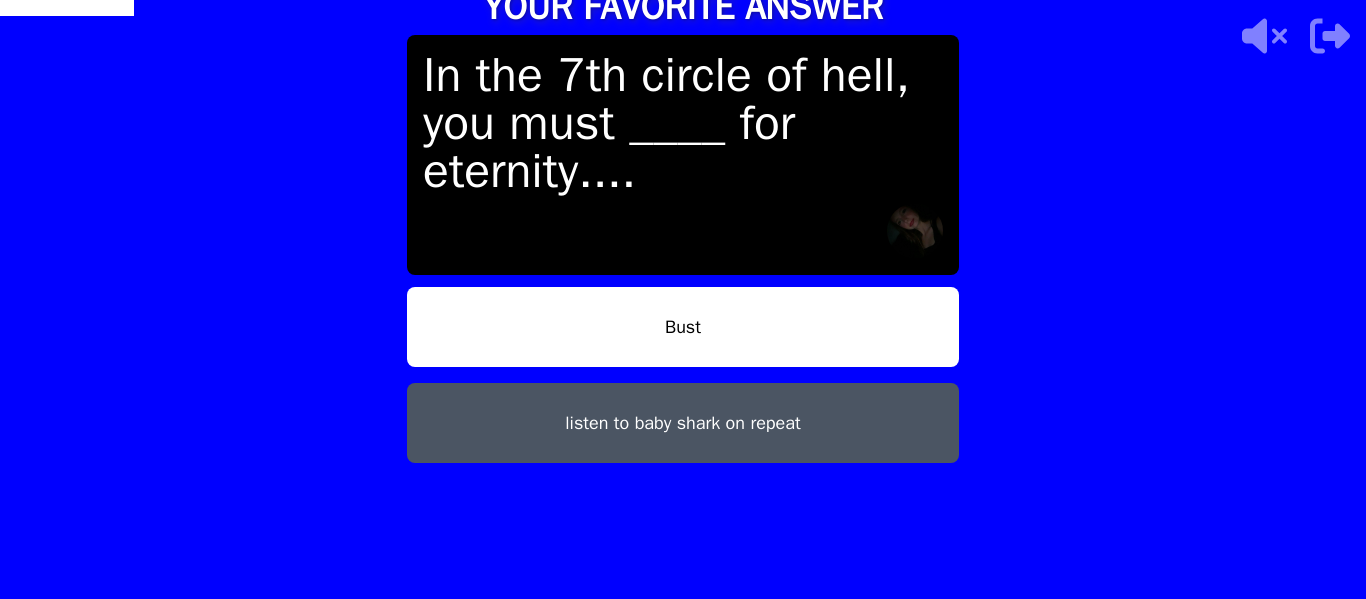 click on "Bust" at bounding box center [683, 327] 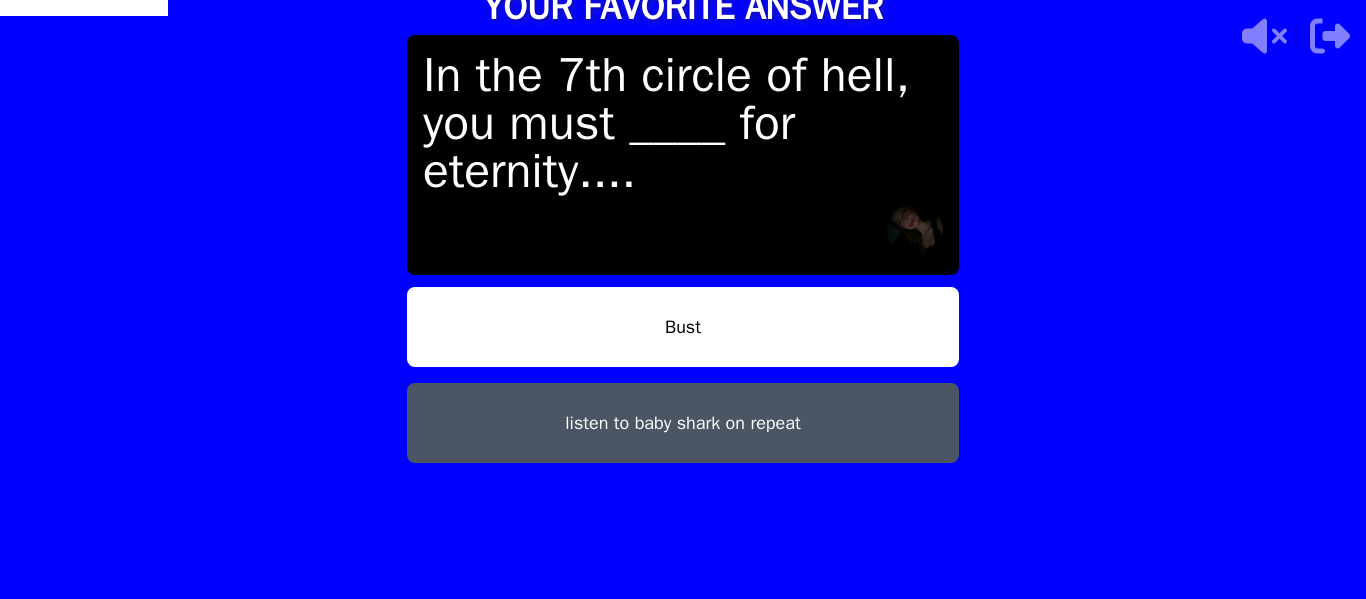 click on "listen to baby shark on repeat" at bounding box center [683, 423] 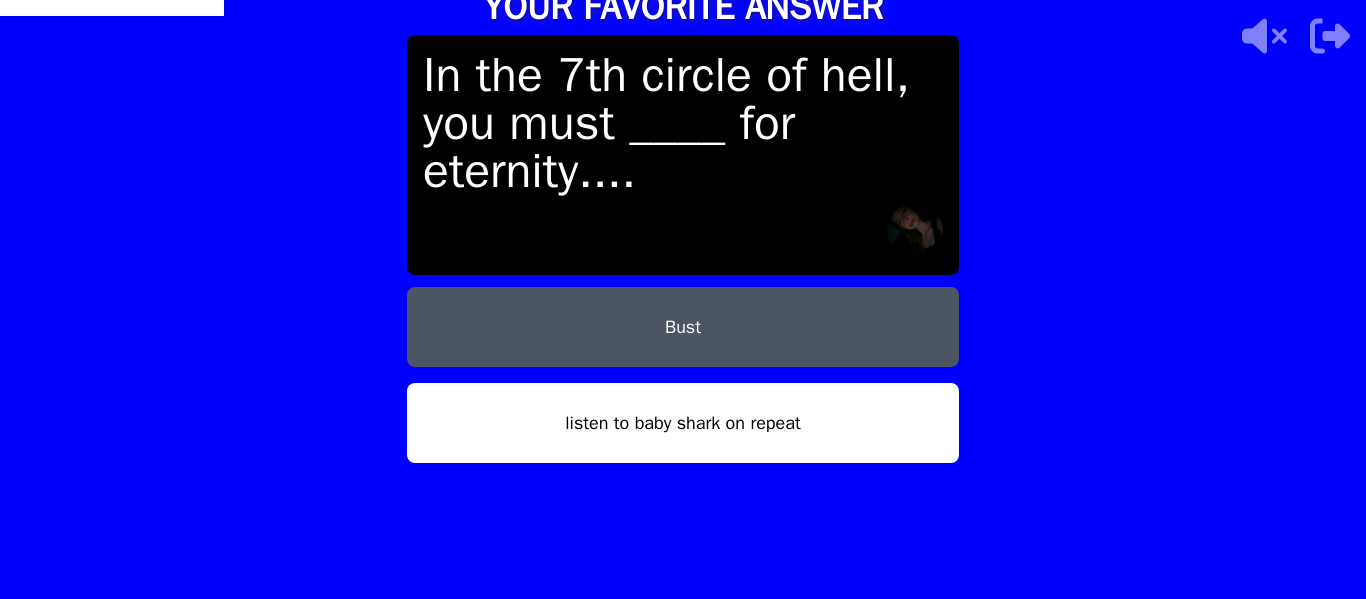click on "Bust" at bounding box center [683, 327] 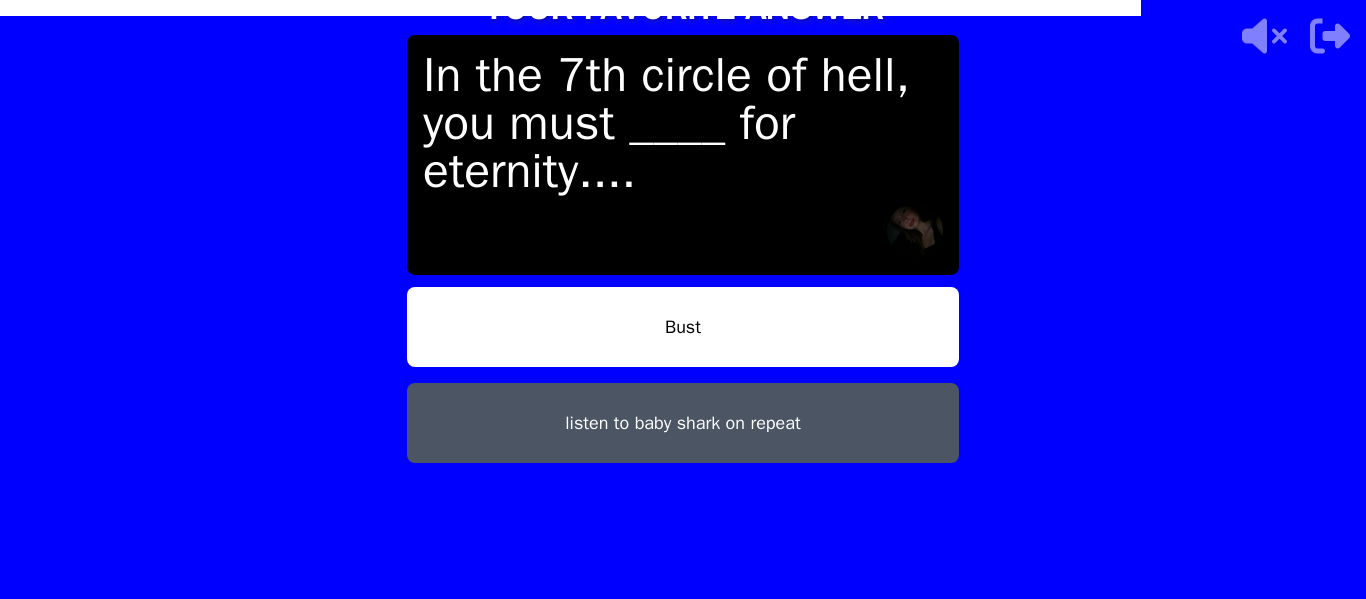 click on "Bust" at bounding box center [683, 327] 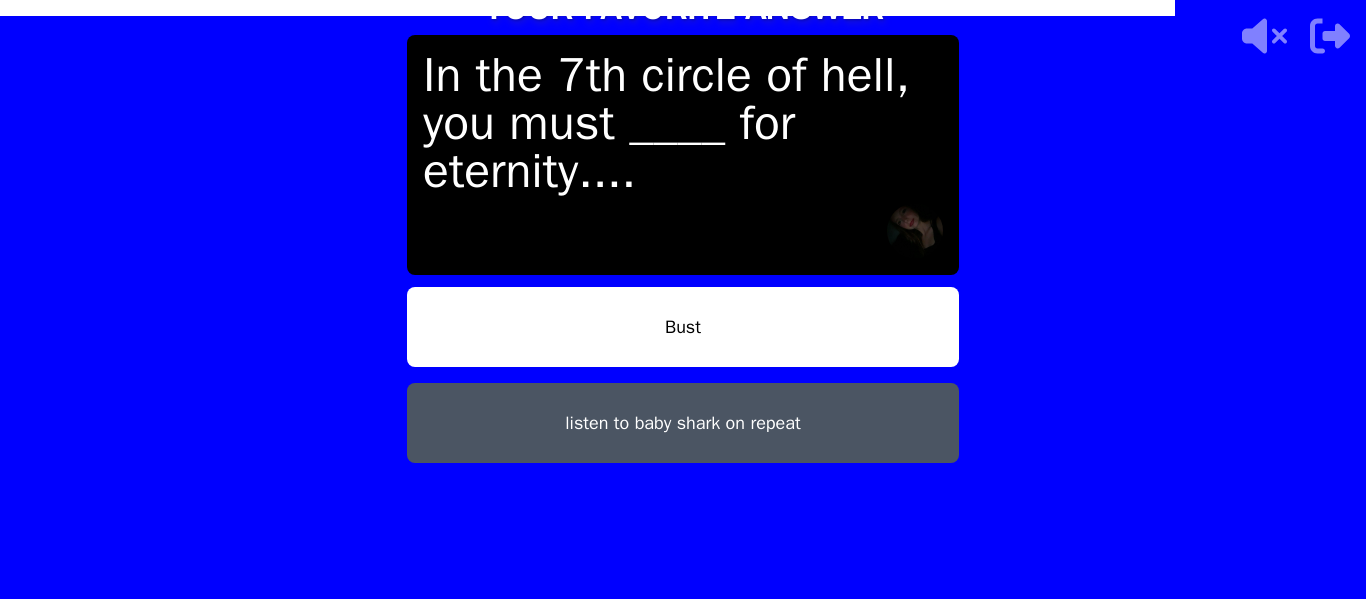 click on "Bust" at bounding box center [683, 327] 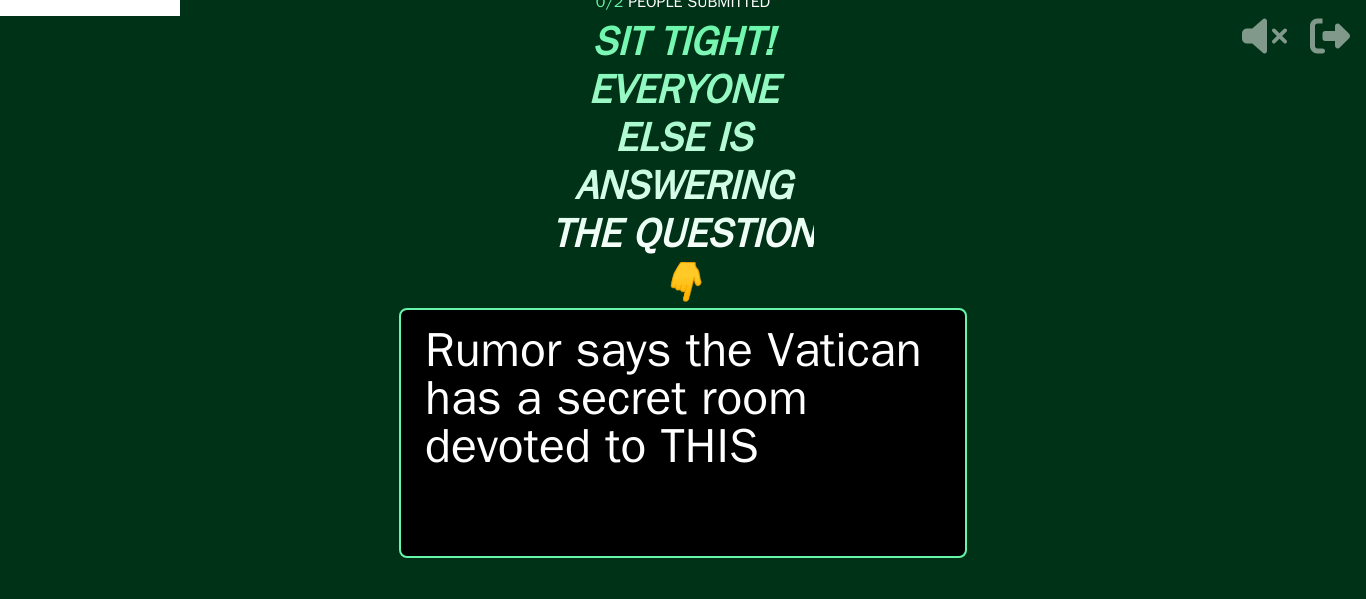 scroll, scrollTop: 43, scrollLeft: 0, axis: vertical 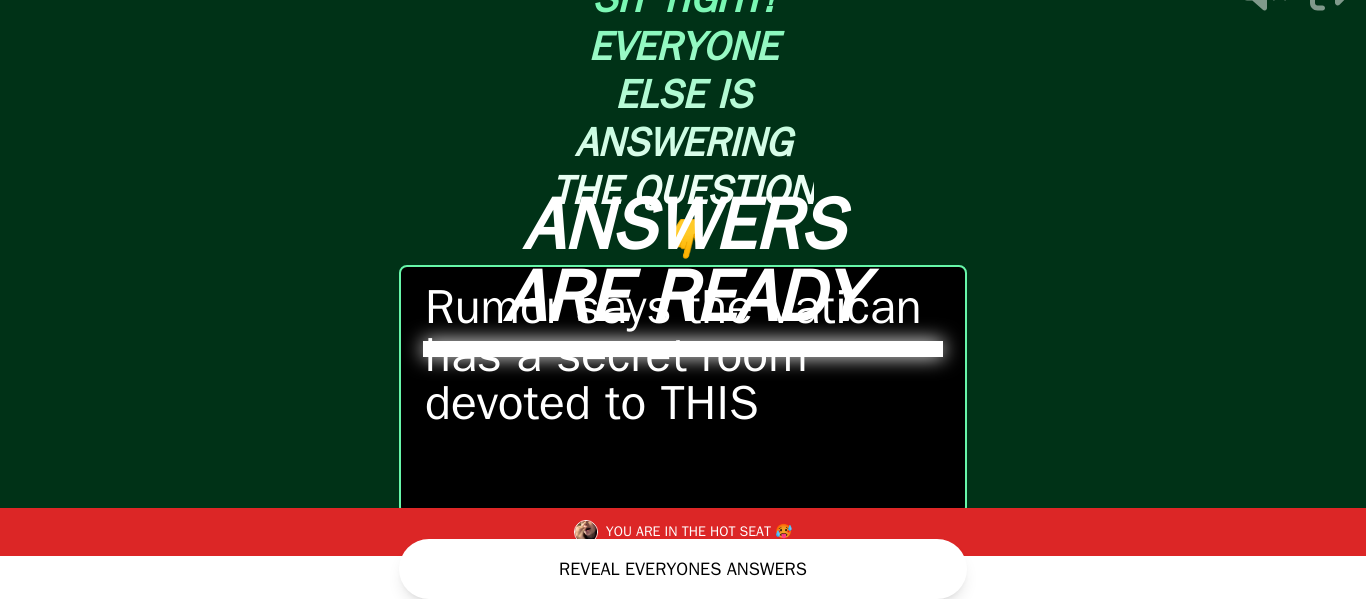 click on "REVEAL EVERYONES ANSWERS" at bounding box center (683, 569) 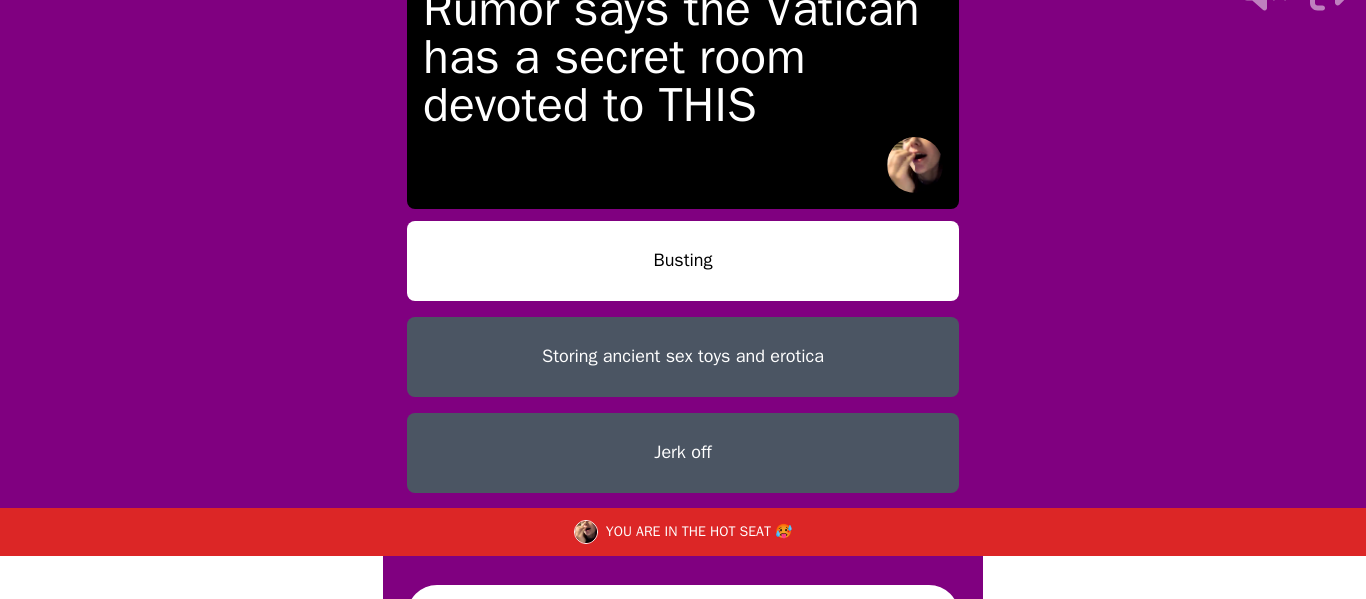 click on "Jerk off" at bounding box center (683, 453) 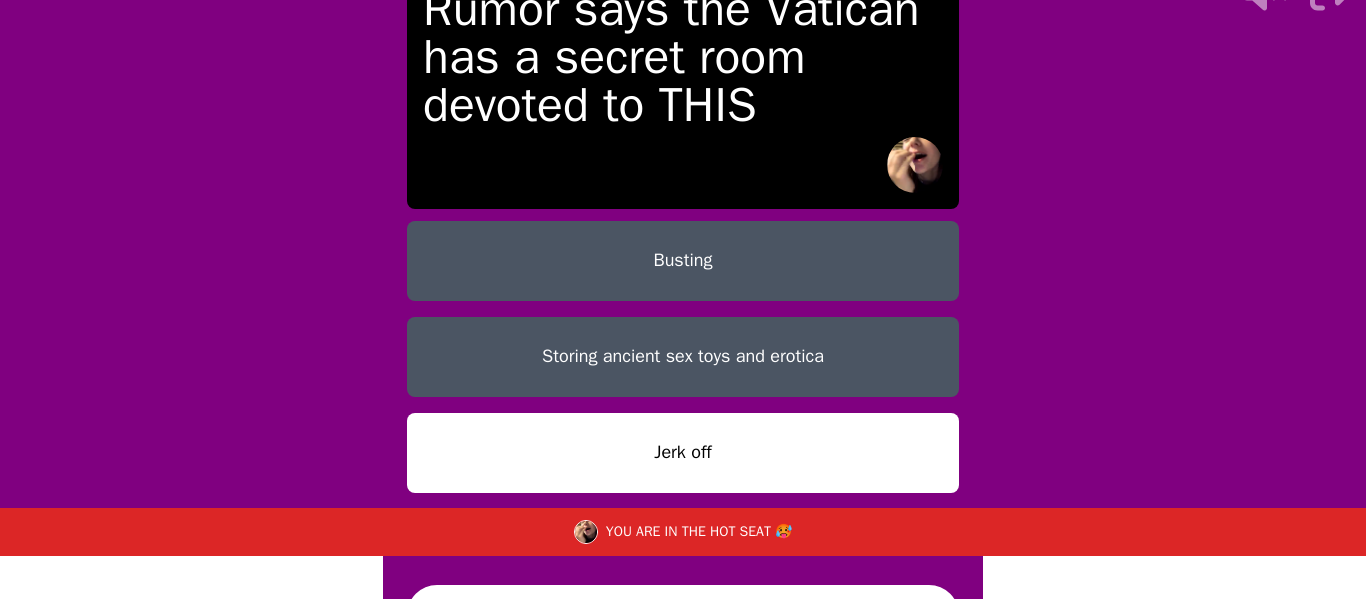 click on "Storing ancient sex toys and erotica" at bounding box center [683, 357] 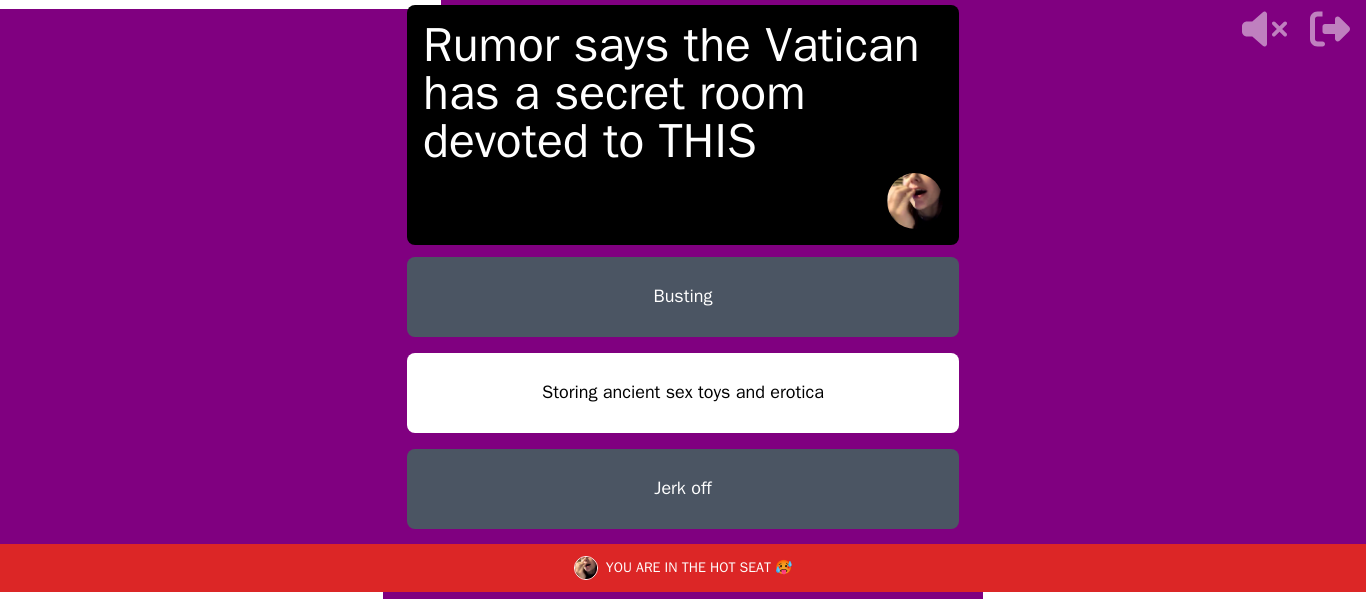 scroll, scrollTop: 0, scrollLeft: 0, axis: both 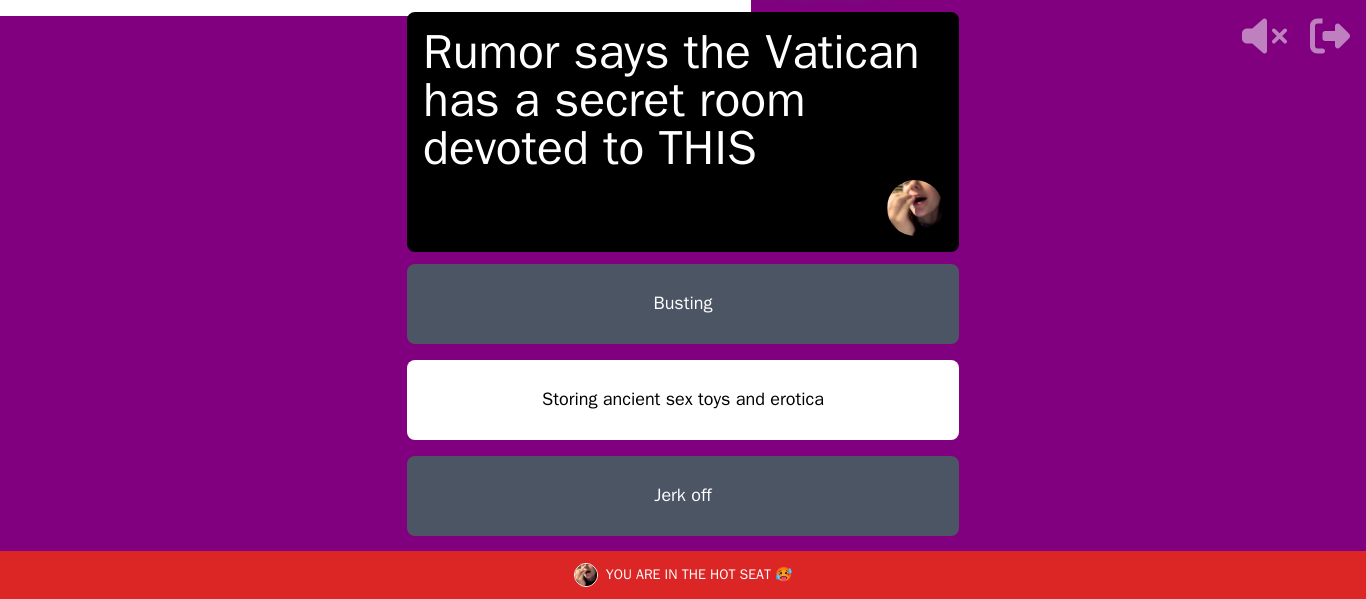 click on "Storing ancient sex toys and erotica" at bounding box center [683, 400] 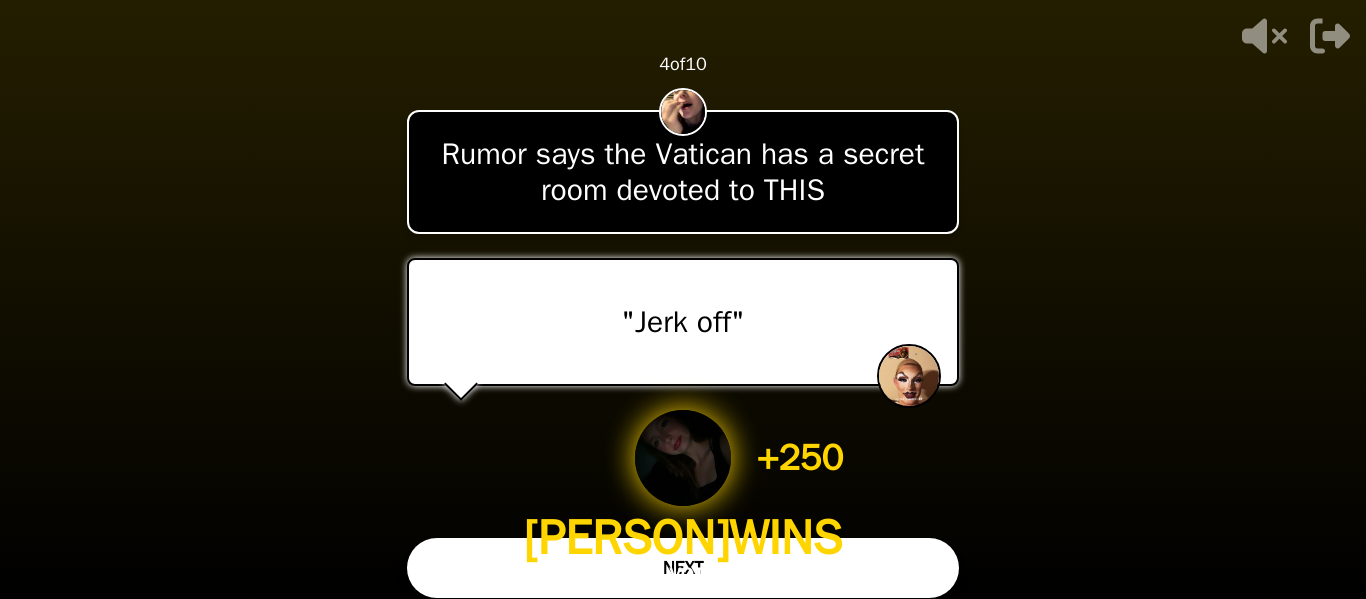 click on "NEXT" at bounding box center [683, 568] 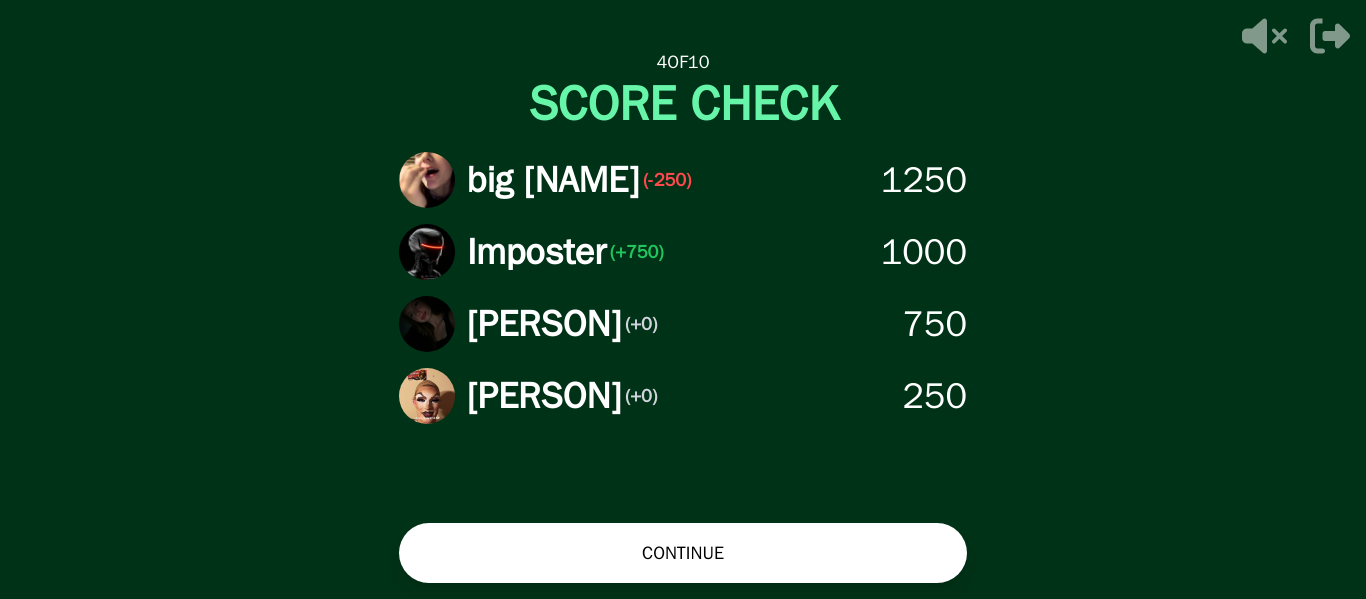 click on "CONTINUE" at bounding box center (683, 553) 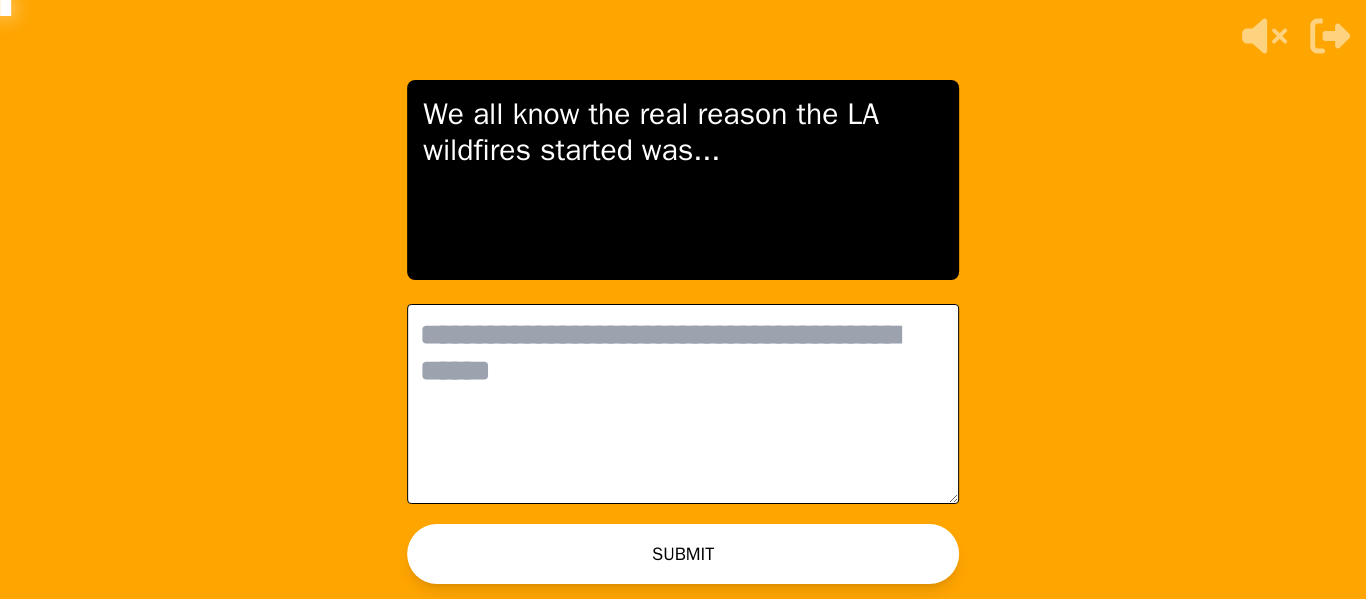 scroll, scrollTop: 0, scrollLeft: 0, axis: both 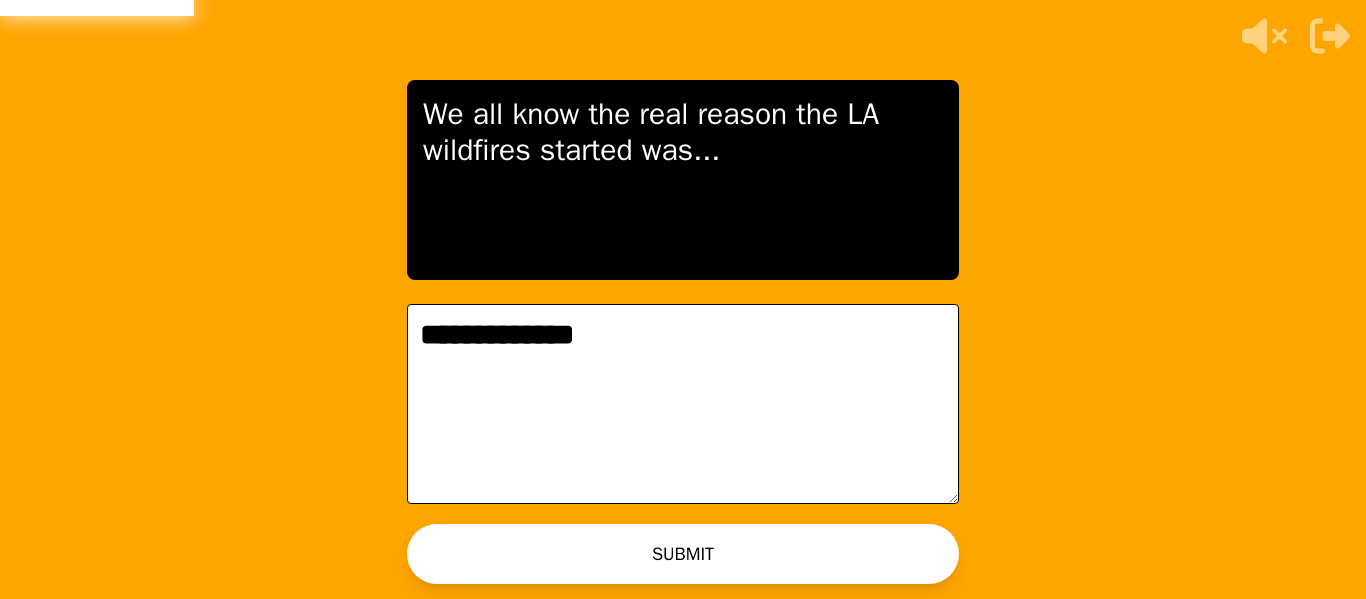 type on "**********" 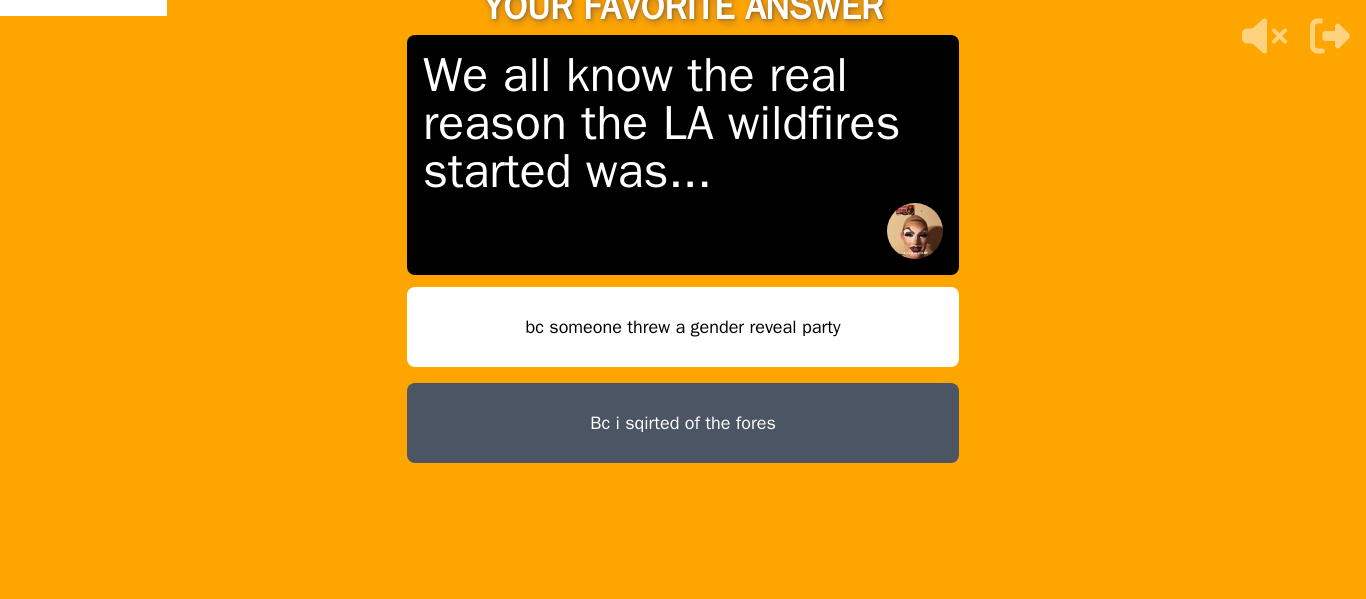 click on "Bc i sqirted of the fores" at bounding box center (683, 423) 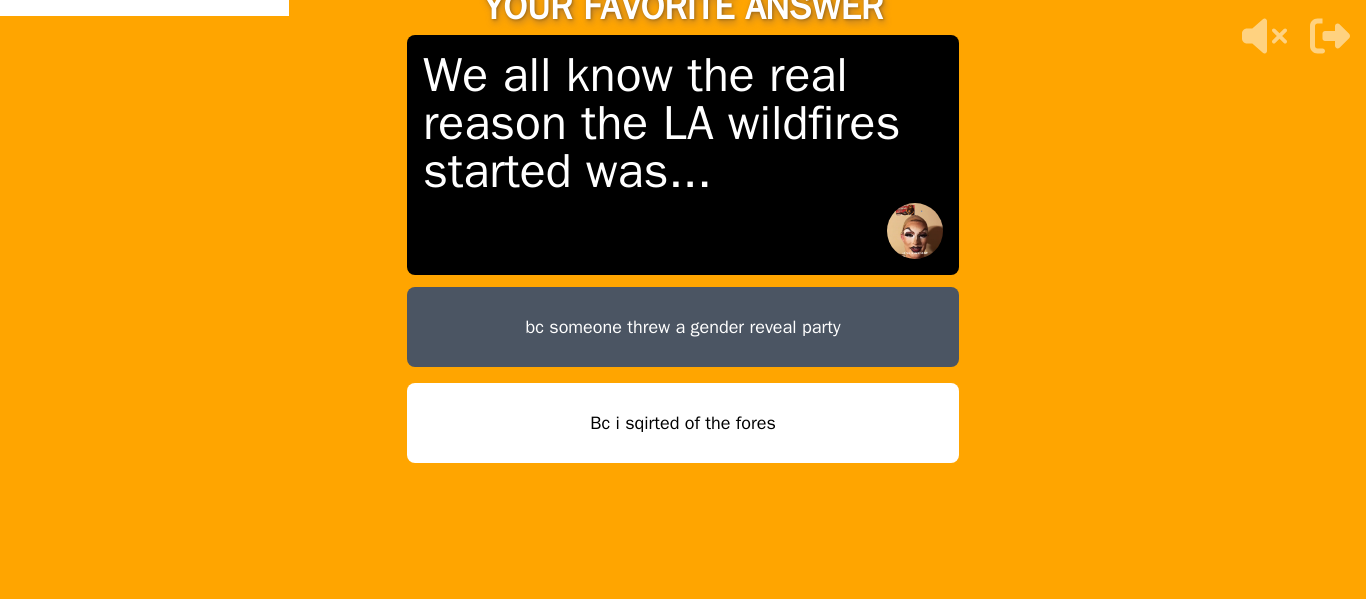 click on "bc someone threw a gender reveal party" at bounding box center [683, 327] 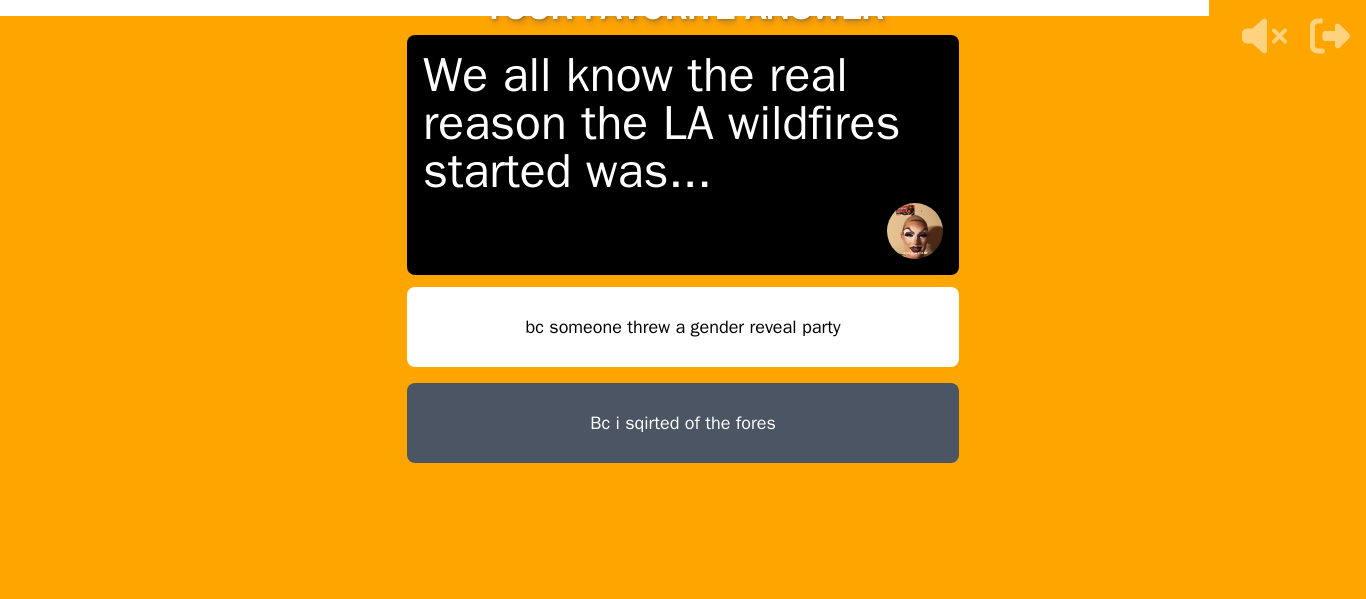 click on "Bc i sqirted of the fores" at bounding box center (683, 423) 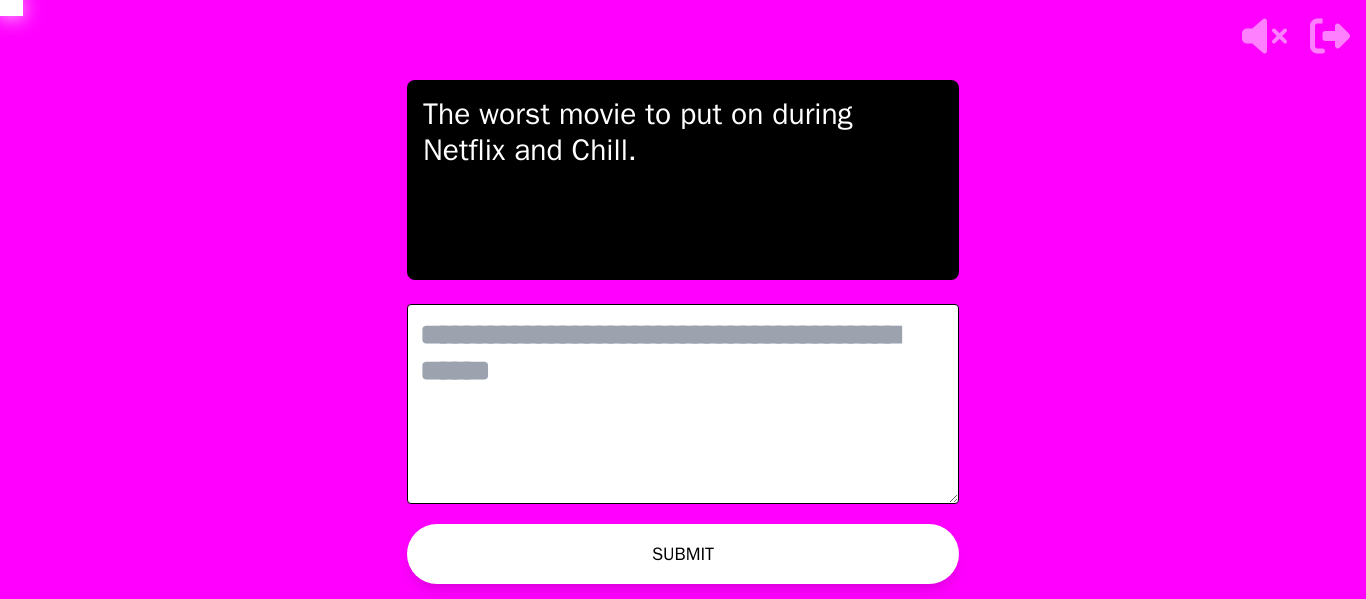 scroll, scrollTop: 0, scrollLeft: 0, axis: both 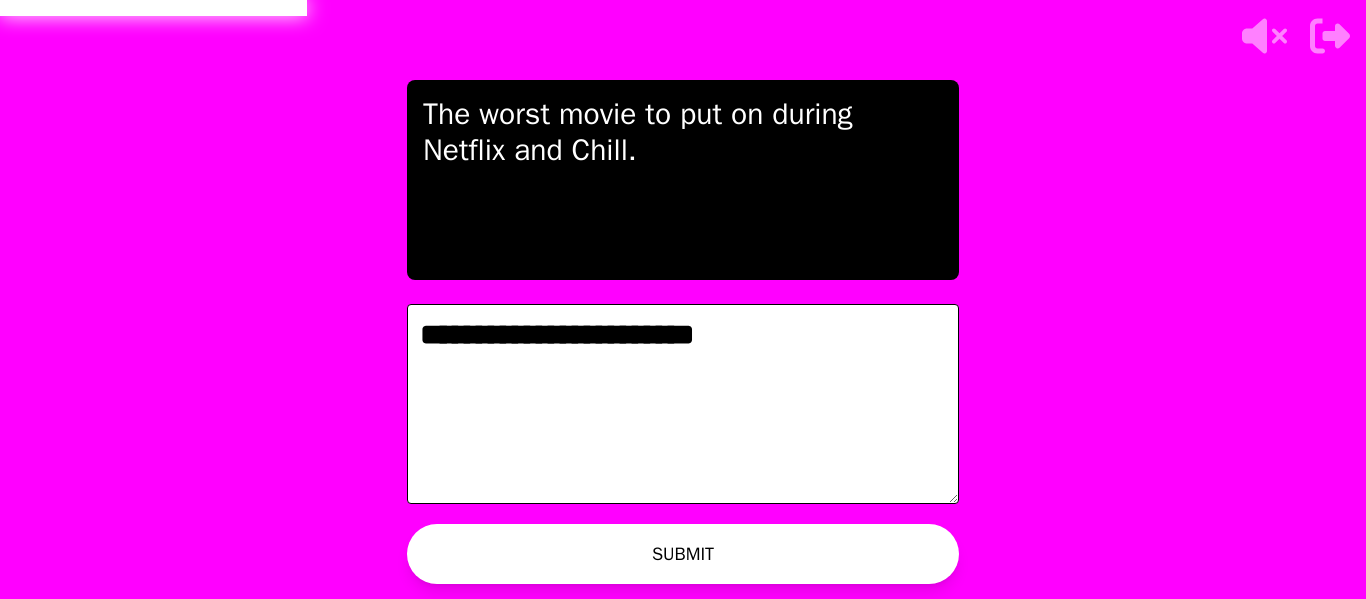 type on "**********" 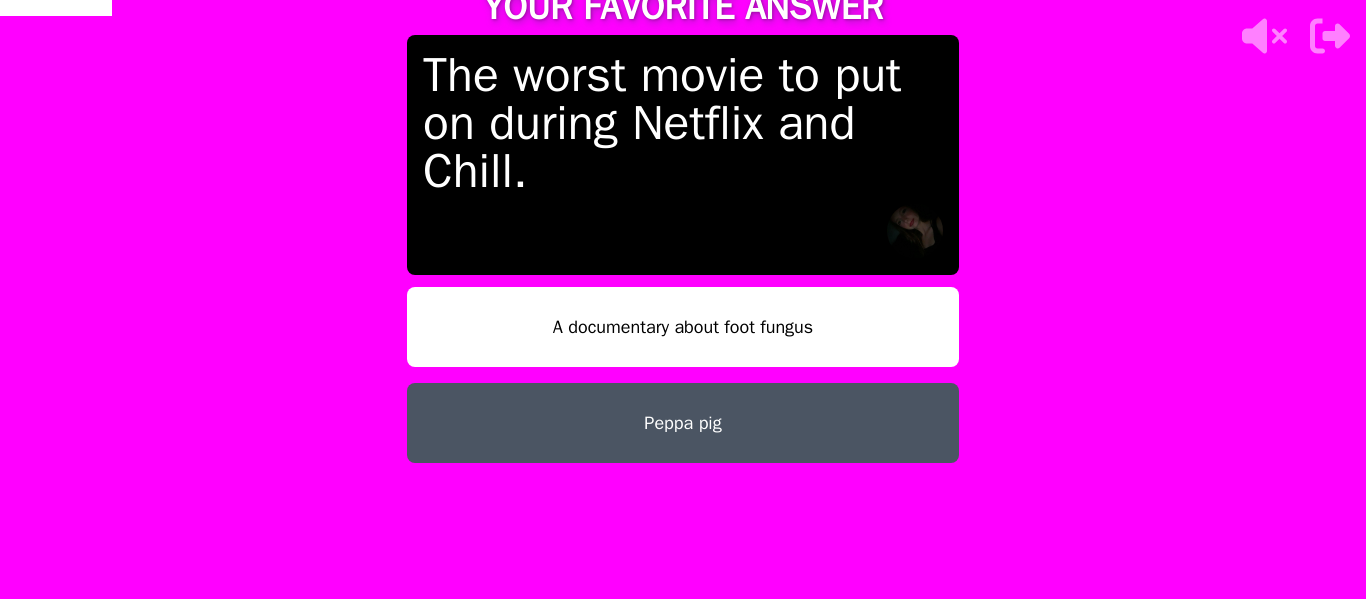 click on "A documentary about foot fungus" at bounding box center [683, 327] 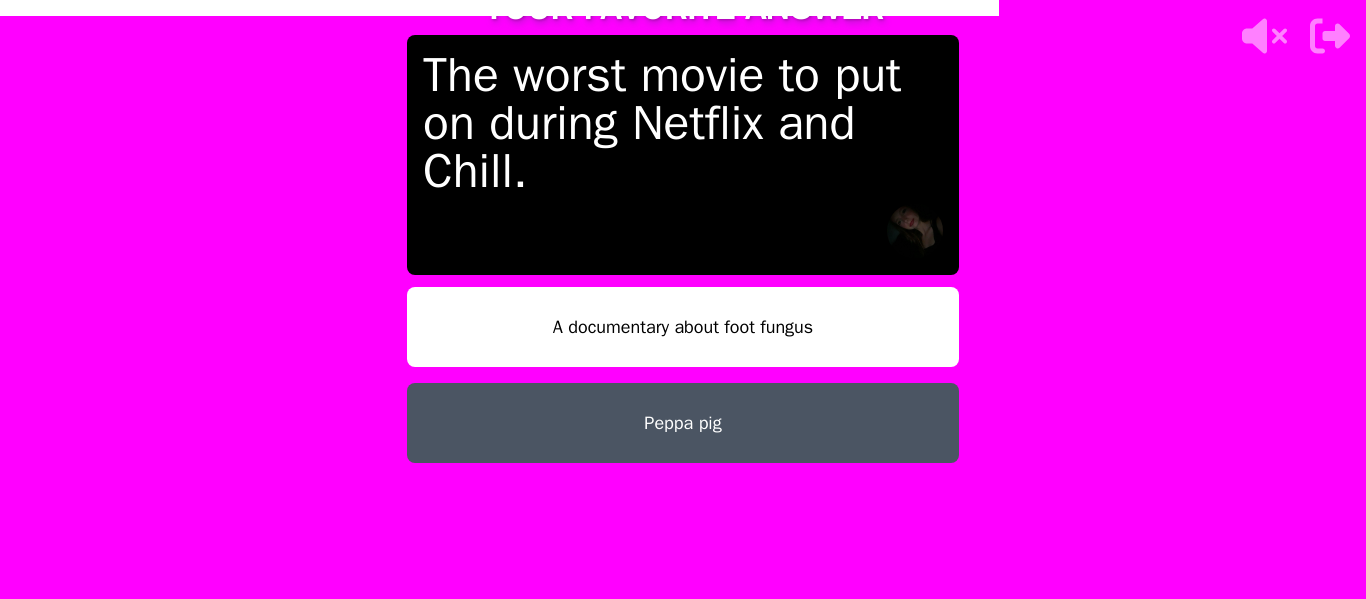 click on "A documentary about foot fungus" at bounding box center (683, 327) 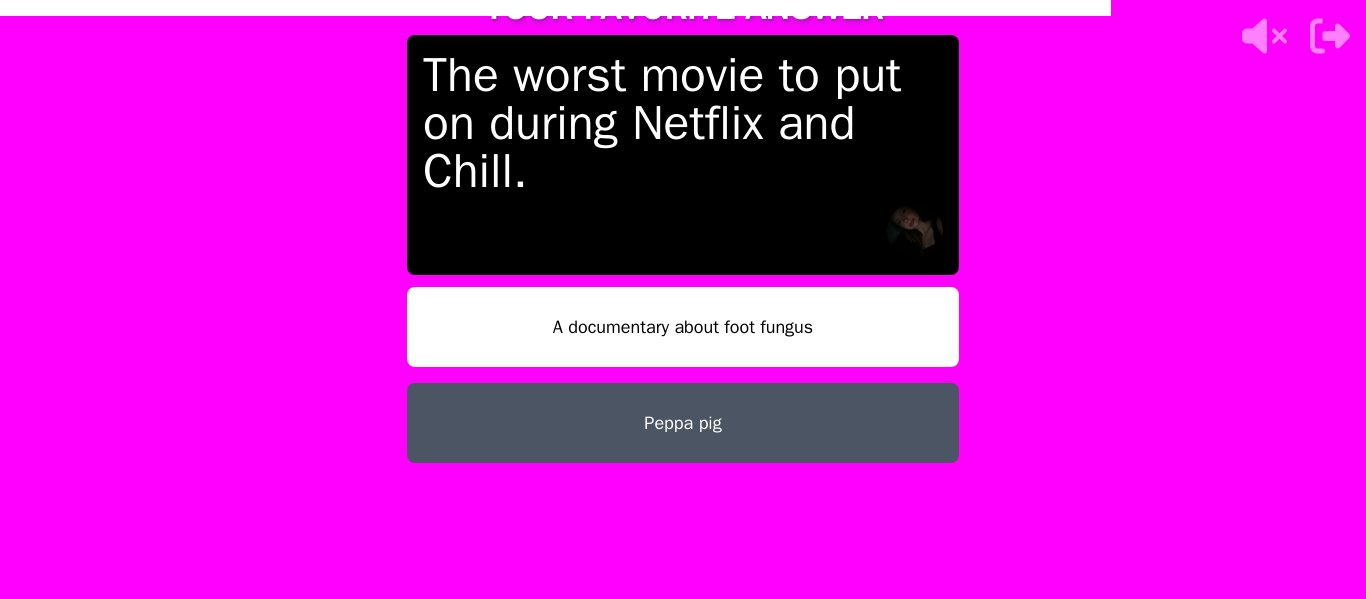 click on "A documentary about foot fungus" at bounding box center [683, 327] 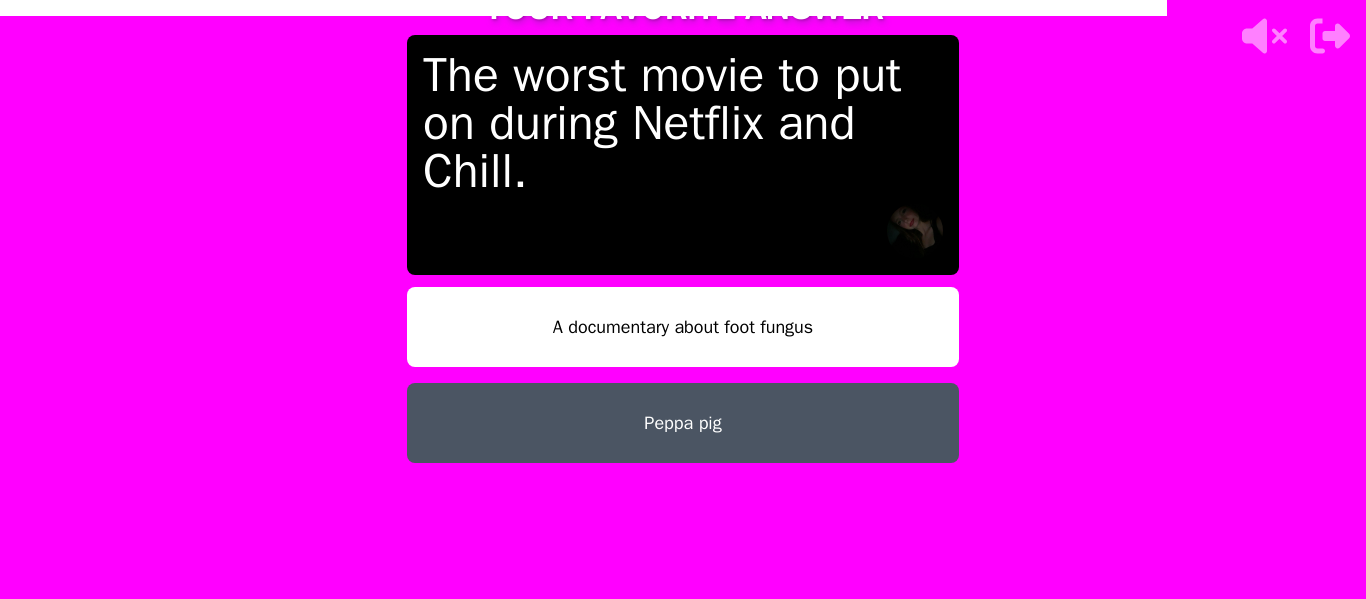 click on "A documentary about foot fungus" at bounding box center (683, 327) 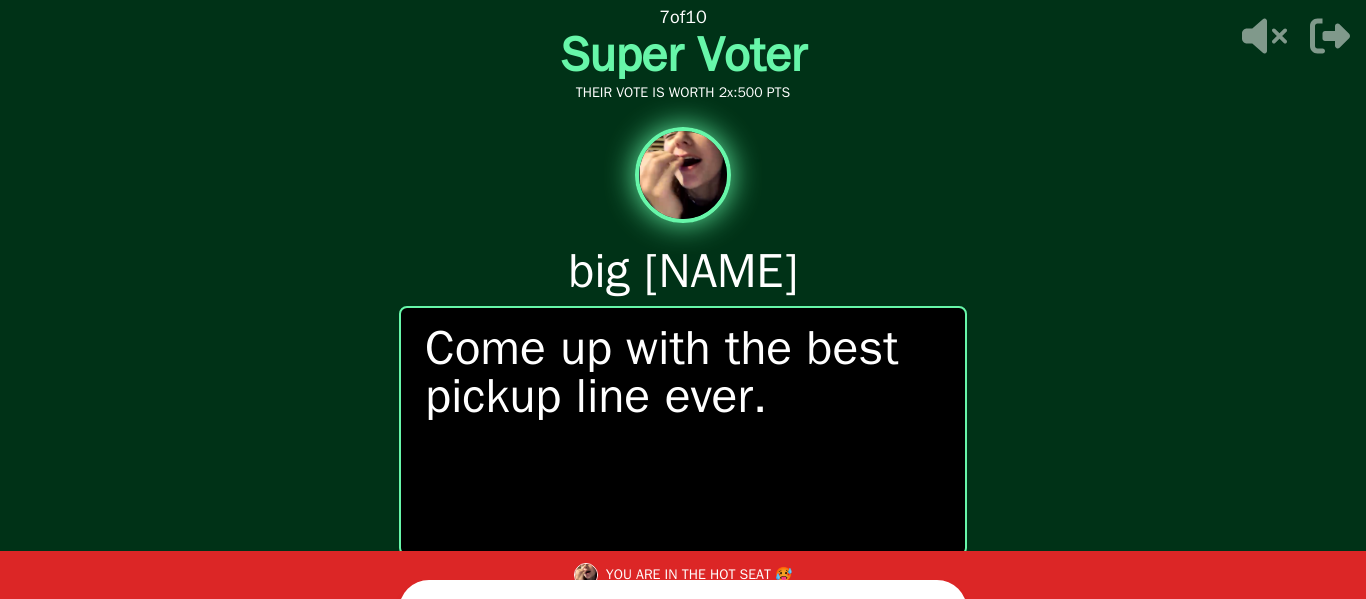 scroll, scrollTop: 41, scrollLeft: 0, axis: vertical 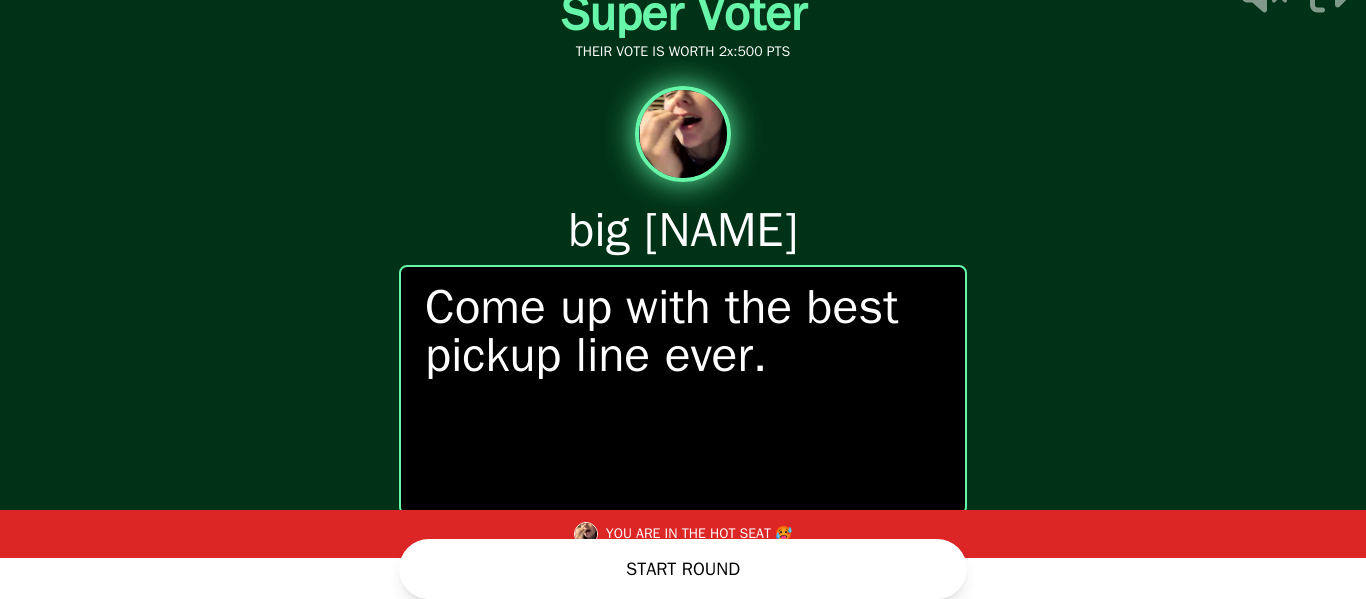 click on "START ROUND" at bounding box center (683, 569) 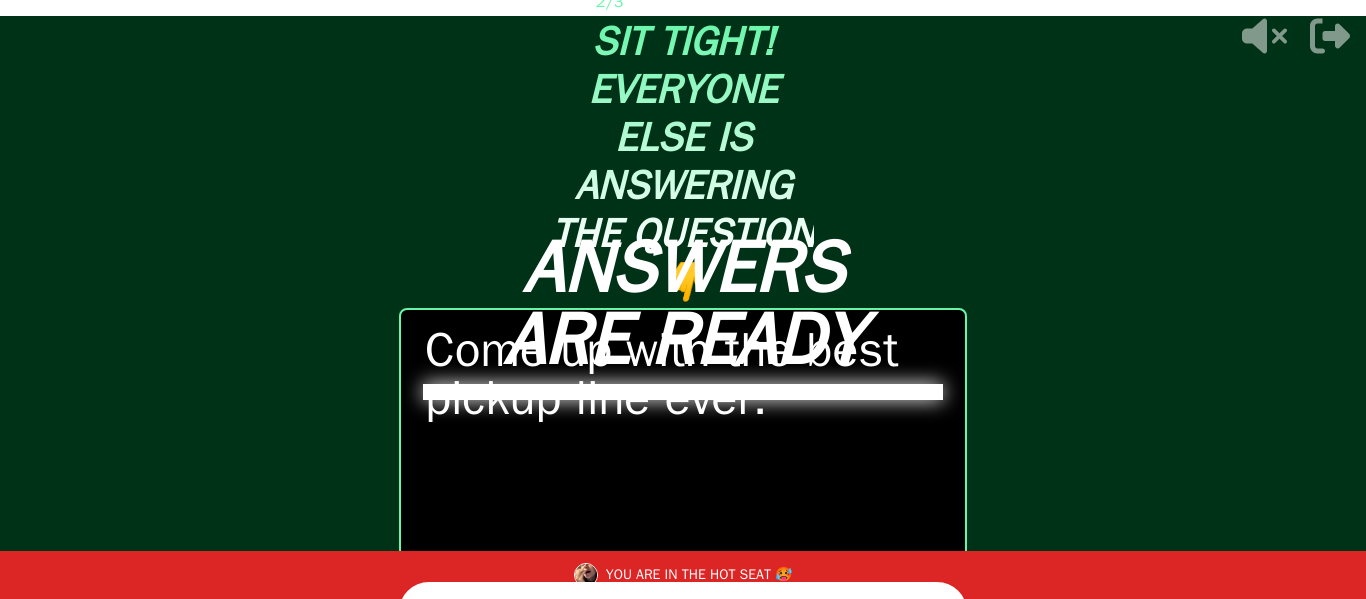 scroll, scrollTop: 43, scrollLeft: 0, axis: vertical 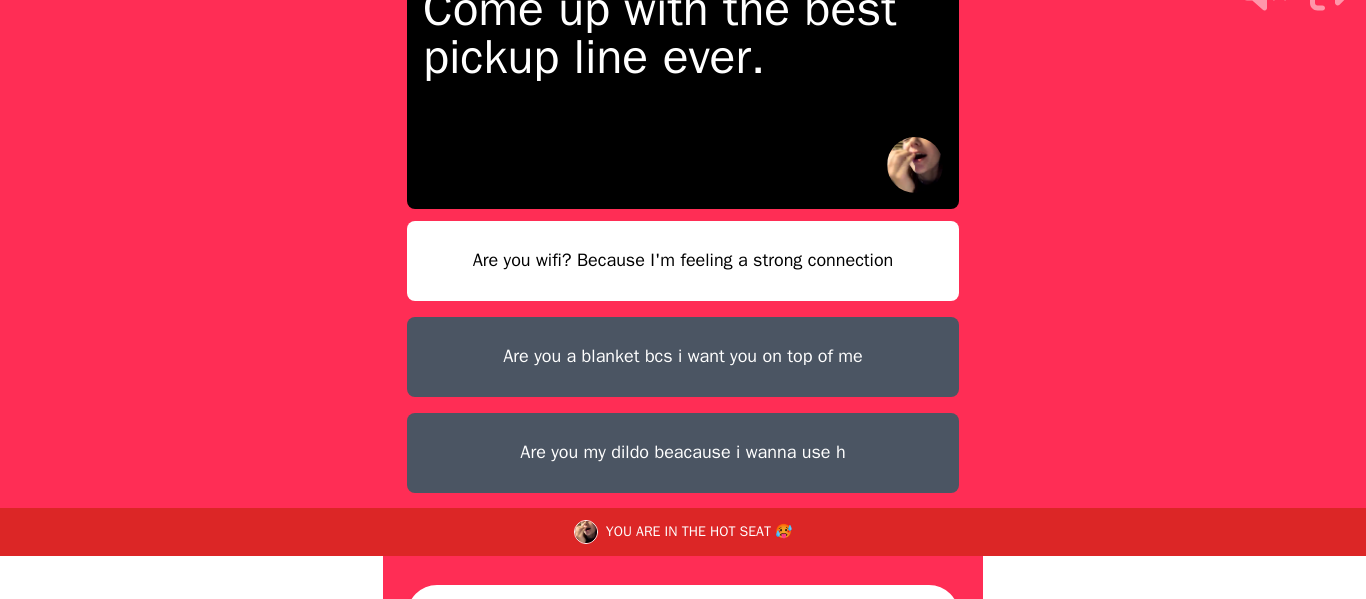 click on "Are you my dildo beacause i wanna use h" at bounding box center [683, 453] 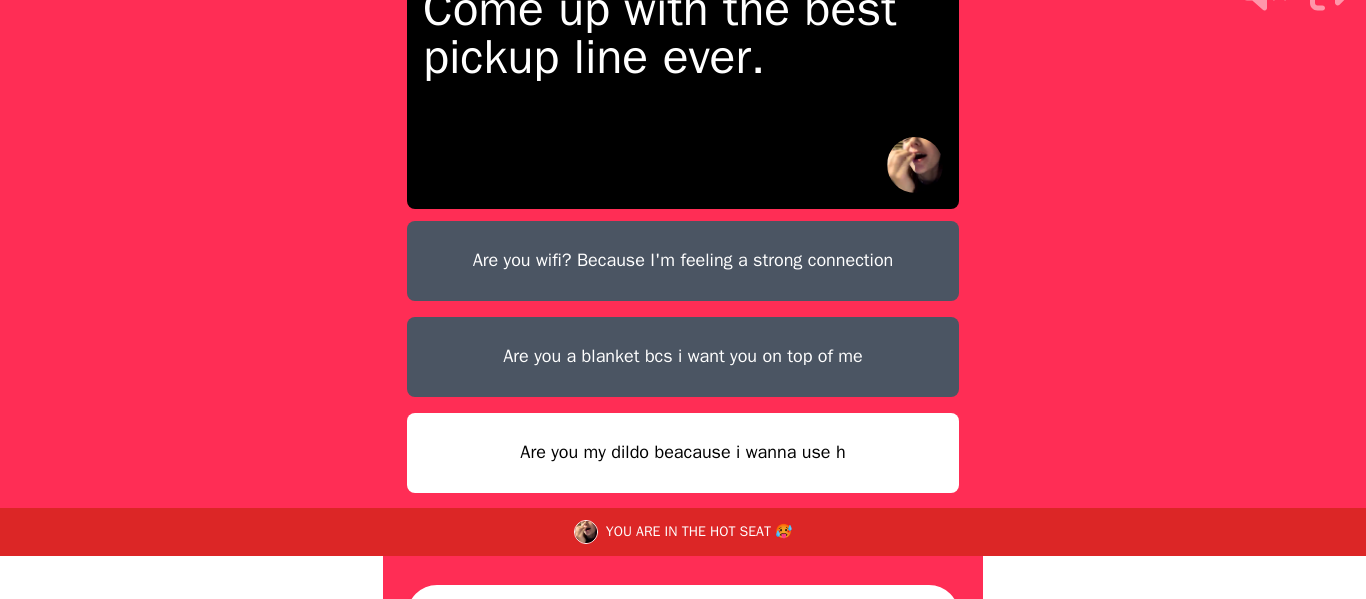 click on "Are you a blanket bcs i want you on top of me" at bounding box center (683, 357) 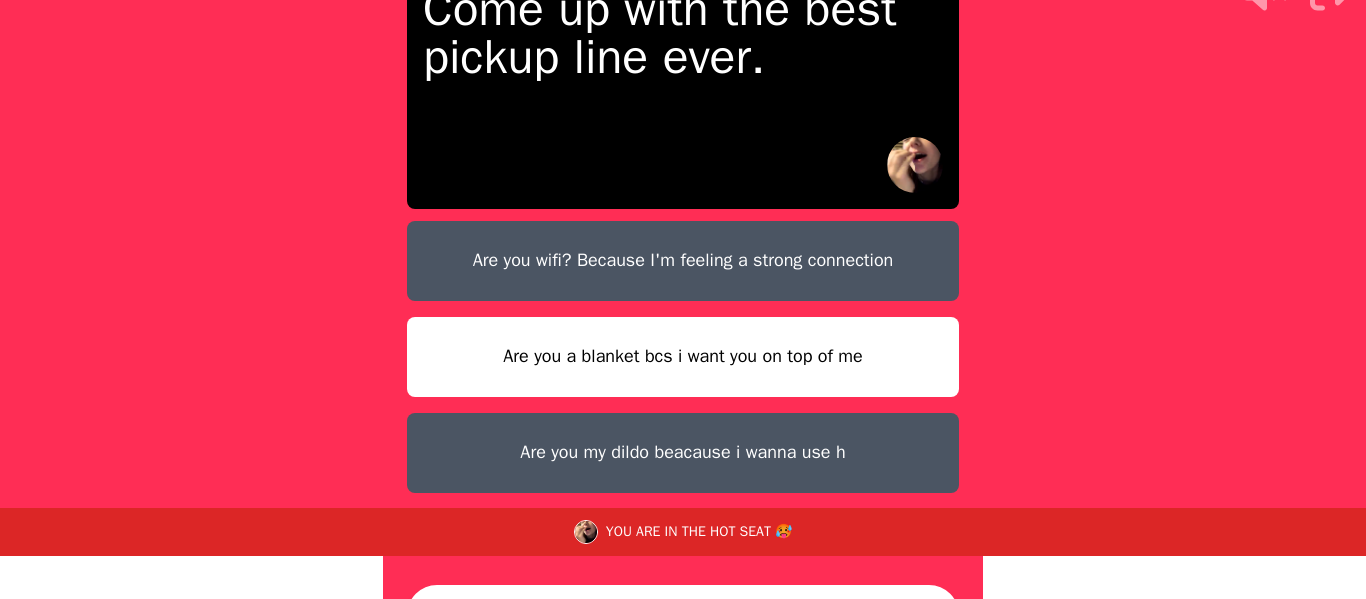 click on "Are you a blanket bcs i want you on top of me" at bounding box center [683, 357] 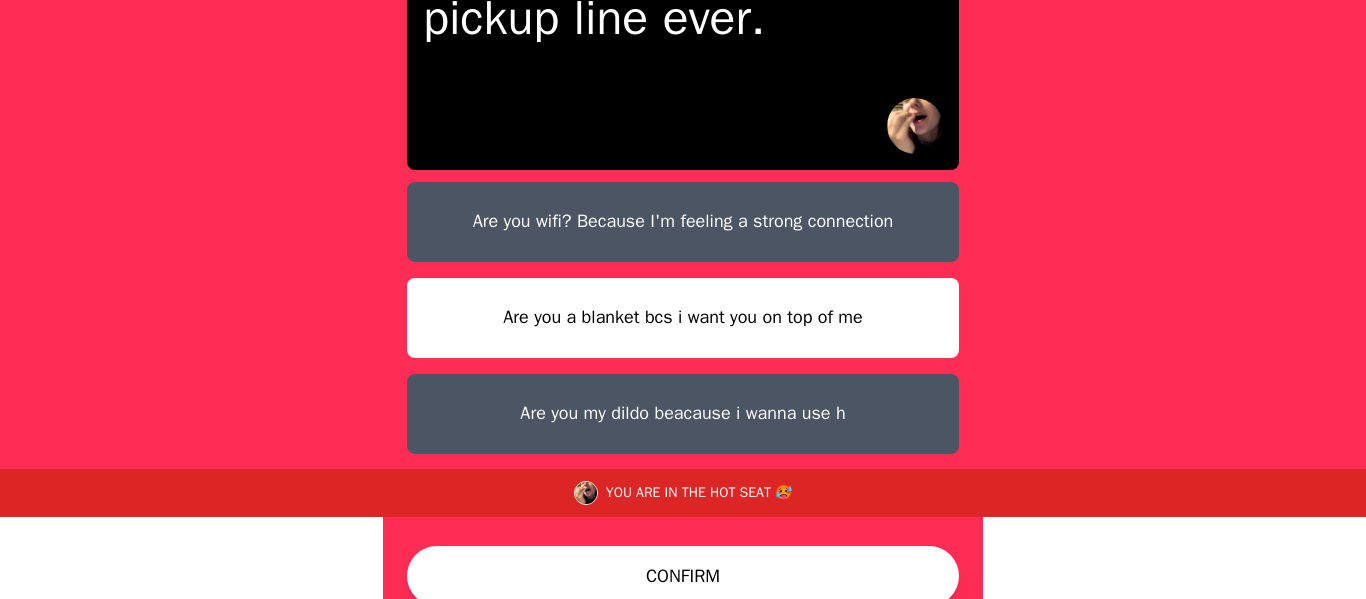 scroll, scrollTop: 101, scrollLeft: 0, axis: vertical 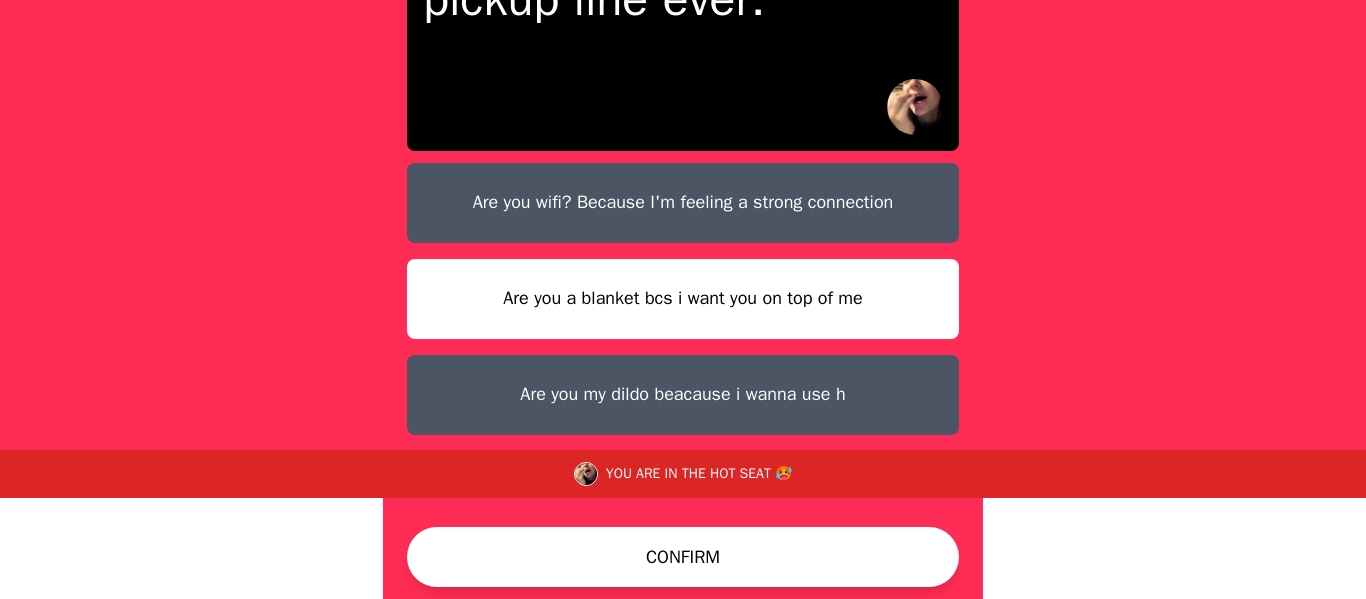 click on "Are you a blanket bcs i want you on top of me" at bounding box center [683, 299] 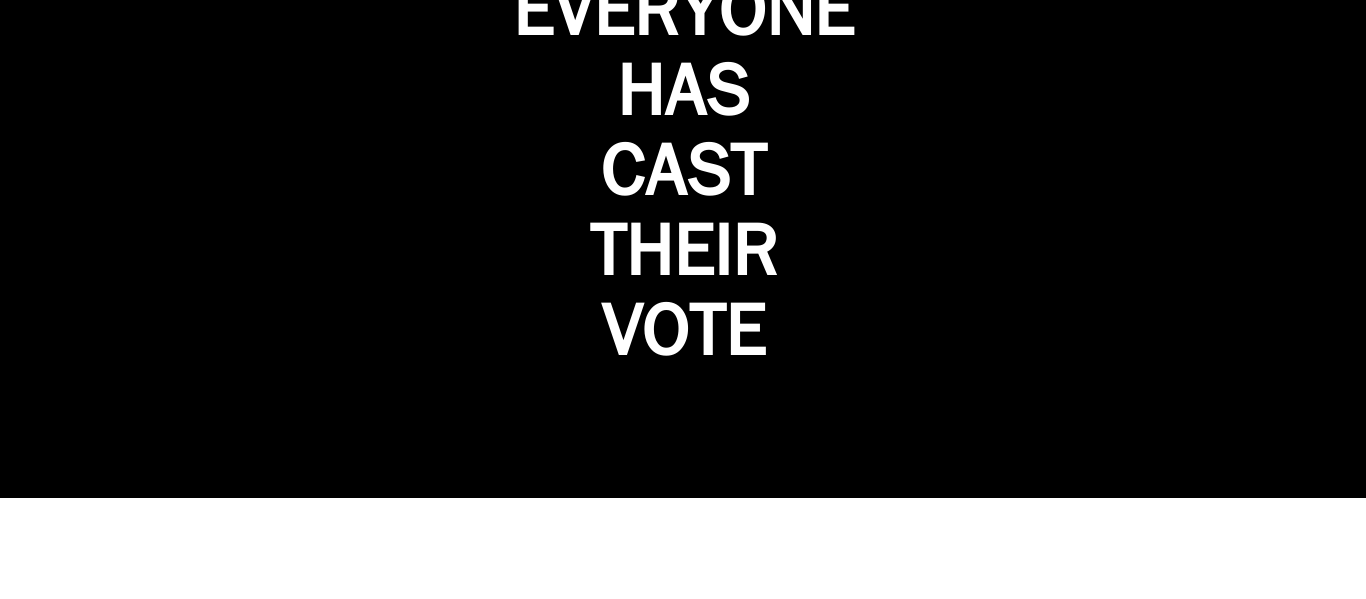 scroll, scrollTop: 15, scrollLeft: 0, axis: vertical 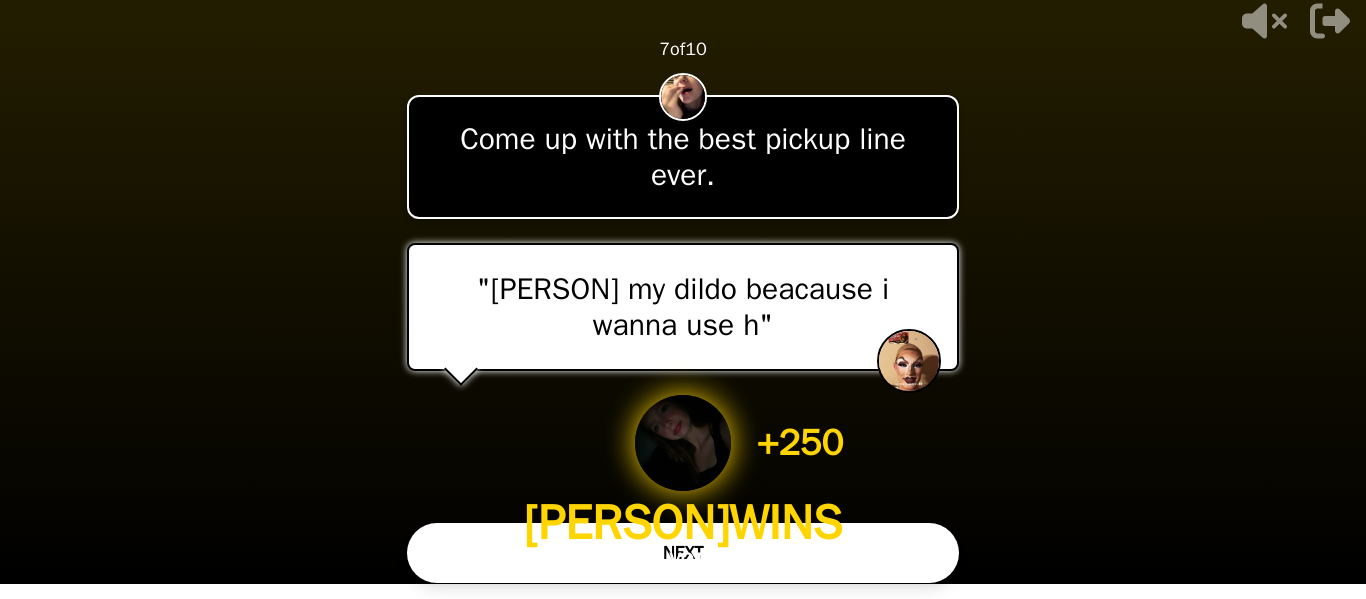 click on "NEXT" at bounding box center (683, 553) 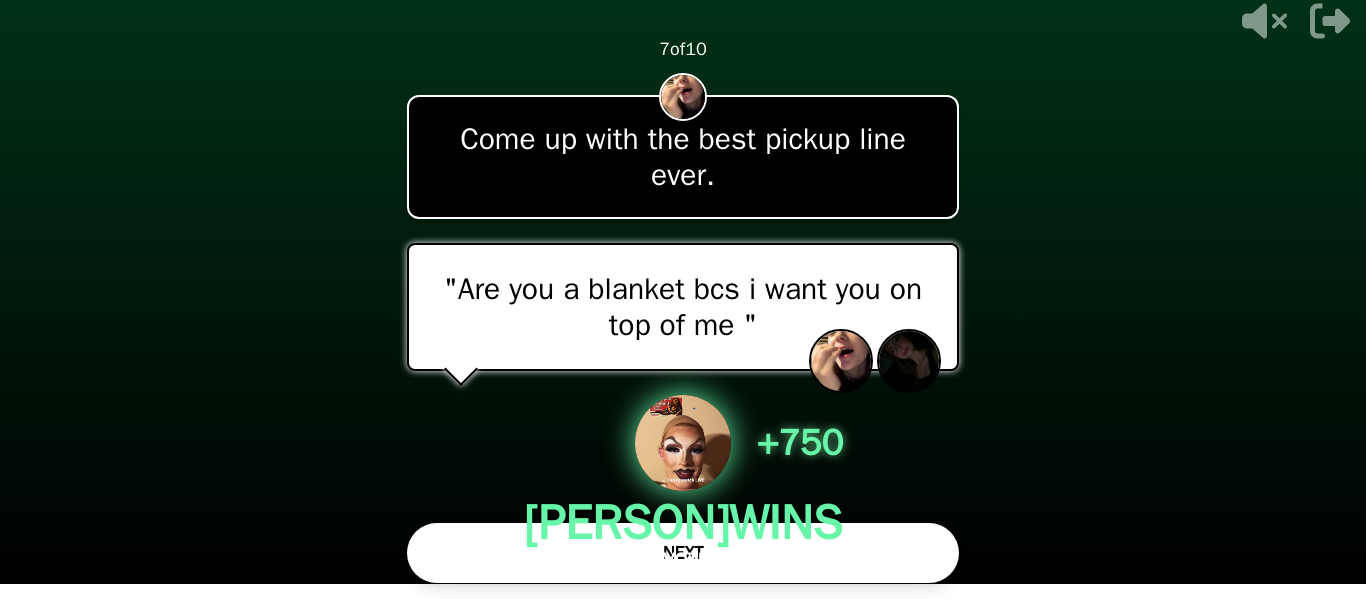 click on "NEXT" at bounding box center (683, 553) 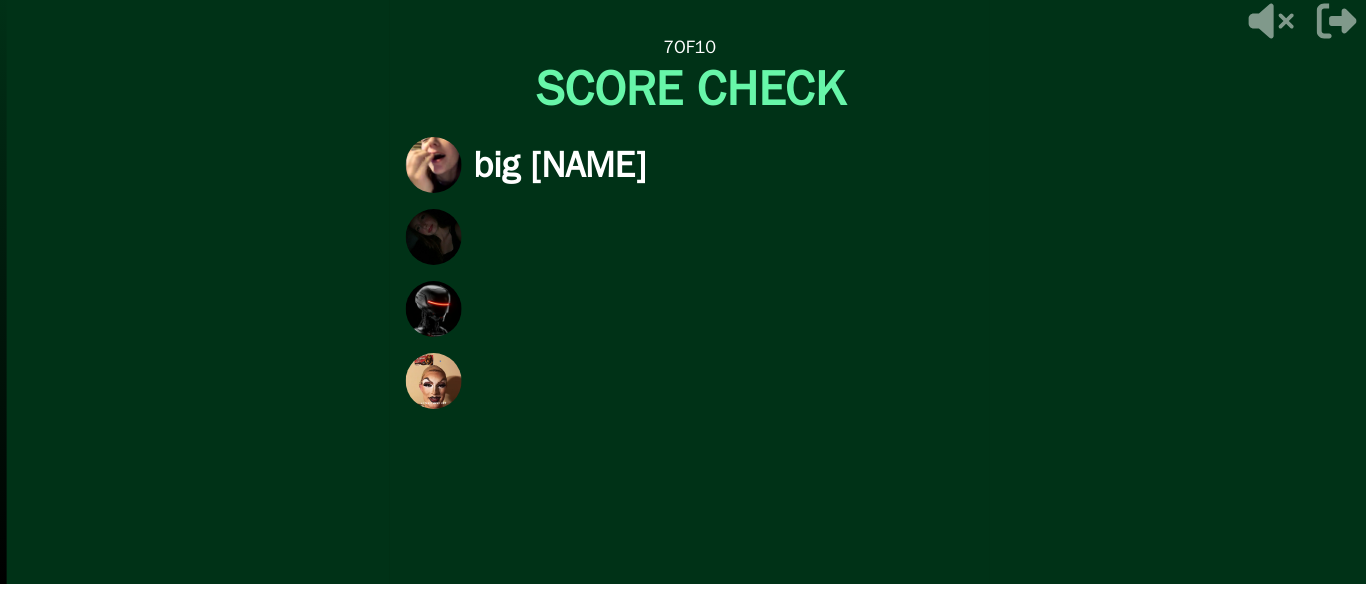 scroll, scrollTop: 0, scrollLeft: 0, axis: both 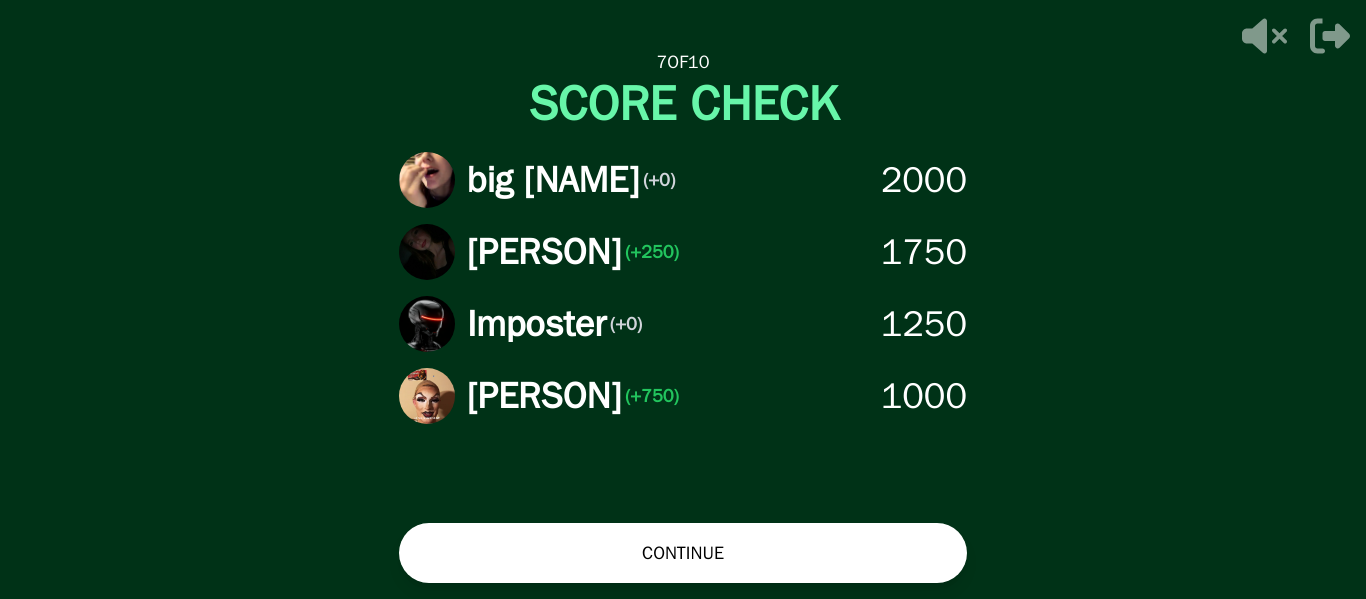 click on "CONTINUE" at bounding box center (683, 553) 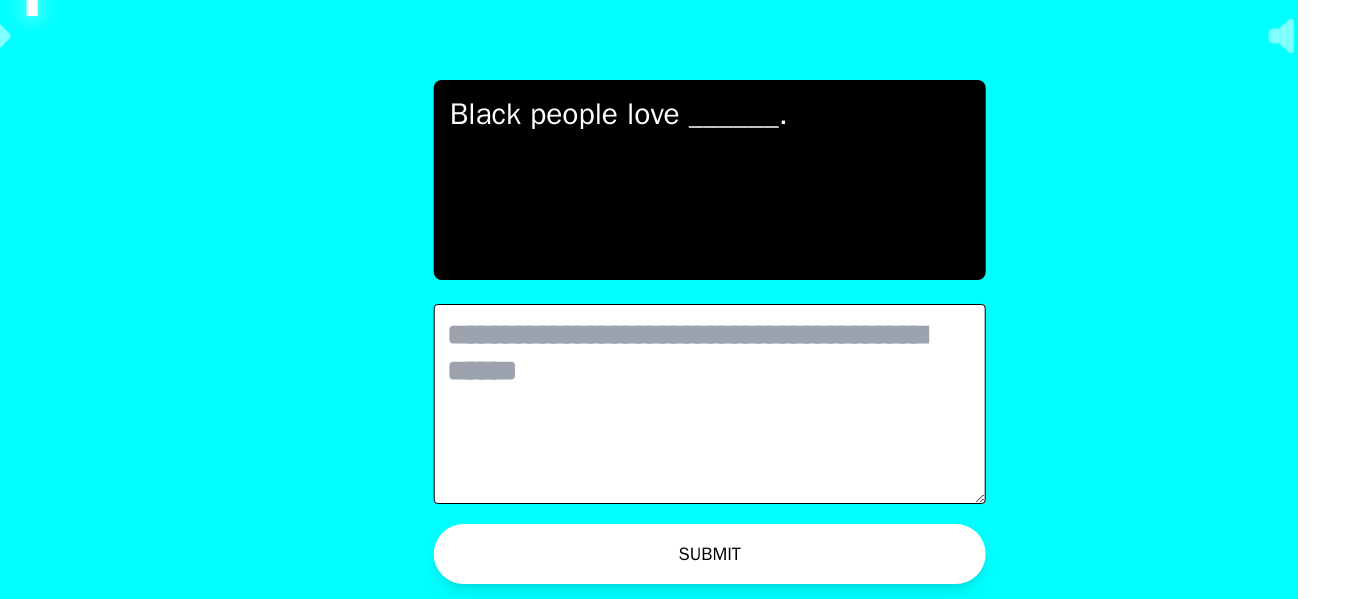 scroll, scrollTop: 0, scrollLeft: 0, axis: both 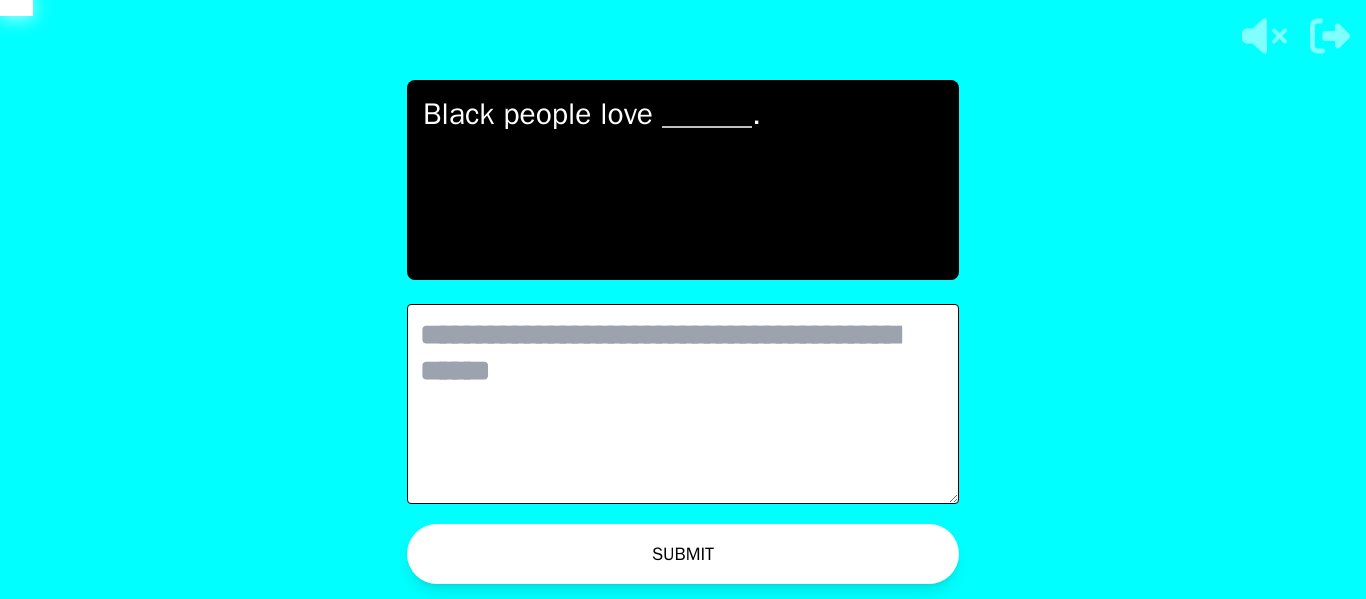 click at bounding box center (683, 404) 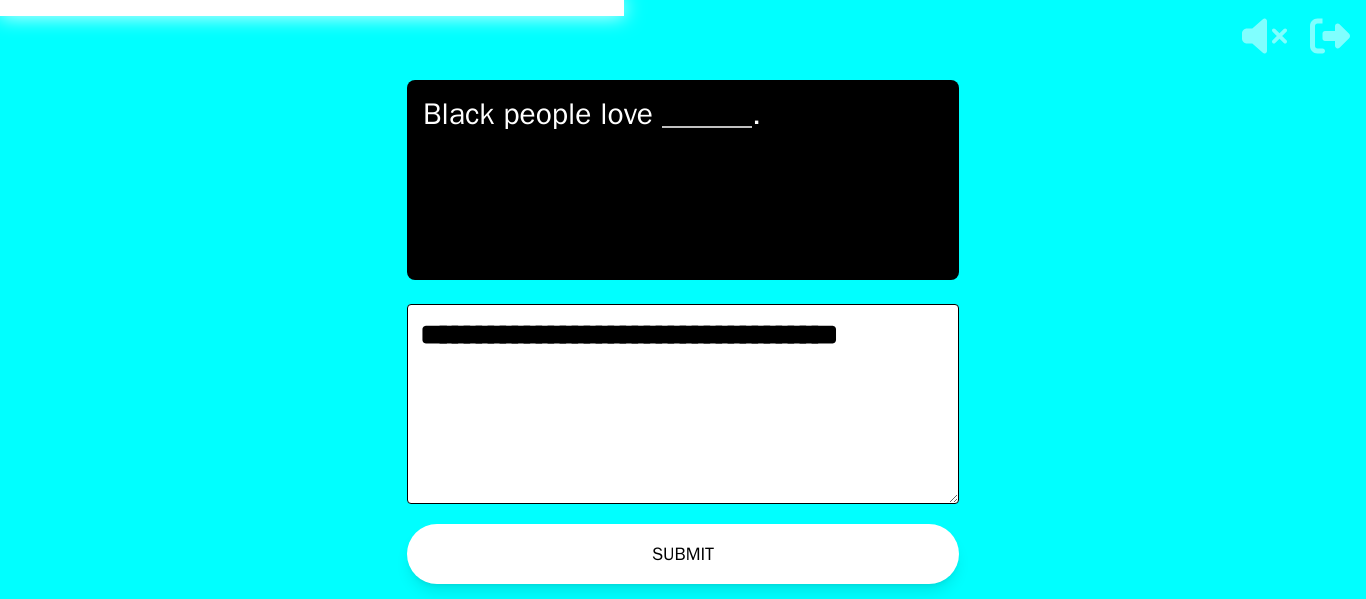 click on "WAITING ON [PERSON] TO ADVANCE..." at bounding box center [703, 559] 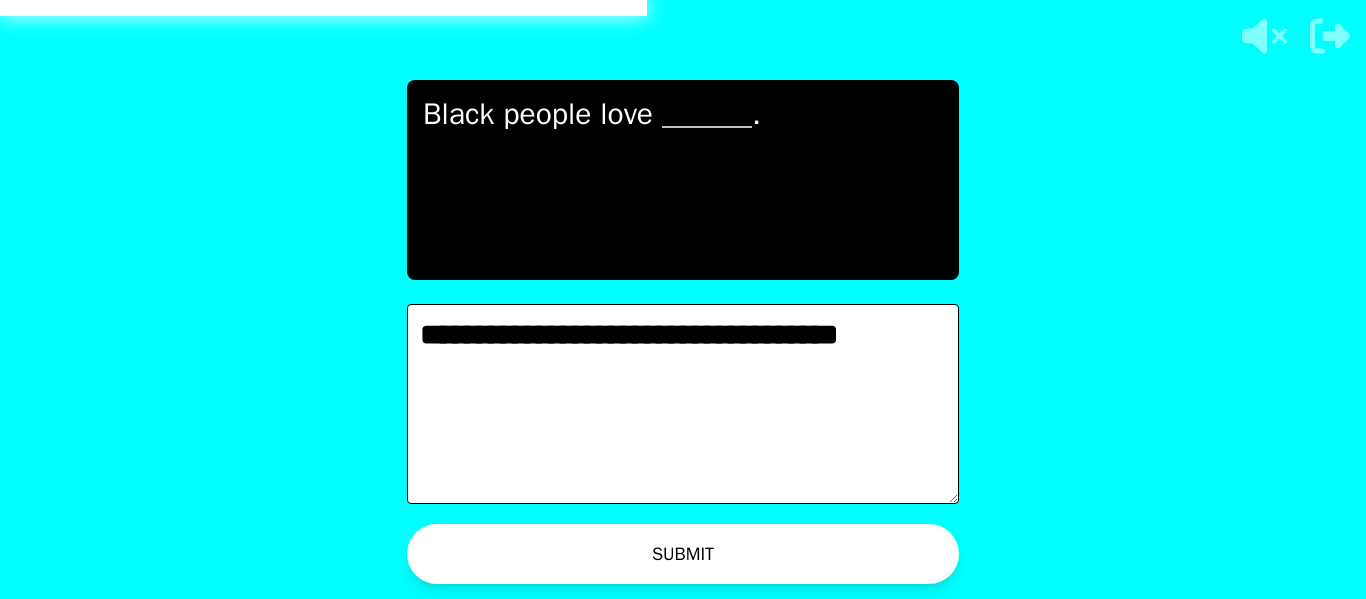 click on "[PERSON]" at bounding box center (695, 558) 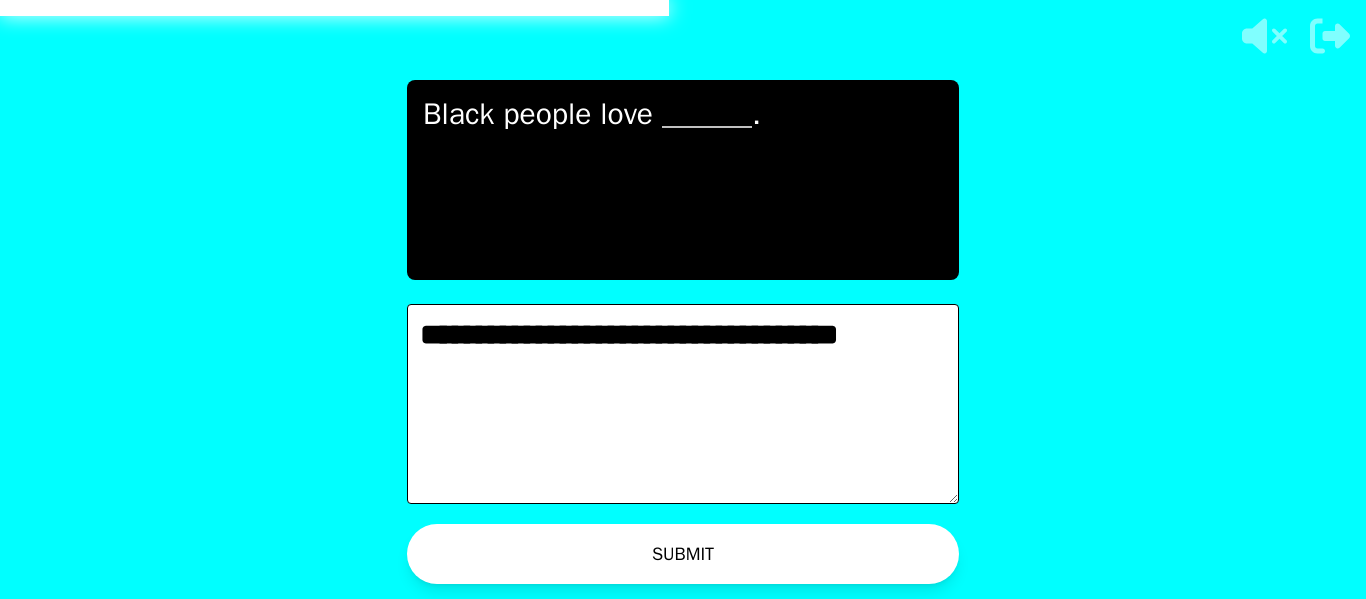 click on "WAITING ON [PERSON] TO ADVANCE..." at bounding box center [703, 559] 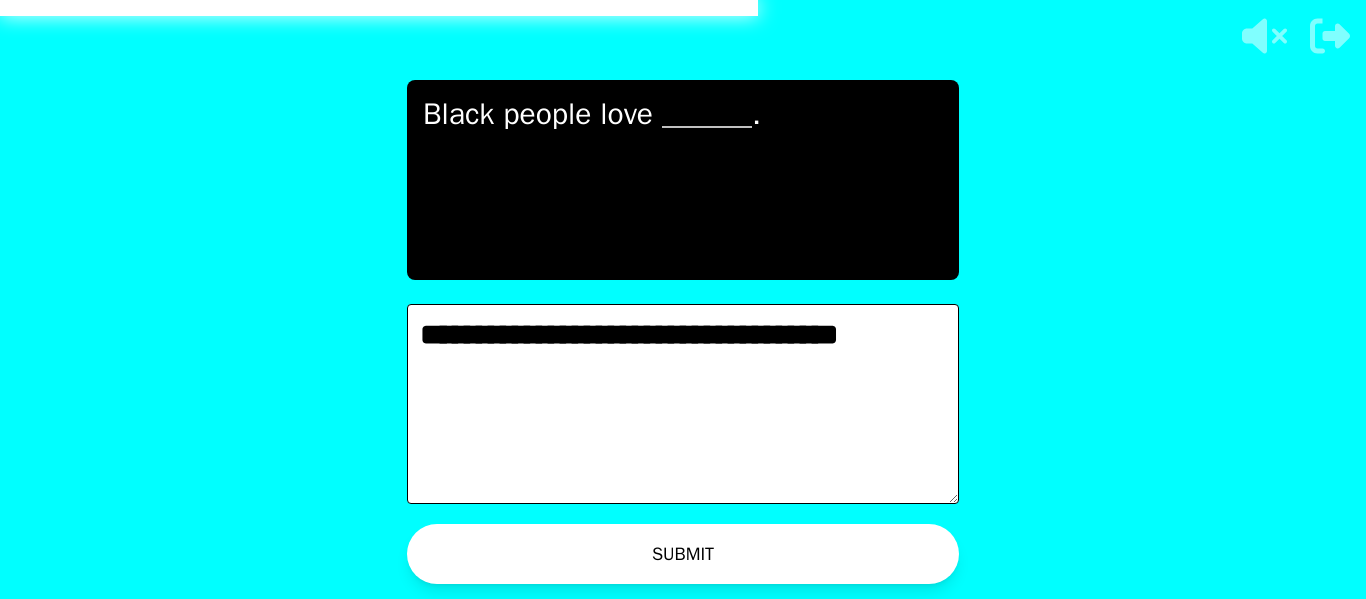 click on "[PERSON]" at bounding box center (695, 558) 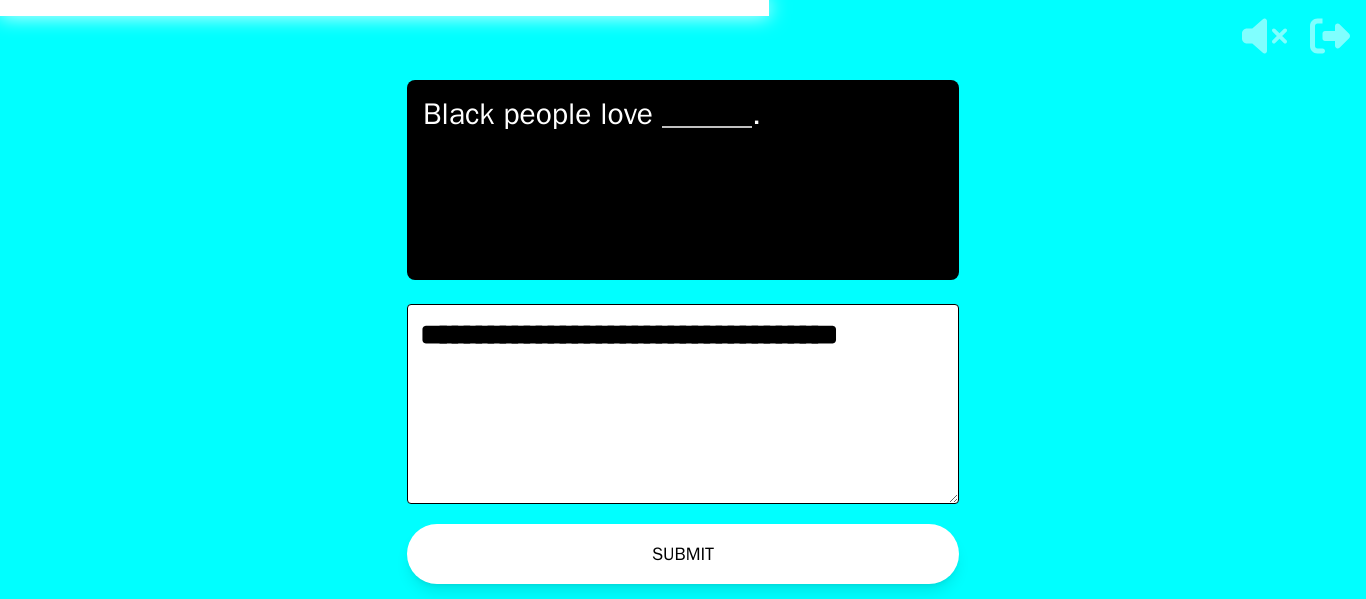 click on "[PERSON]" at bounding box center [695, 558] 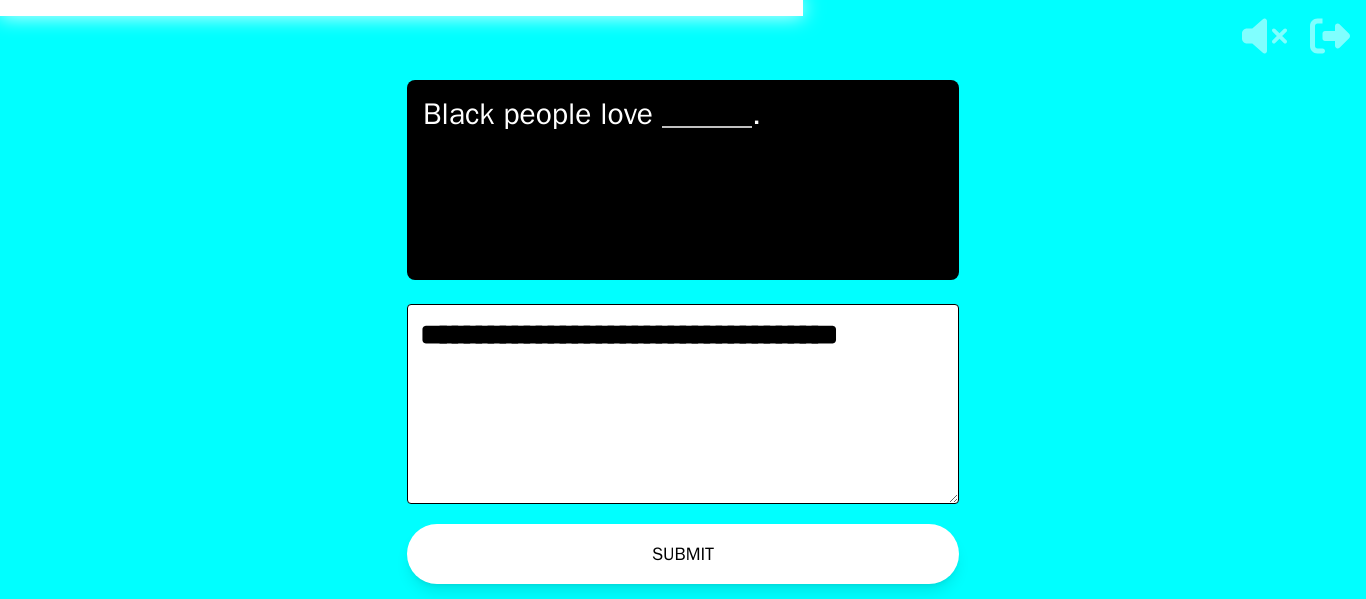 click on "**********" at bounding box center [683, 404] 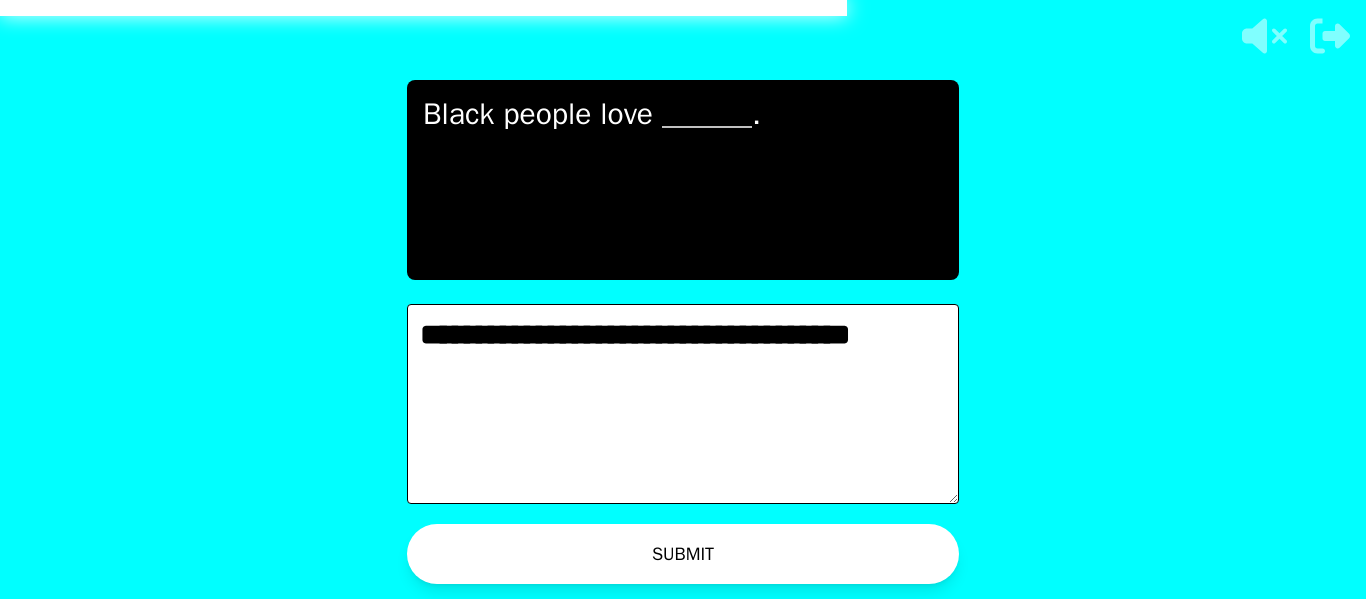 type on "**********" 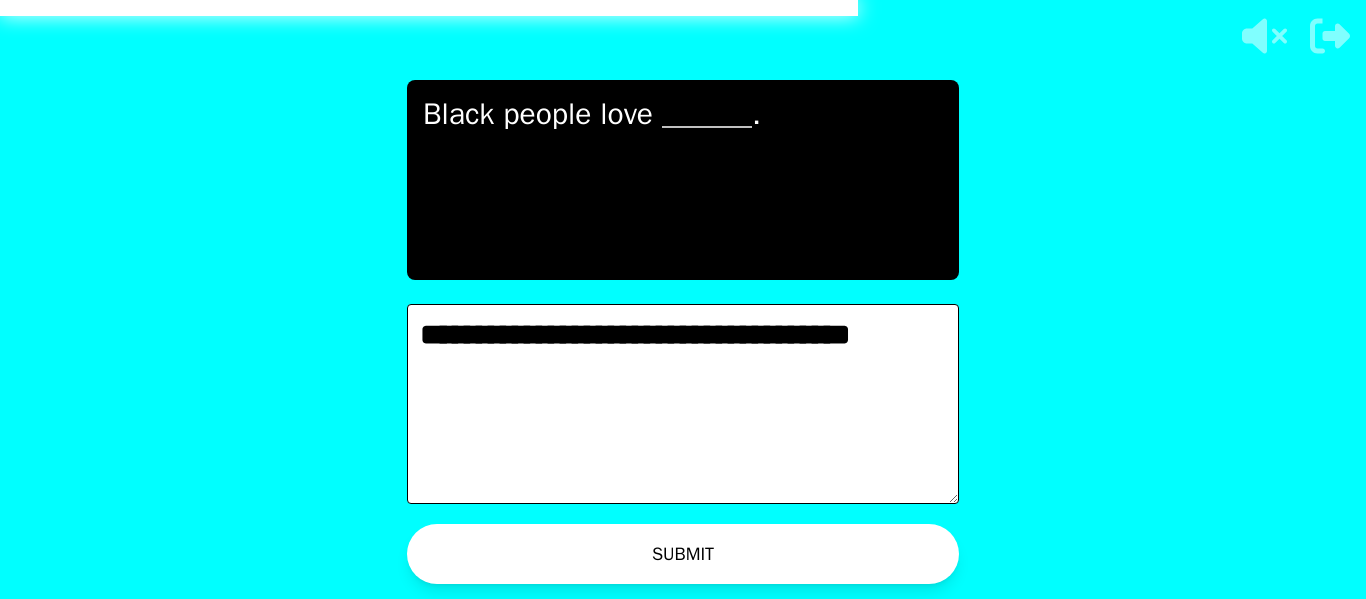 click on "WAITING ON [PERSON] TO ADVANCE..." at bounding box center (683, 559) 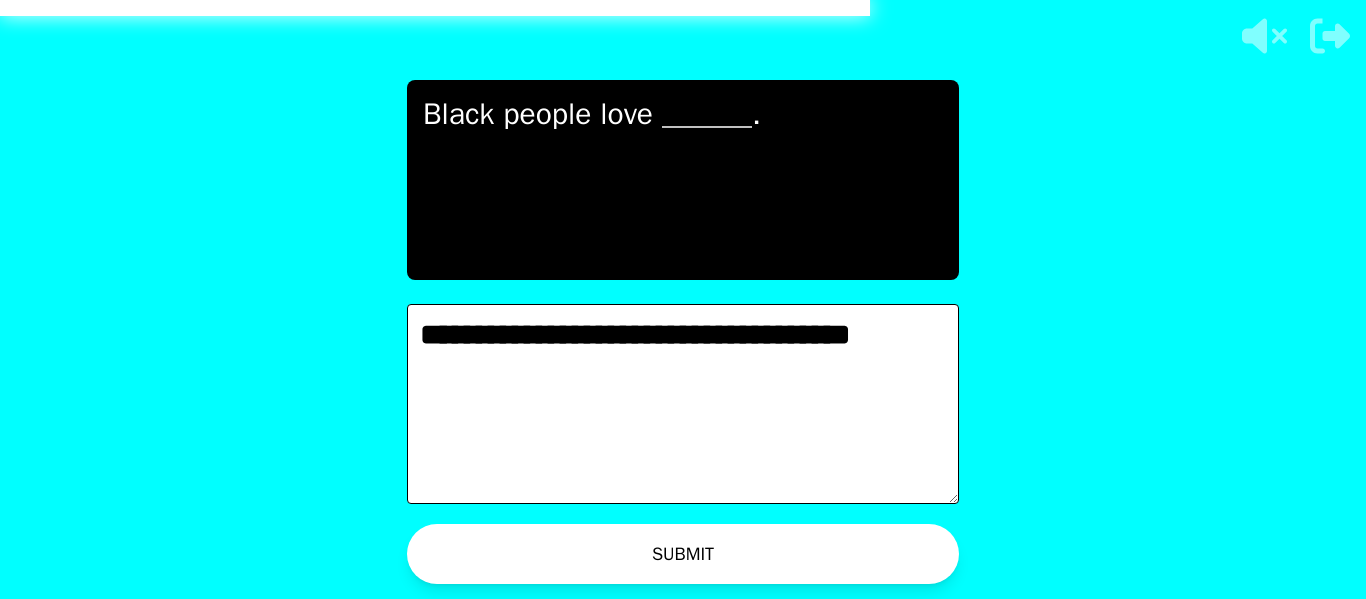 click on "WAITING ON [PERSON] TO ADVANCE..." at bounding box center [683, 559] 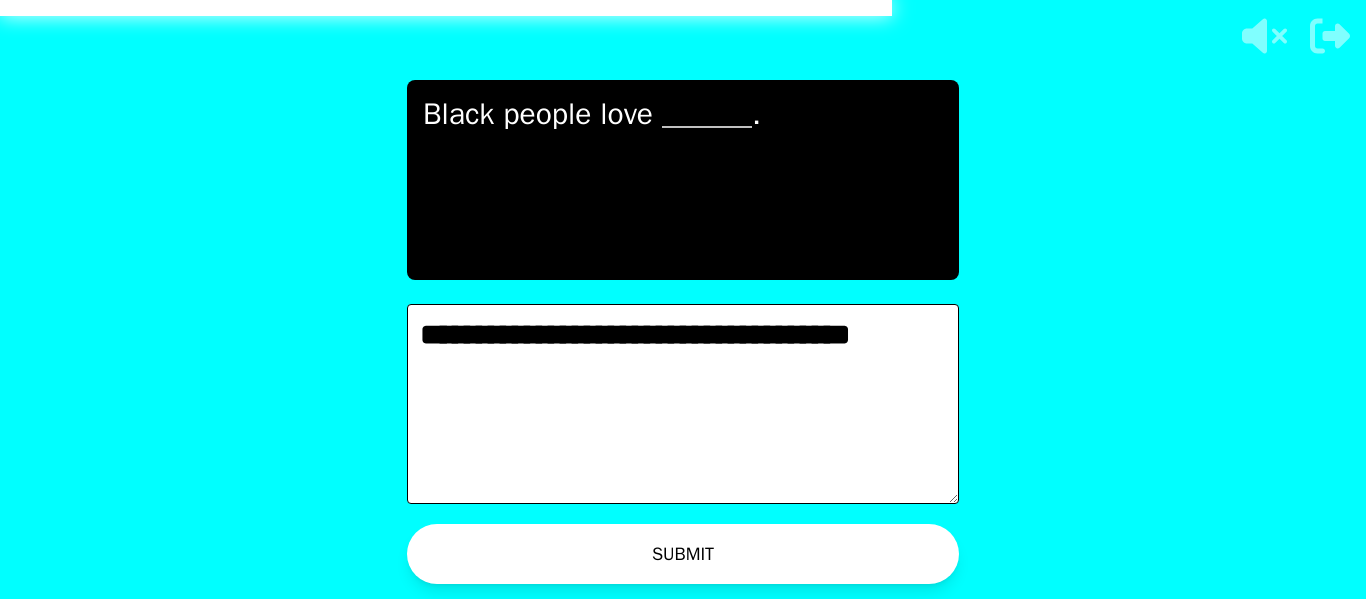 click on "WAITING ON [PERSON] TO ADVANCE..." at bounding box center (683, 559) 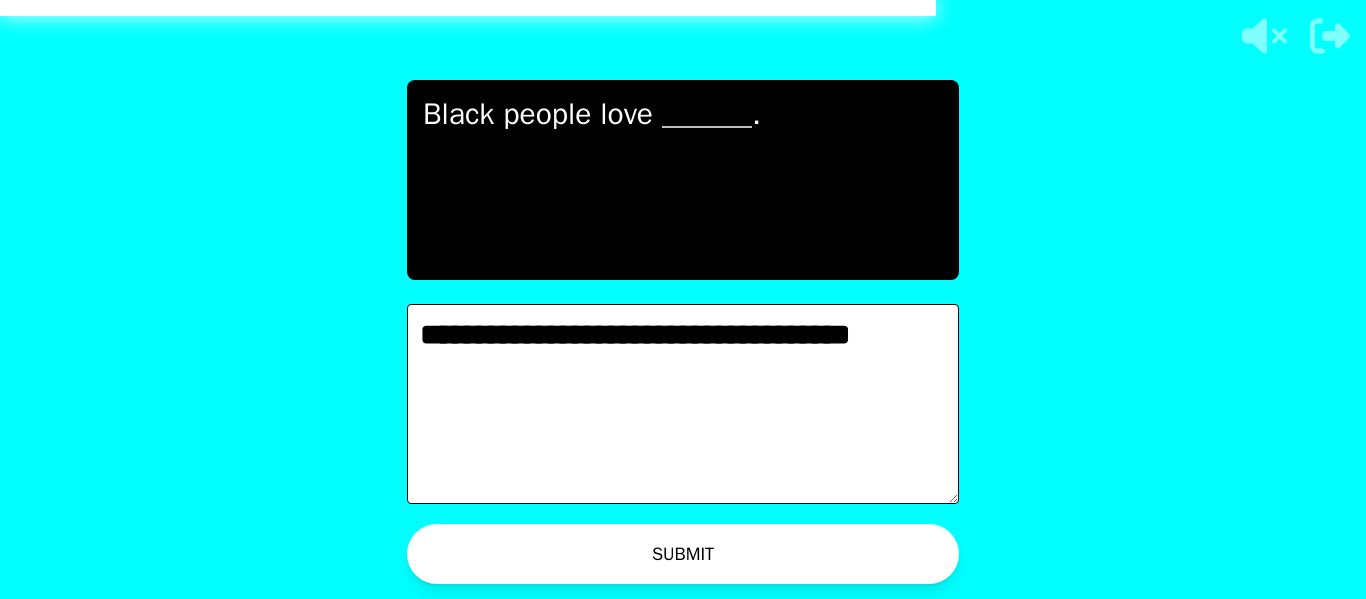 click on "WAITING ON [PERSON] TO ADVANCE..." at bounding box center [703, 559] 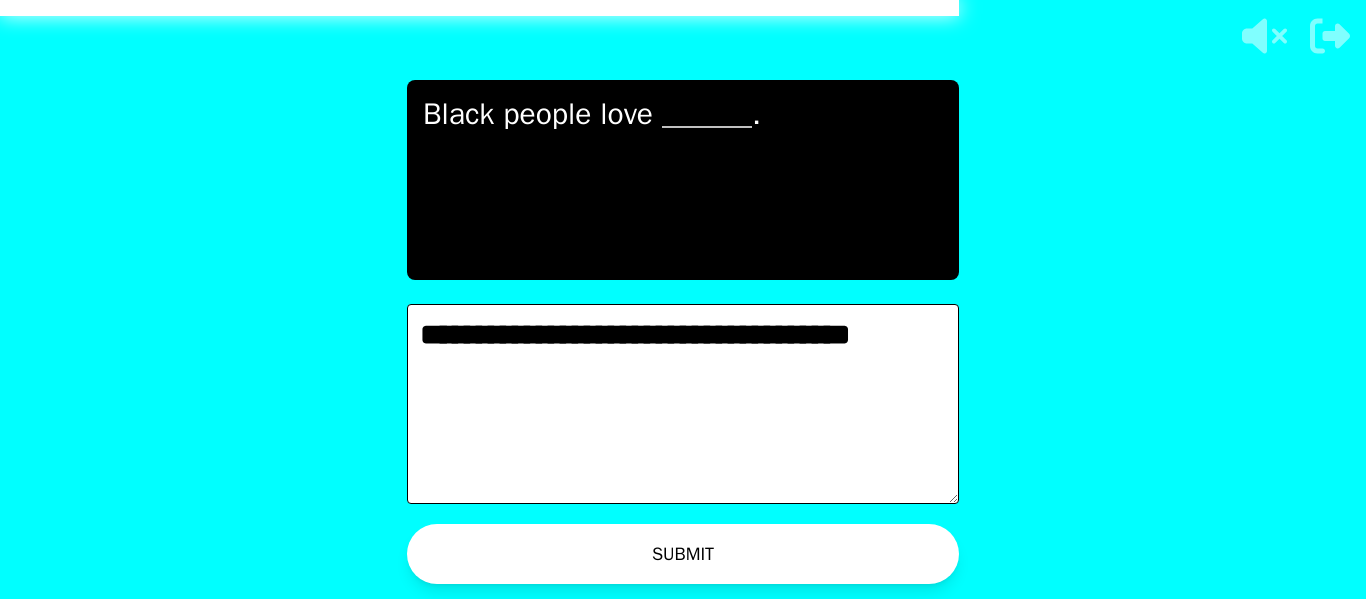 click on "WAITING ON [PERSON] TO ADVANCE..." at bounding box center [703, 559] 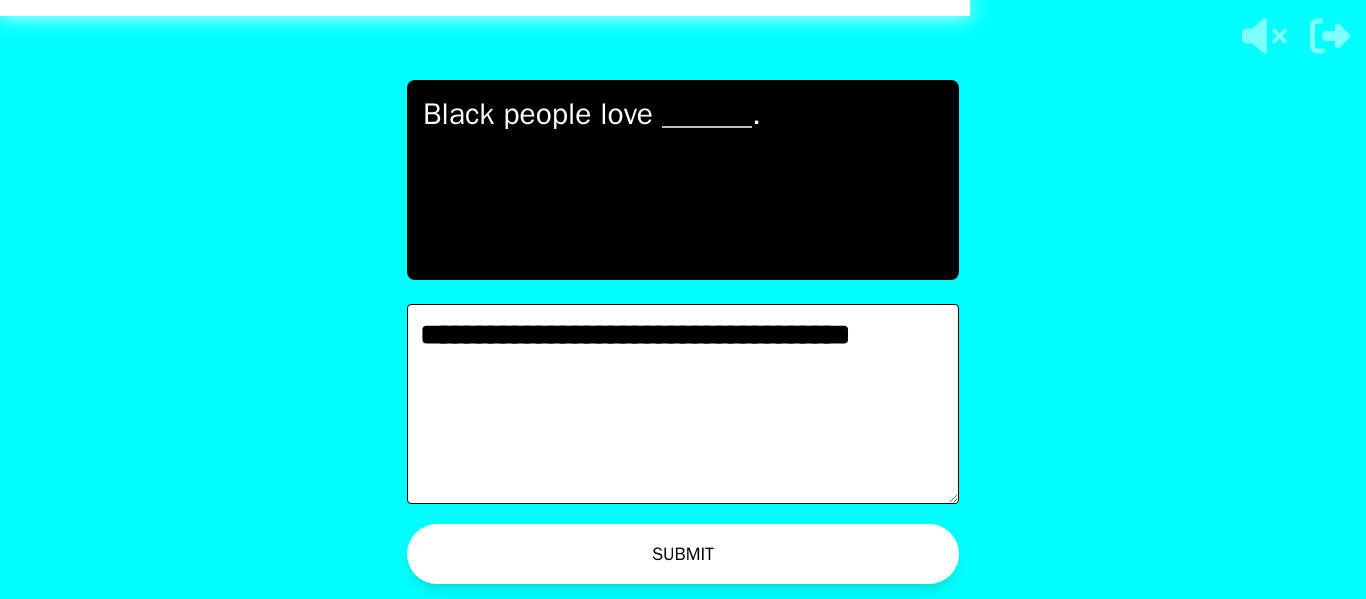 click on "WAITING ON [PERSON] TO ADVANCE..." at bounding box center (703, 559) 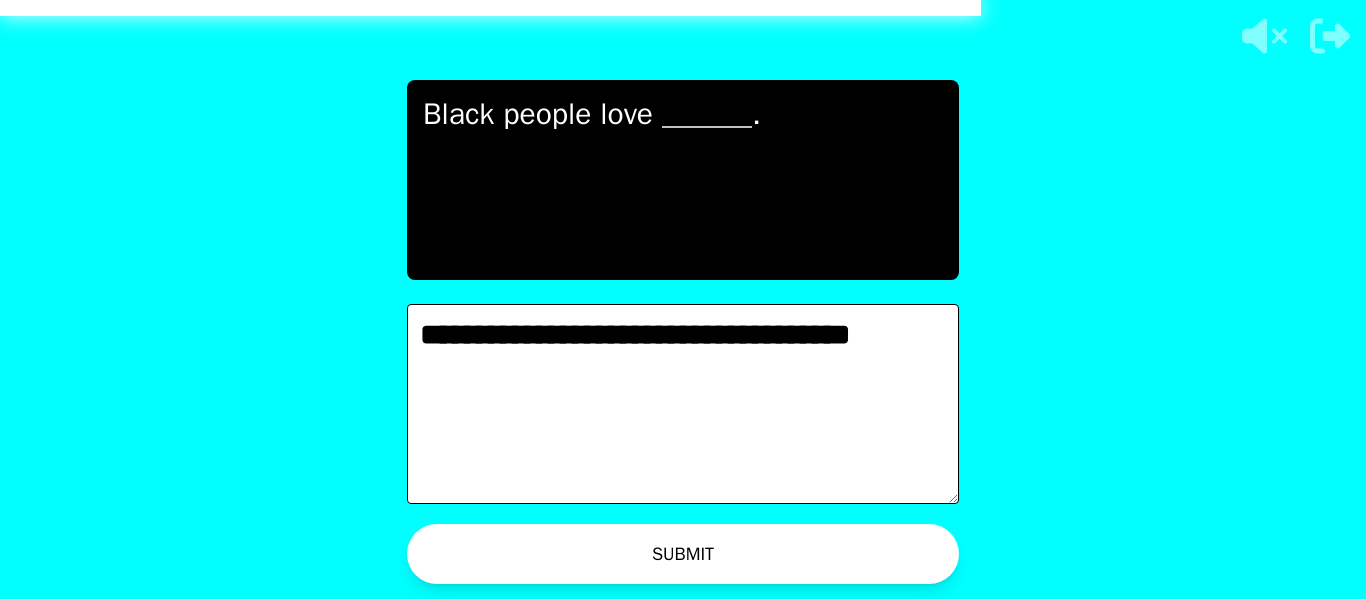 click on "WAITING ON [PERSON] TO ADVANCE..." at bounding box center (703, 559) 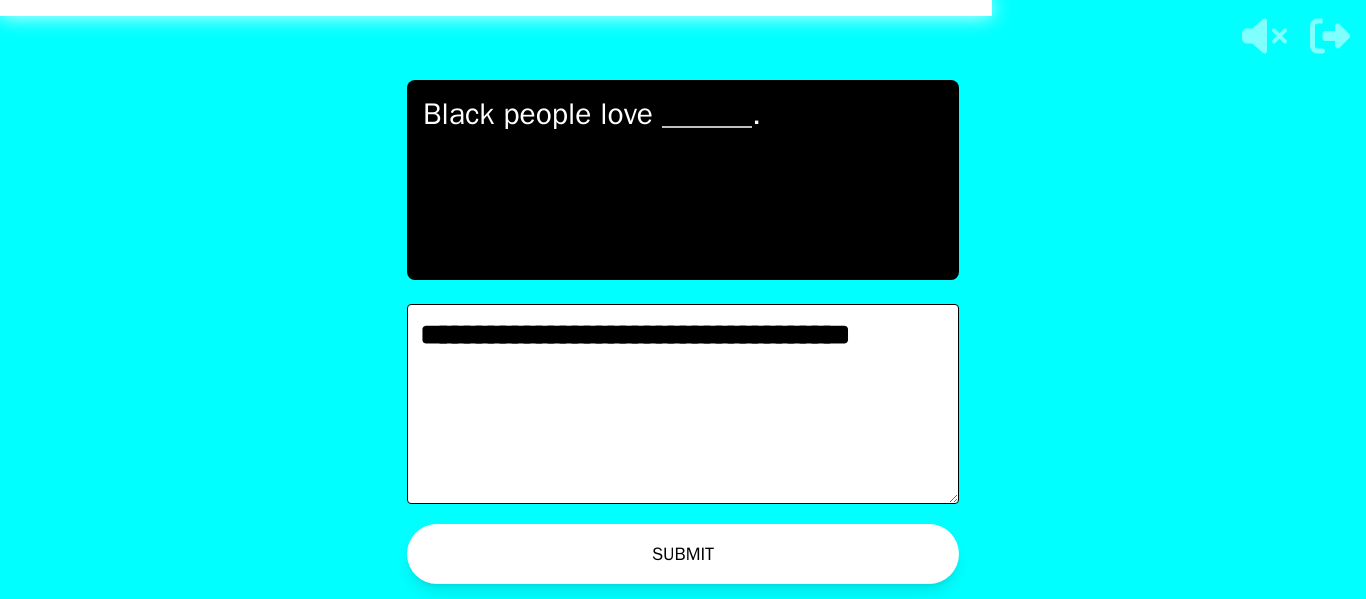 click on "WAITING ON [PERSON] TO ADVANCE..." at bounding box center (703, 559) 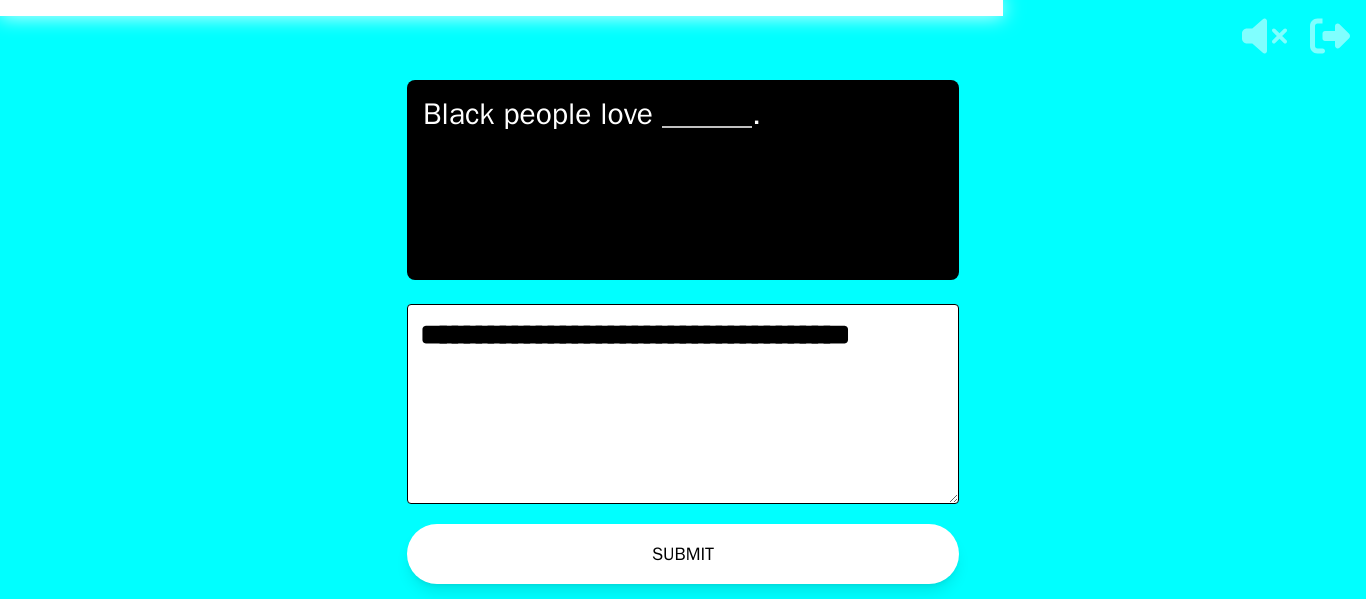 click on "WAITING ON [PERSON] TO ADVANCE..." at bounding box center (703, 559) 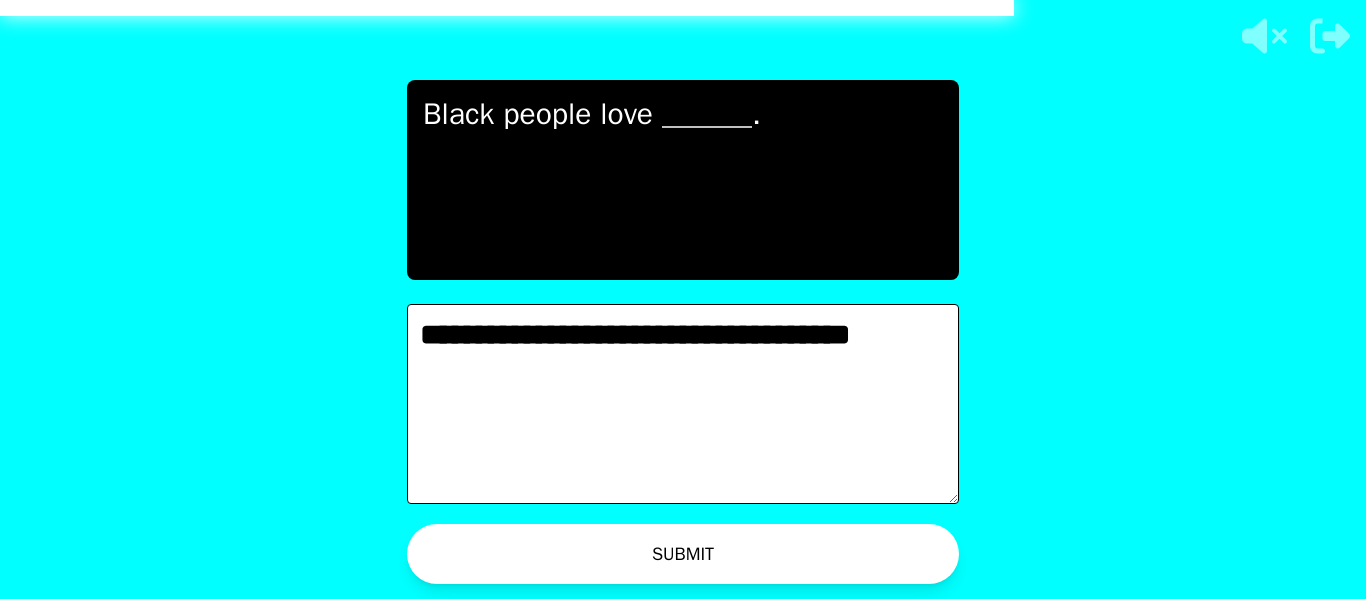 click on "WAITING ON [PERSON] TO ADVANCE..." at bounding box center (703, 559) 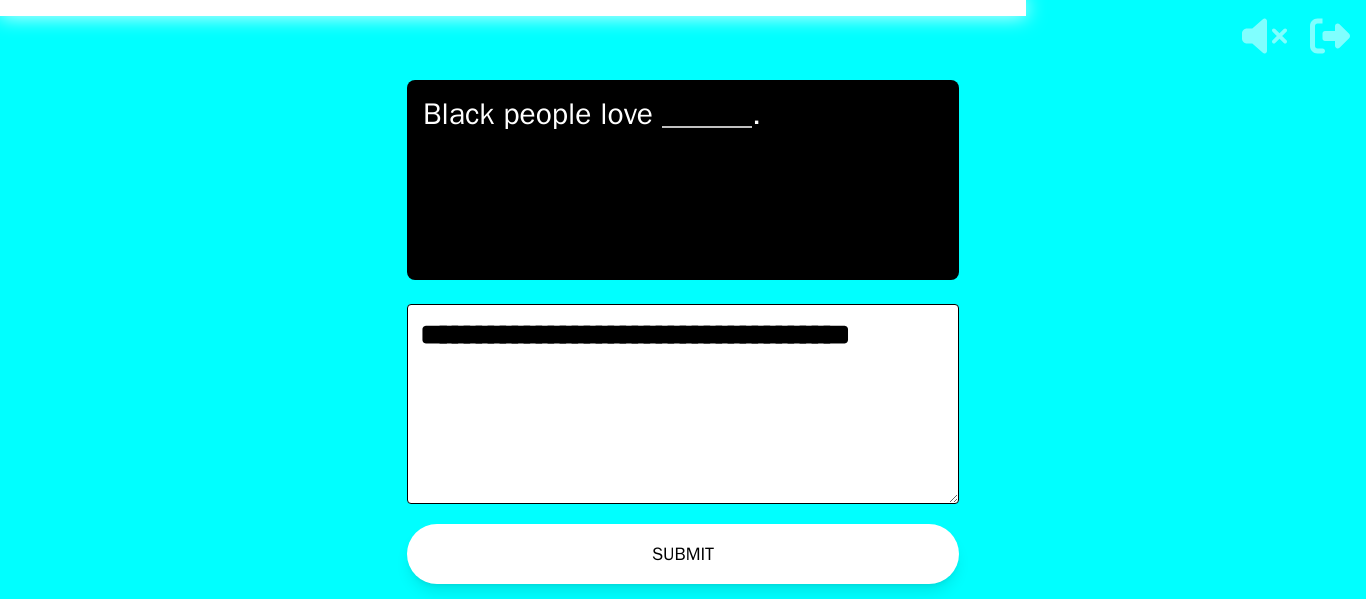 click on "WAITING ON [PERSON] TO ADVANCE..." at bounding box center (703, 559) 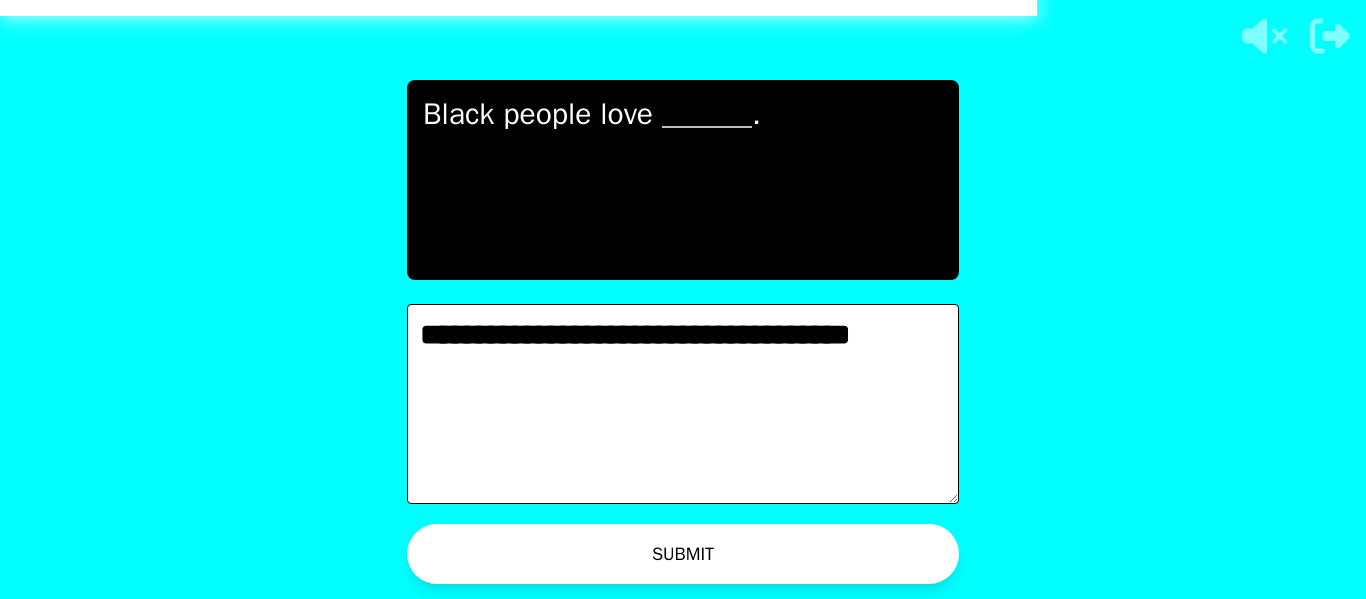 click on "WAITING ON [PERSON] TO ADVANCE..." at bounding box center (703, 559) 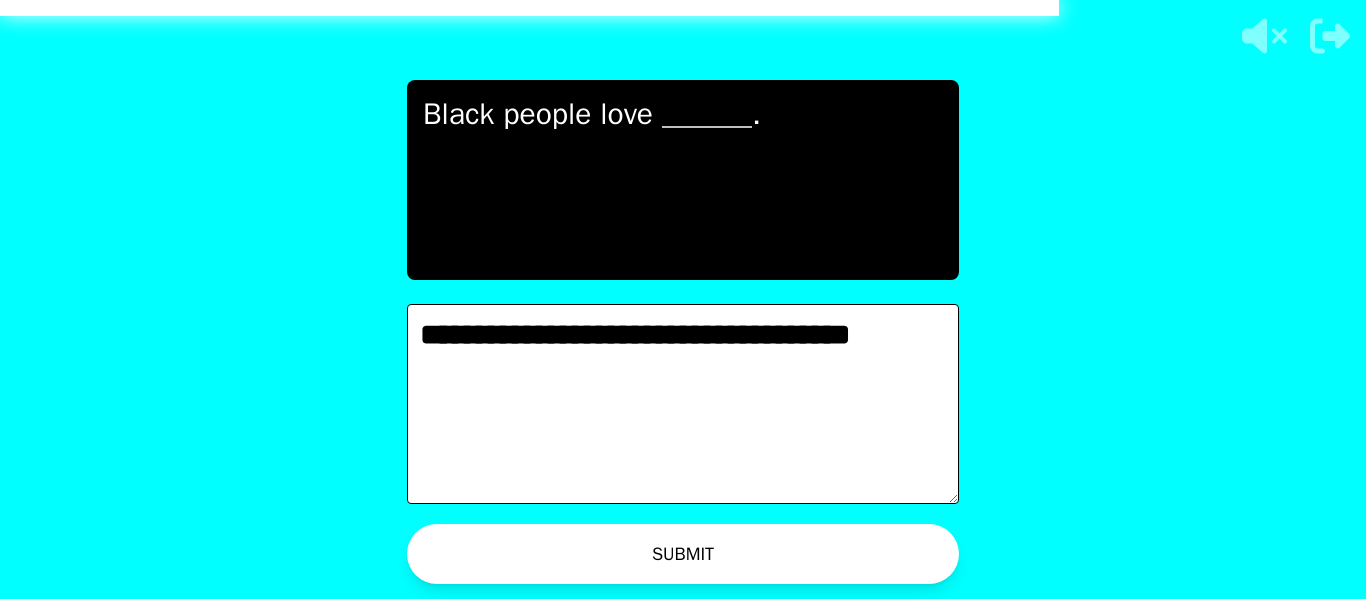click on "WAITING ON [PERSON] TO ADVANCE..." at bounding box center [703, 559] 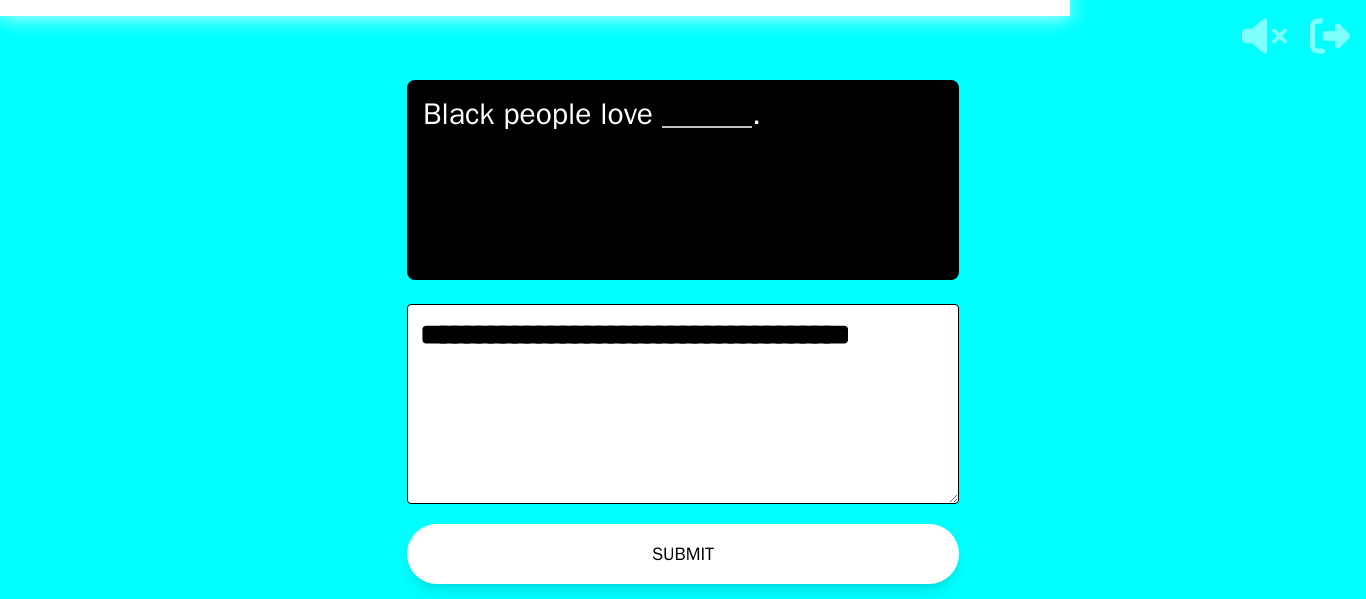 click on "WAITING ON [PERSON] TO ADVANCE..." at bounding box center [703, 559] 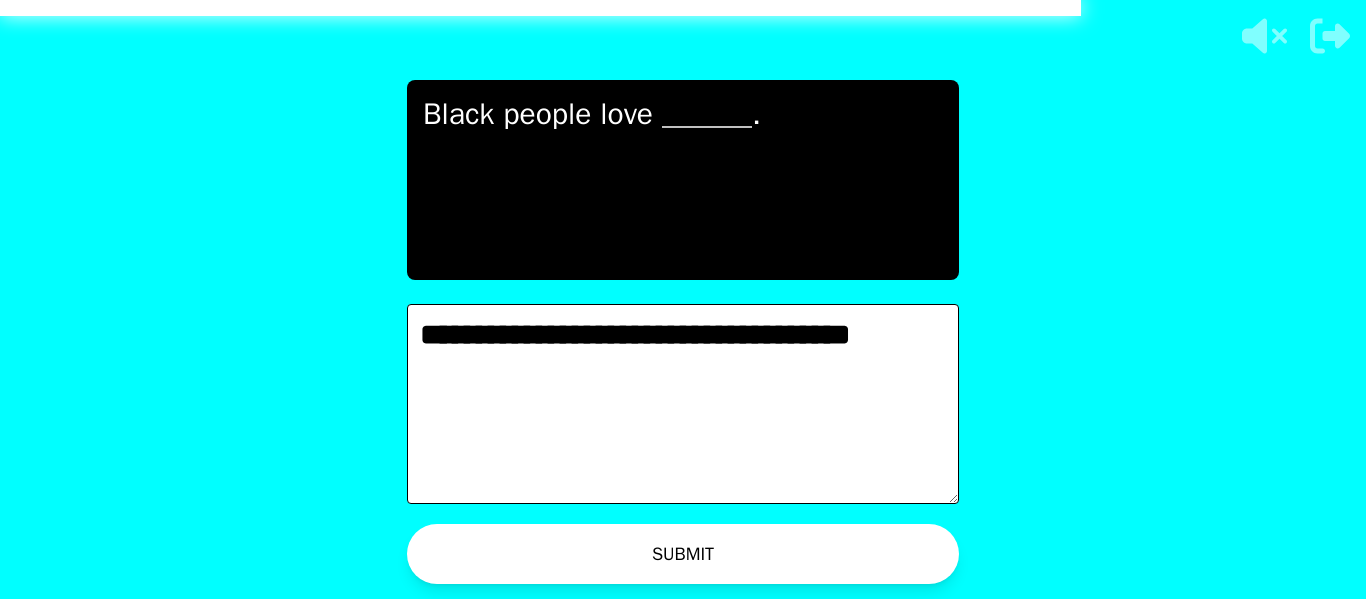 click on "WAITING ON [PERSON] TO ADVANCE..." at bounding box center (703, 559) 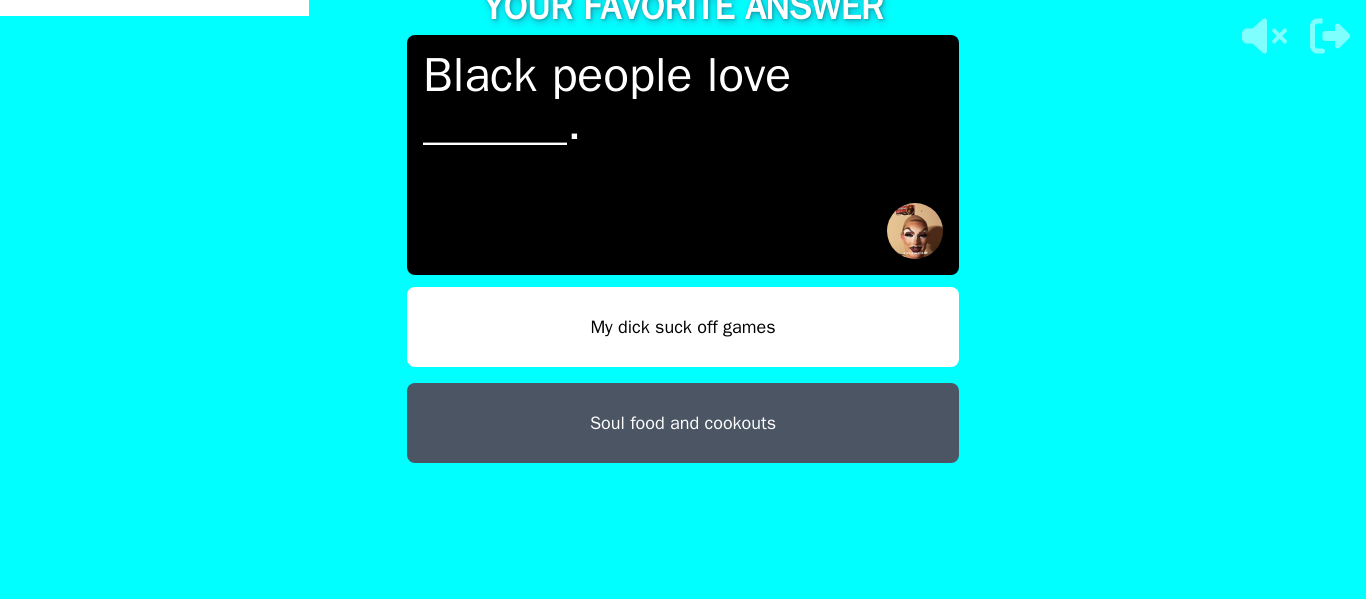 click on "Soul food and cookouts" at bounding box center [683, 423] 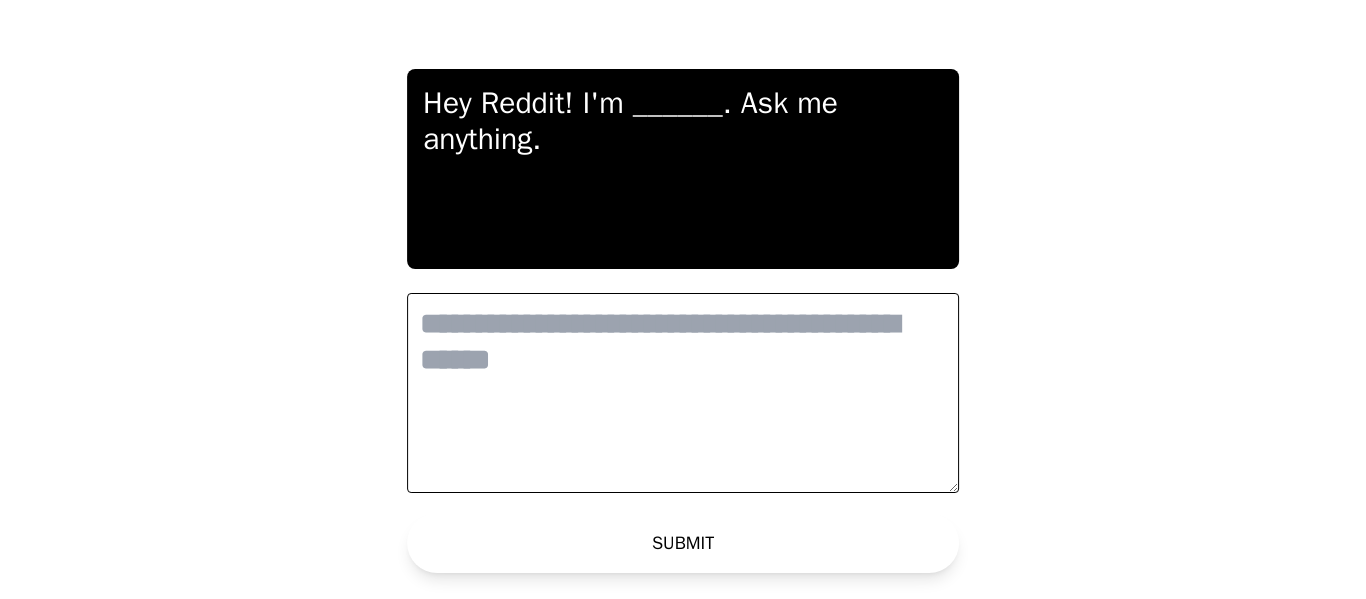 scroll, scrollTop: 0, scrollLeft: 0, axis: both 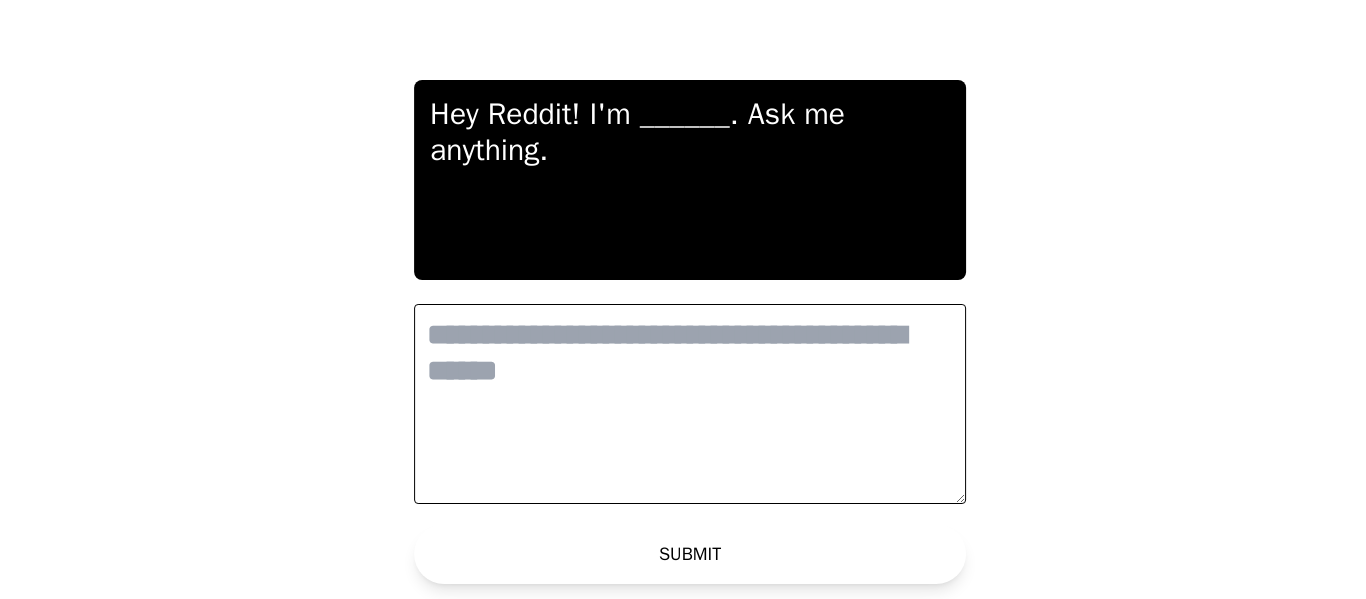 click at bounding box center [690, 404] 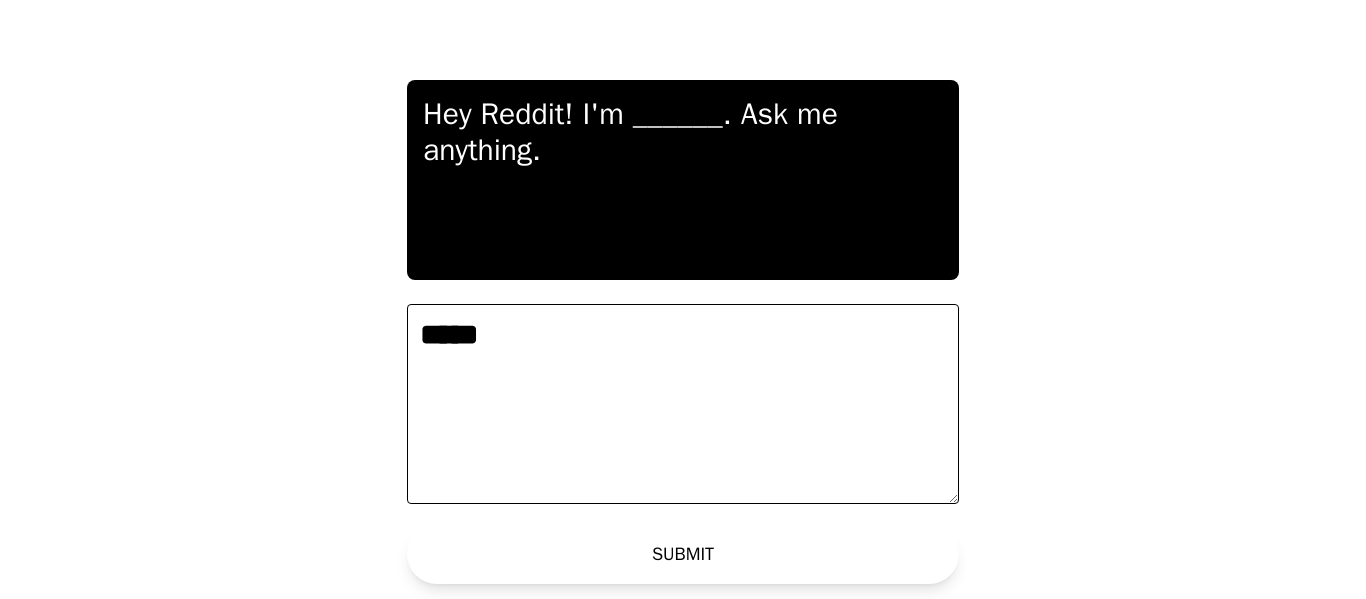 type on "*****" 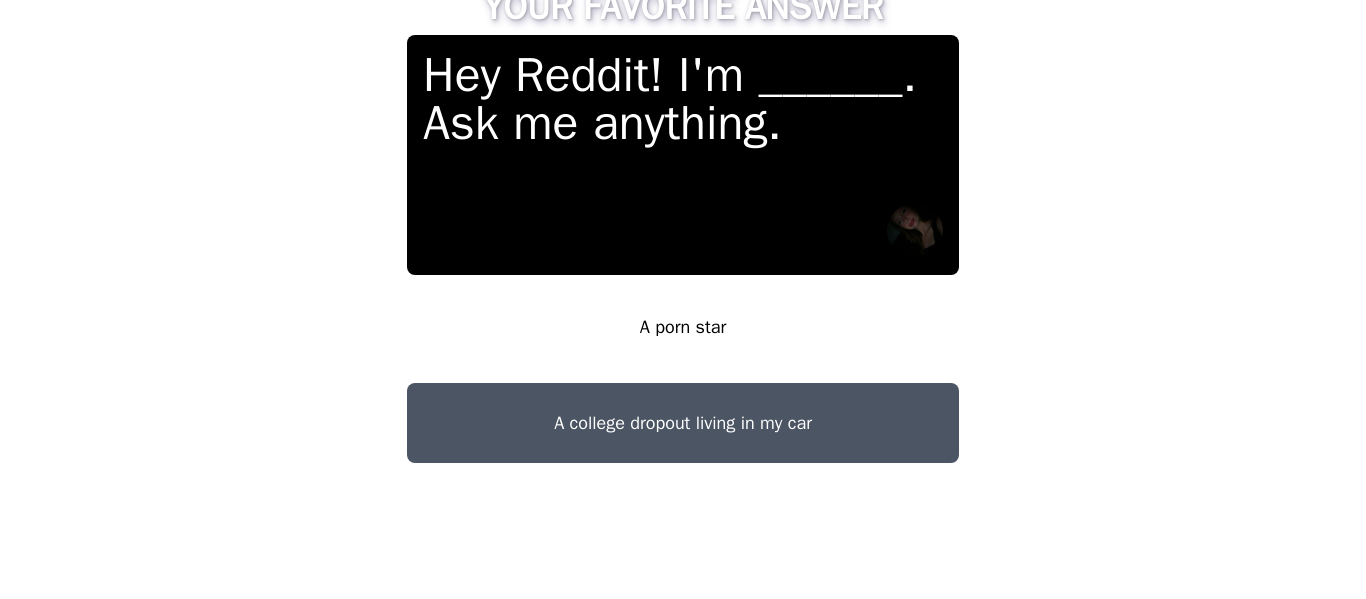 click on "A college dropout living in my car" at bounding box center [683, 423] 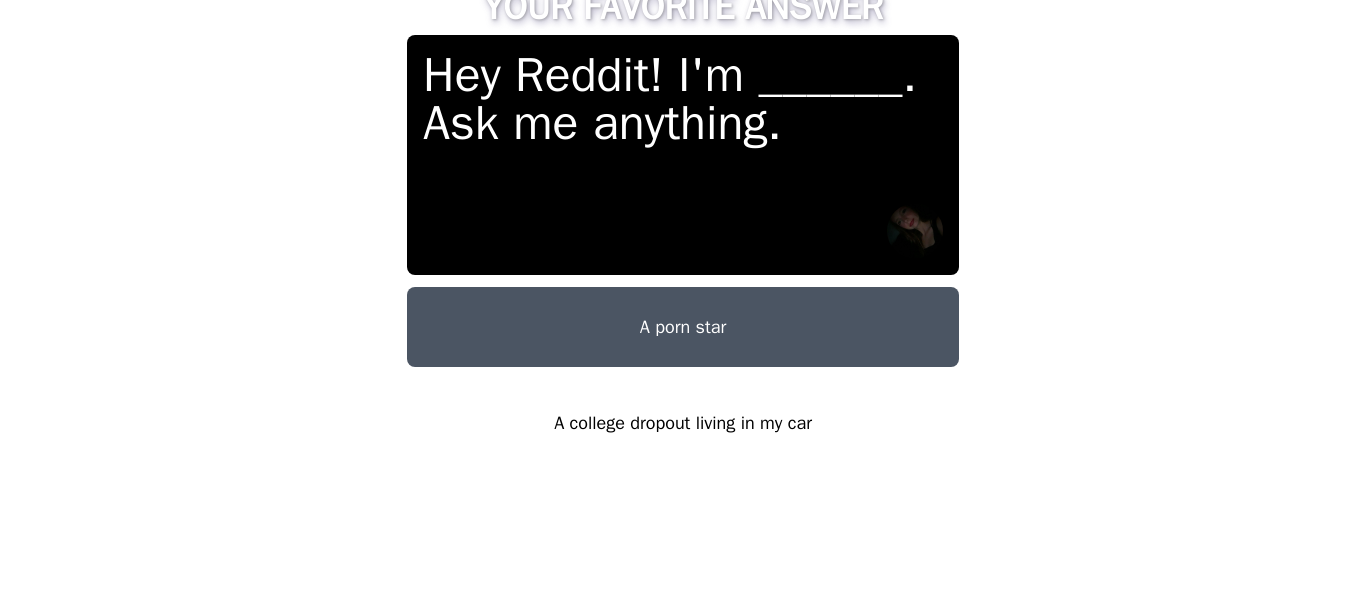 click on "A porn star" at bounding box center [683, 327] 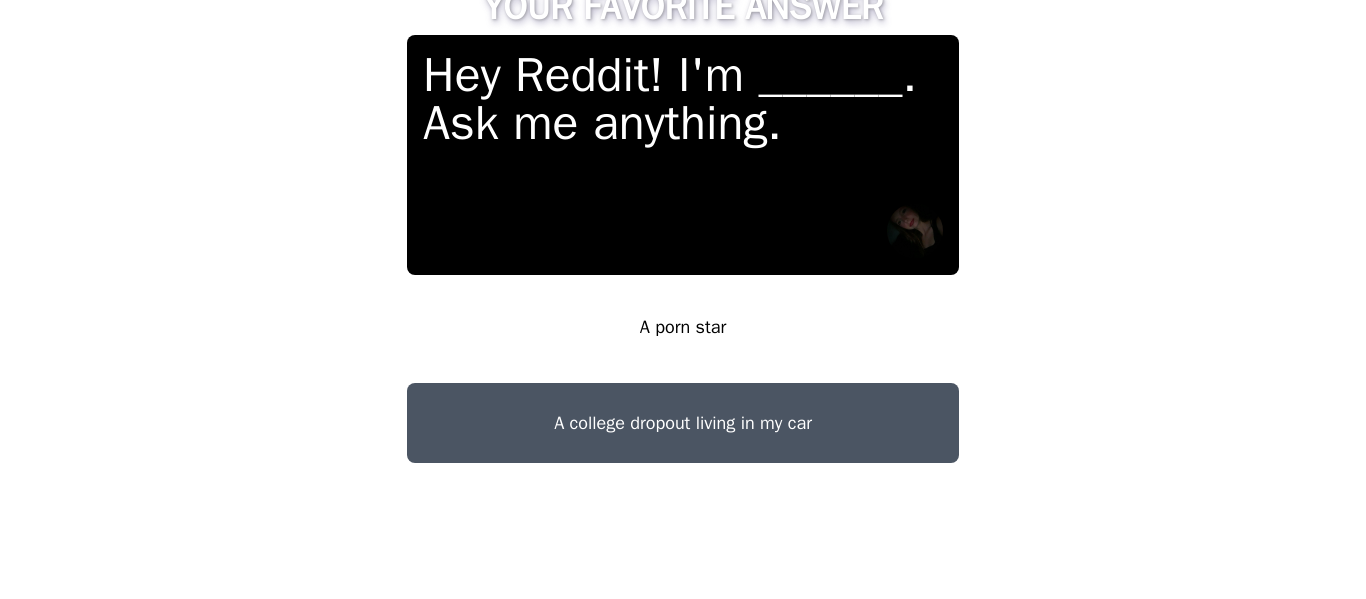 click on "A college dropout living in my car" at bounding box center (683, 423) 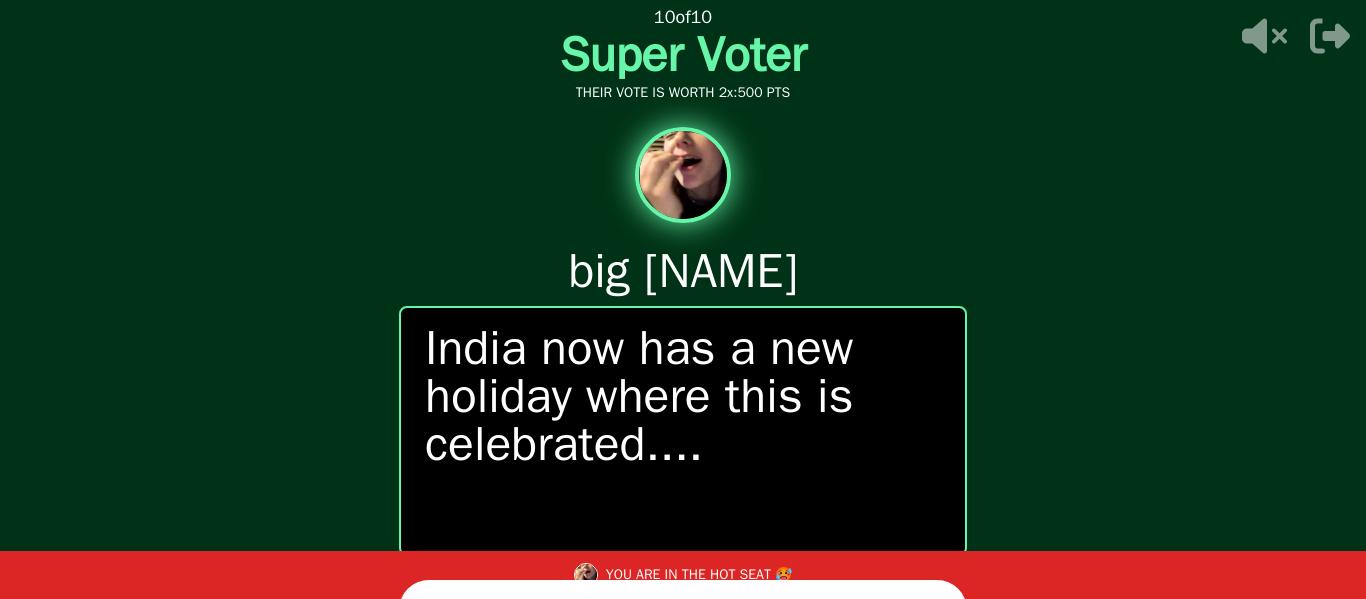 scroll, scrollTop: 41, scrollLeft: 0, axis: vertical 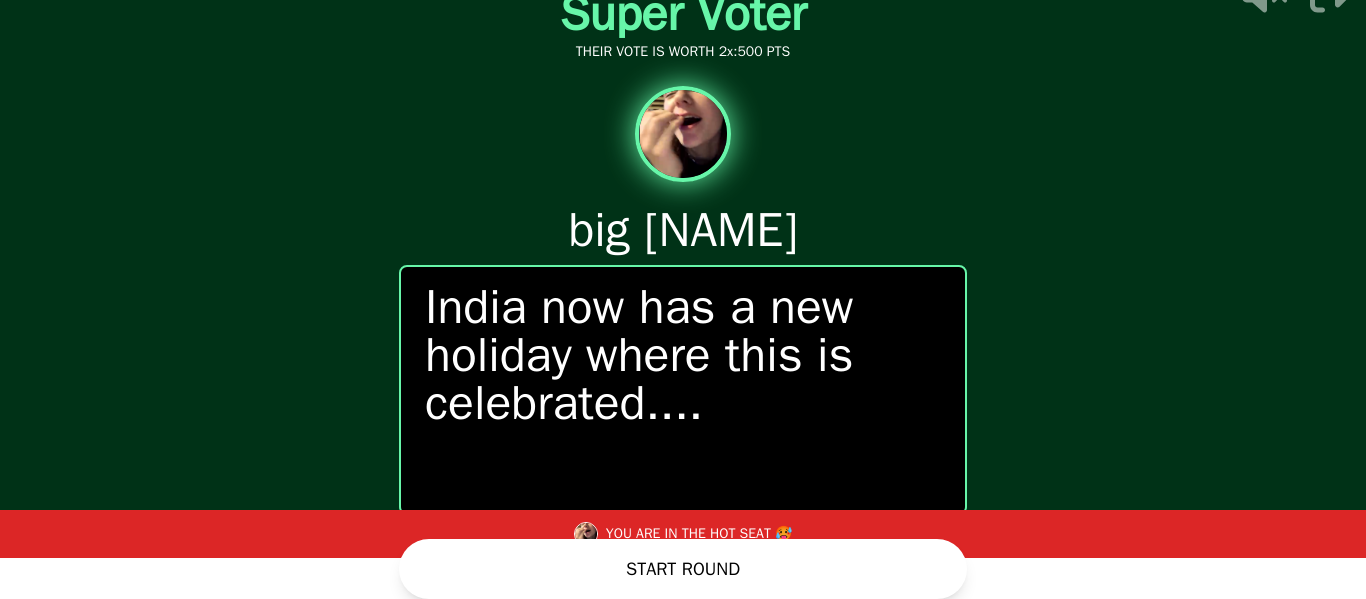 click on "START ROUND" at bounding box center (683, 569) 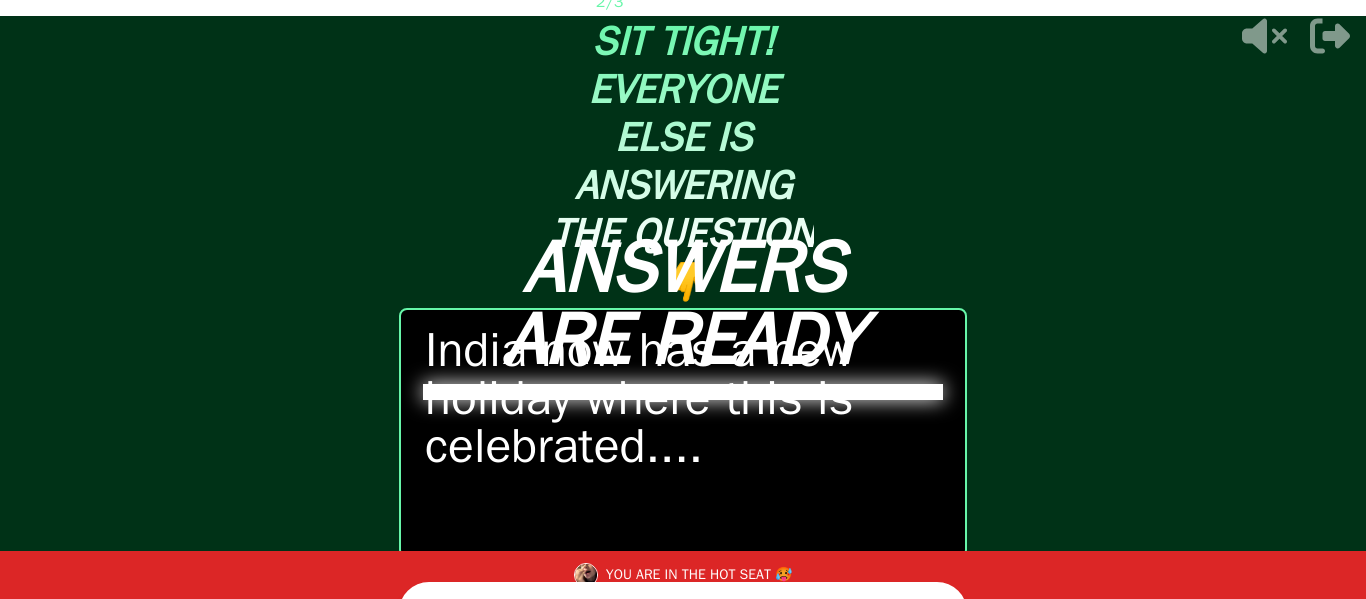 scroll, scrollTop: 43, scrollLeft: 0, axis: vertical 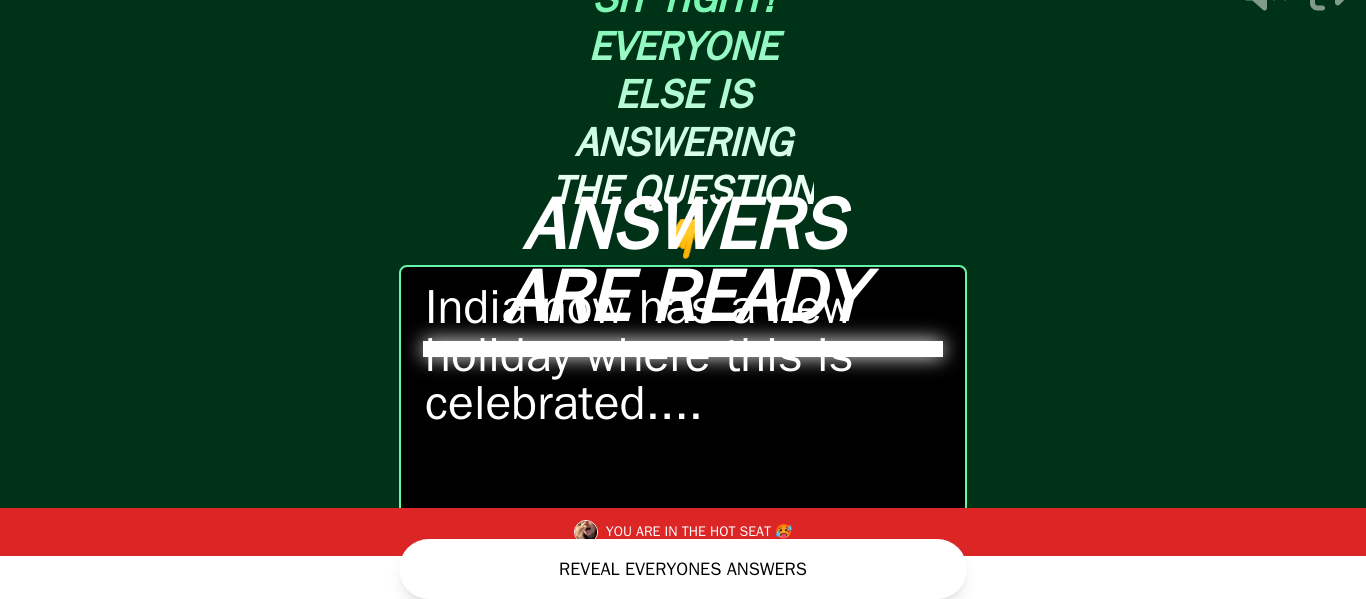 click on "REVEAL EVERYONES ANSWERS" at bounding box center (683, 569) 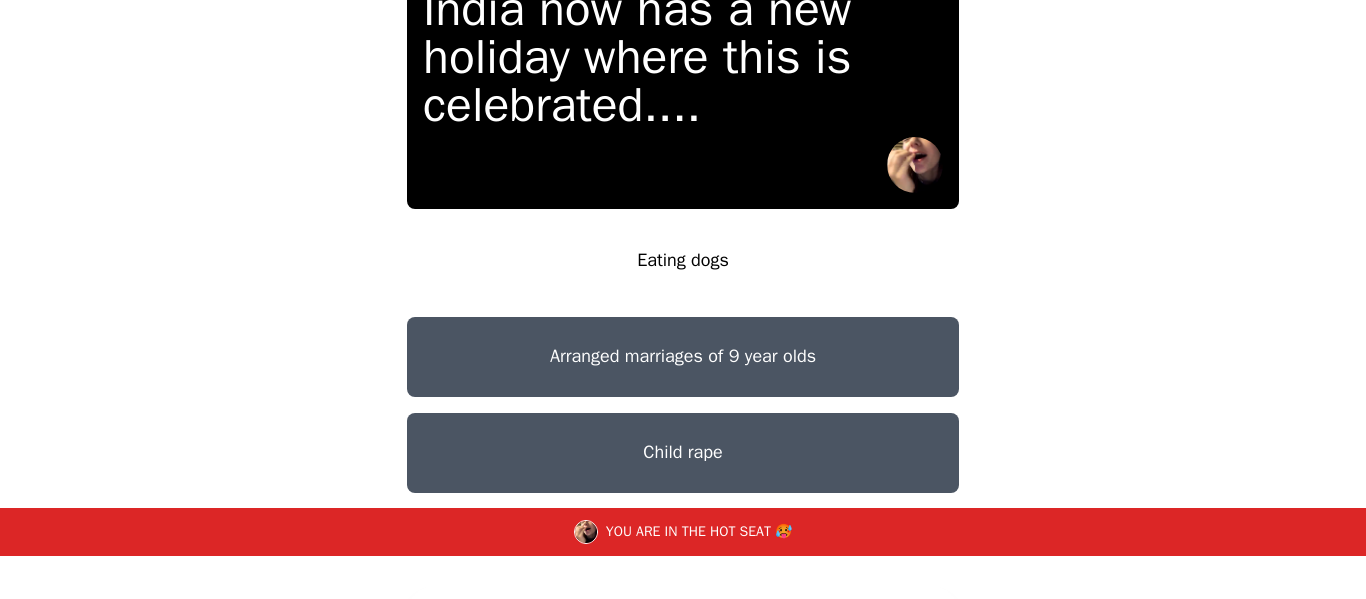 click on "Child rape" at bounding box center (683, 453) 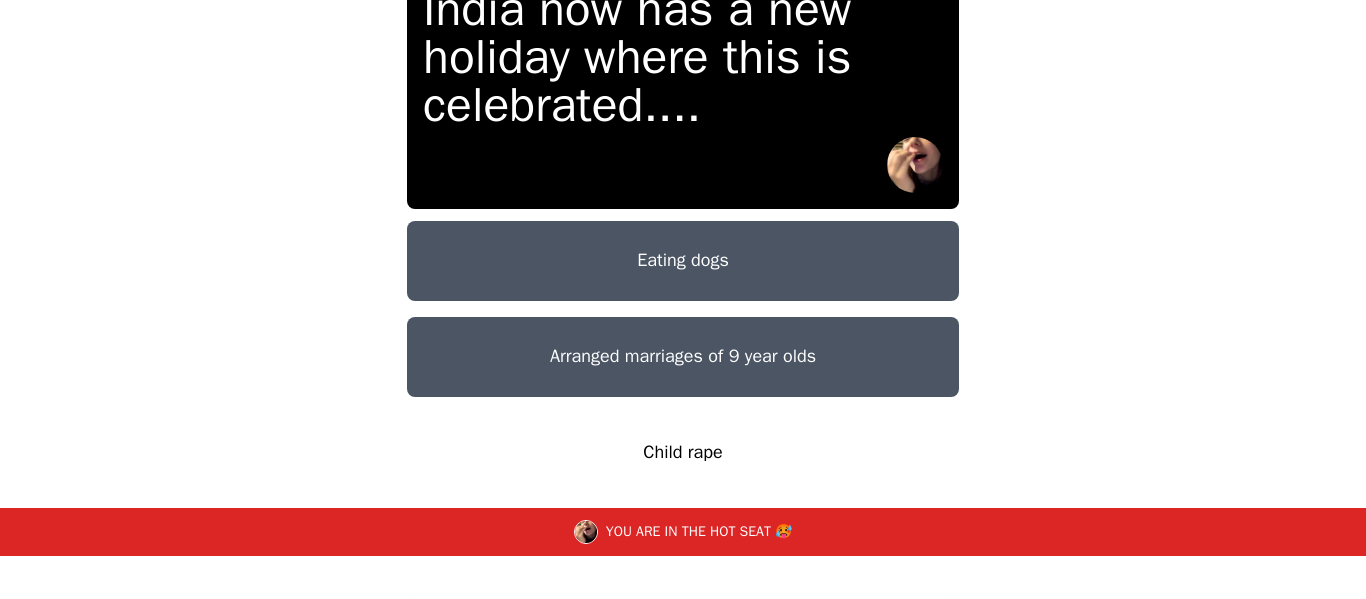 click on "Child rape" at bounding box center [683, 453] 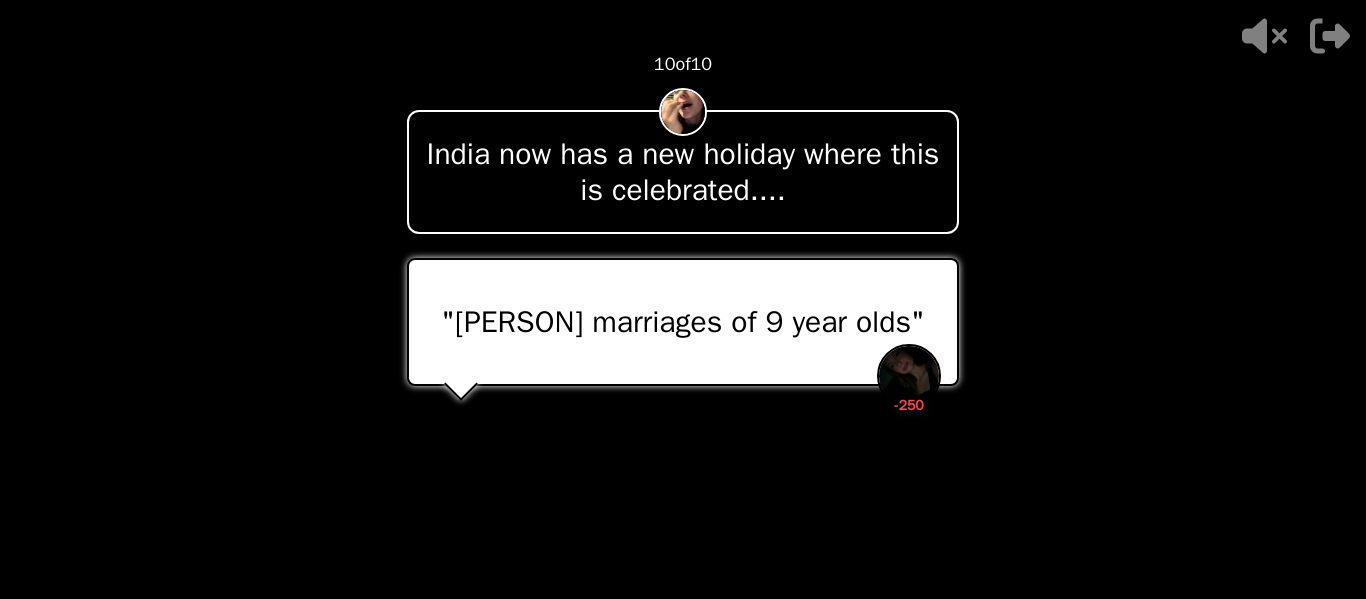 scroll, scrollTop: 15, scrollLeft: 0, axis: vertical 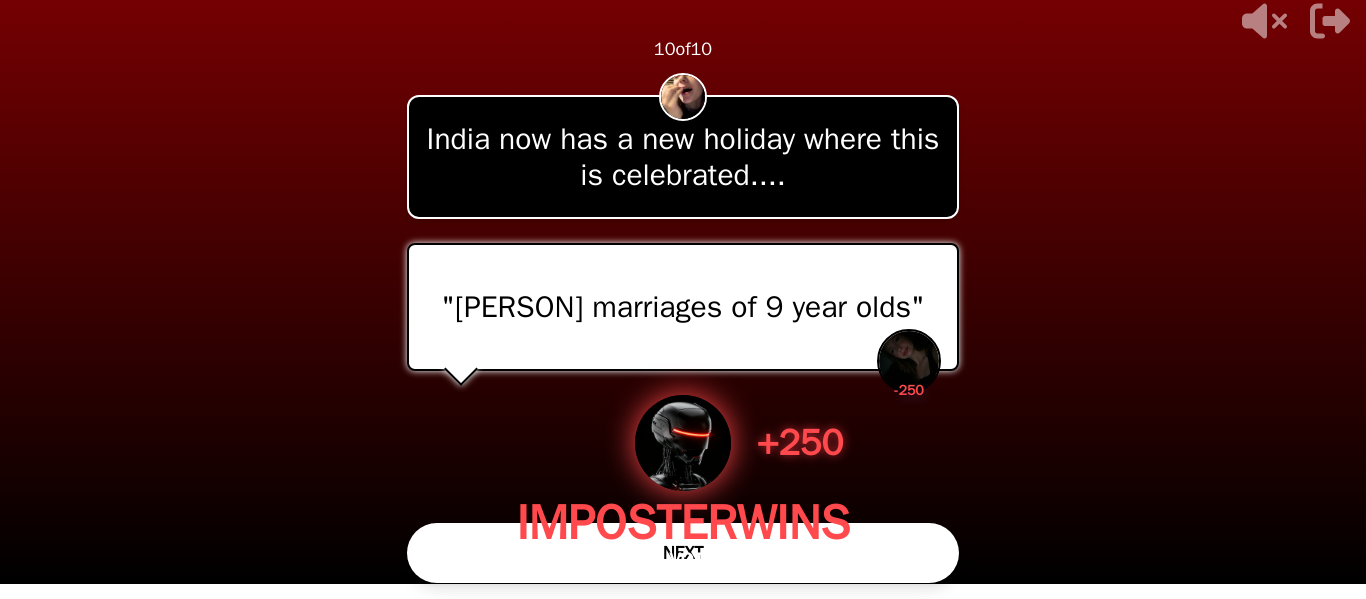 click on "NEXT" at bounding box center [683, 553] 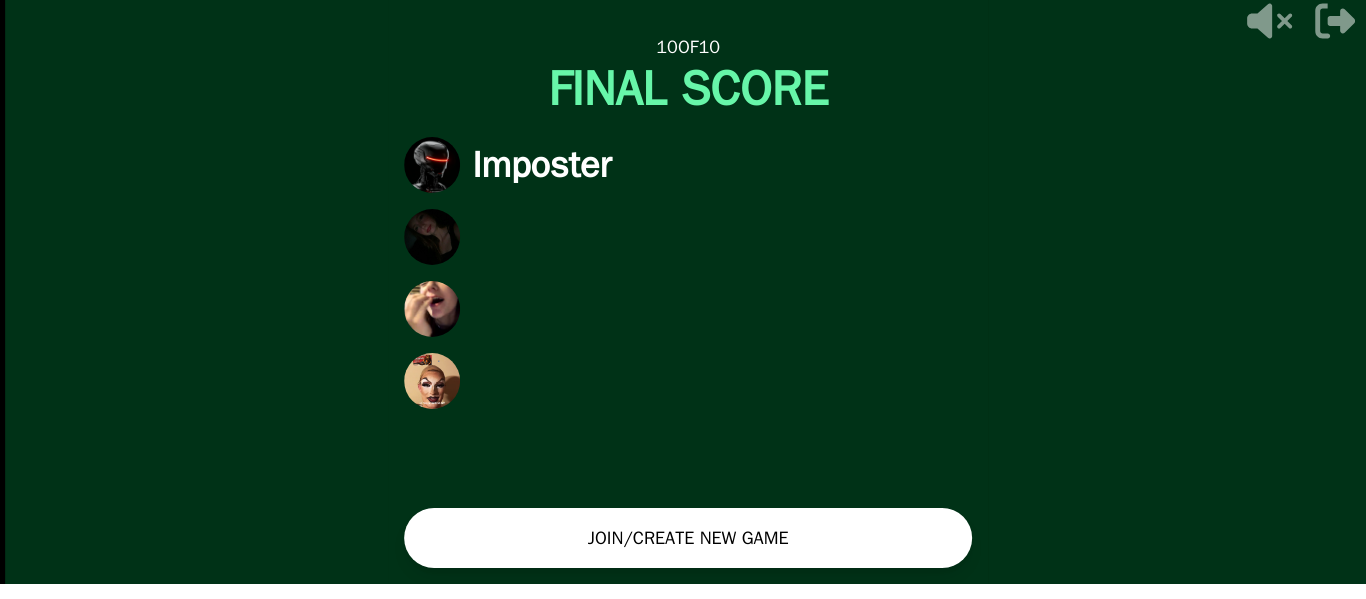 scroll, scrollTop: 0, scrollLeft: 0, axis: both 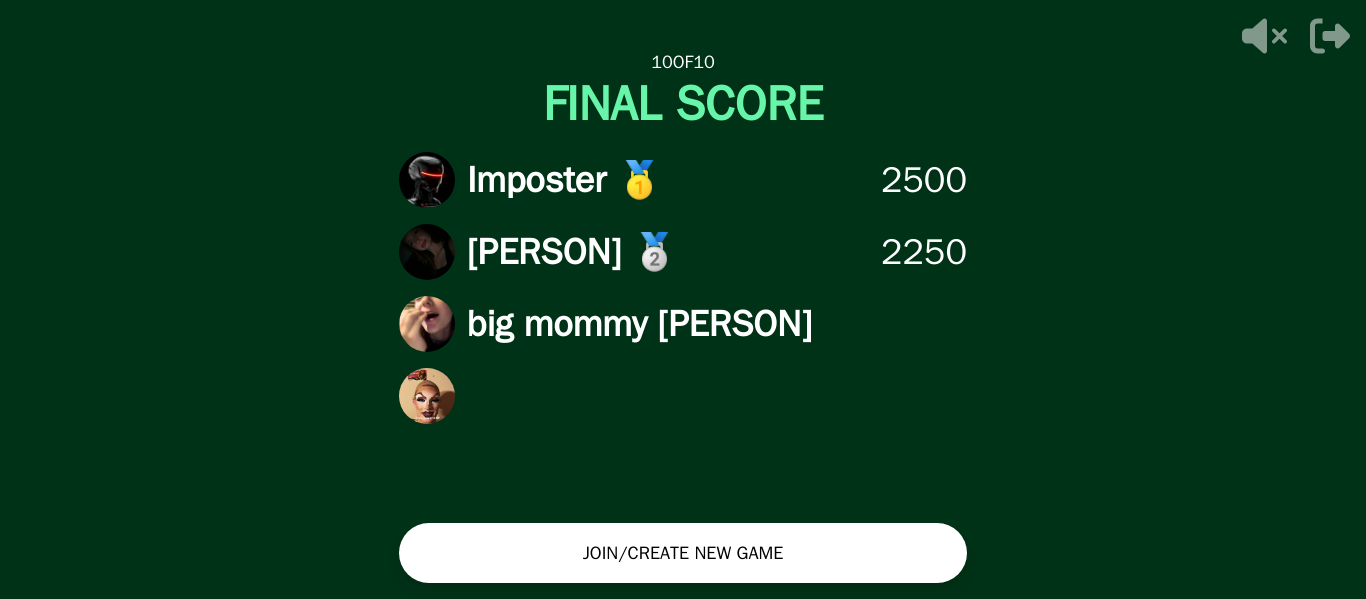 click on "JOIN/CREATE NEW GAME" at bounding box center (683, 553) 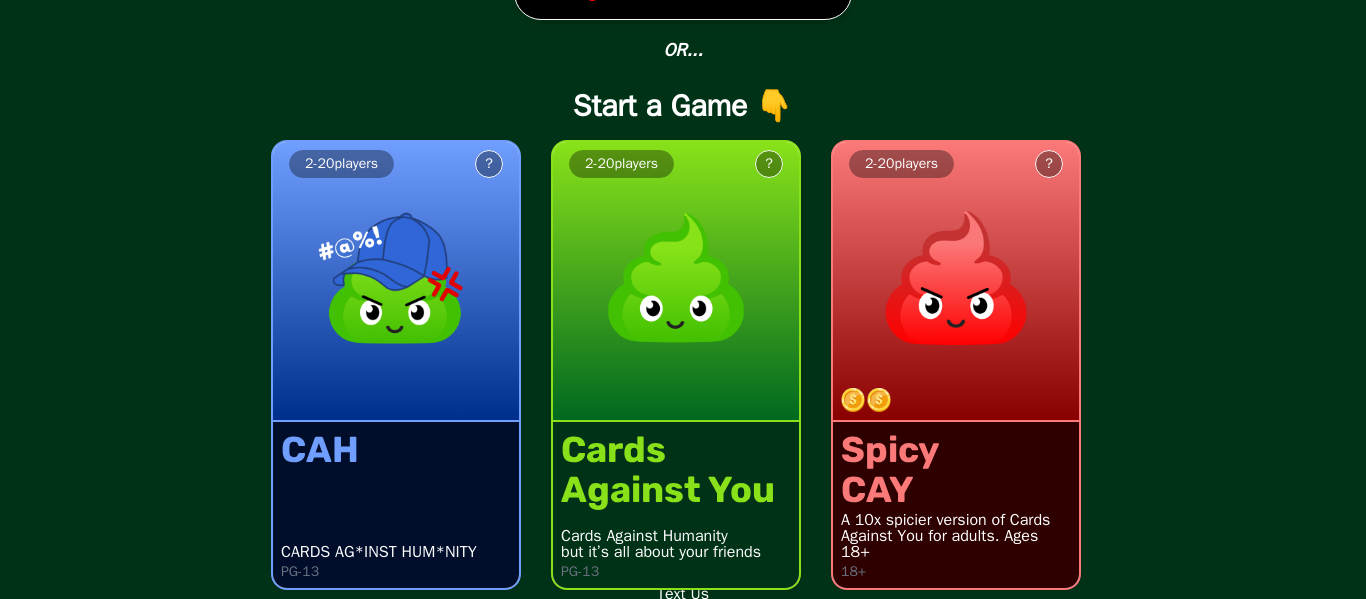 scroll, scrollTop: 103, scrollLeft: 0, axis: vertical 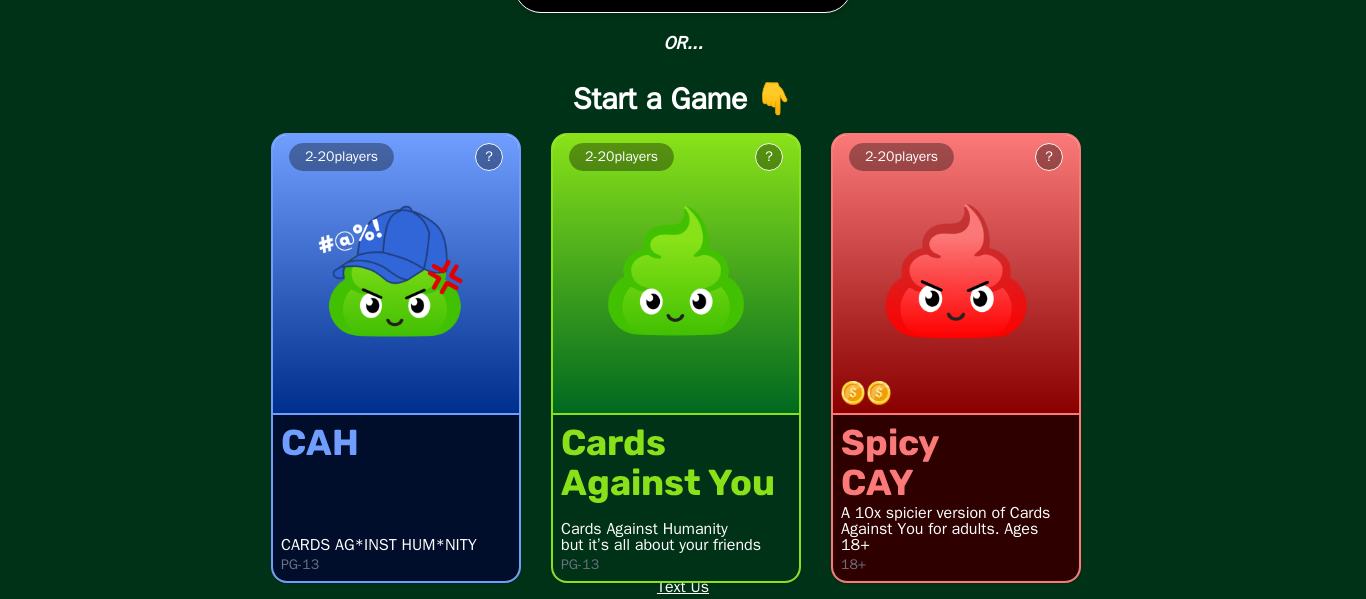 click on "Spicy" at bounding box center (890, 443) 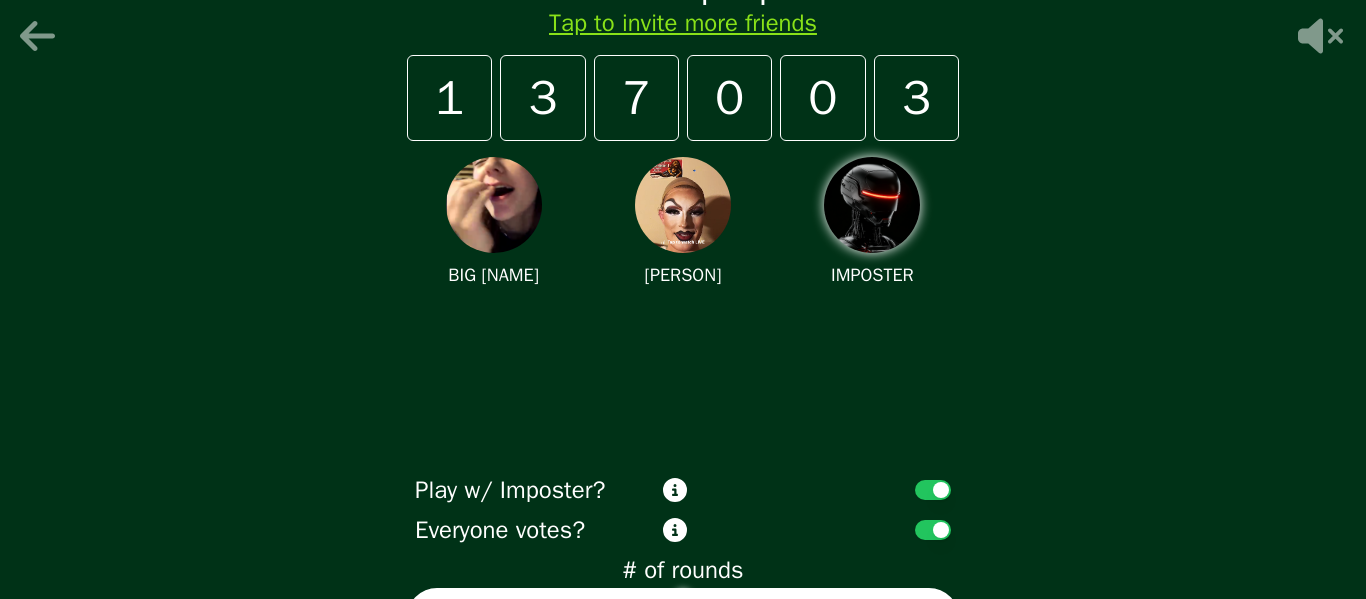 scroll, scrollTop: 65, scrollLeft: 0, axis: vertical 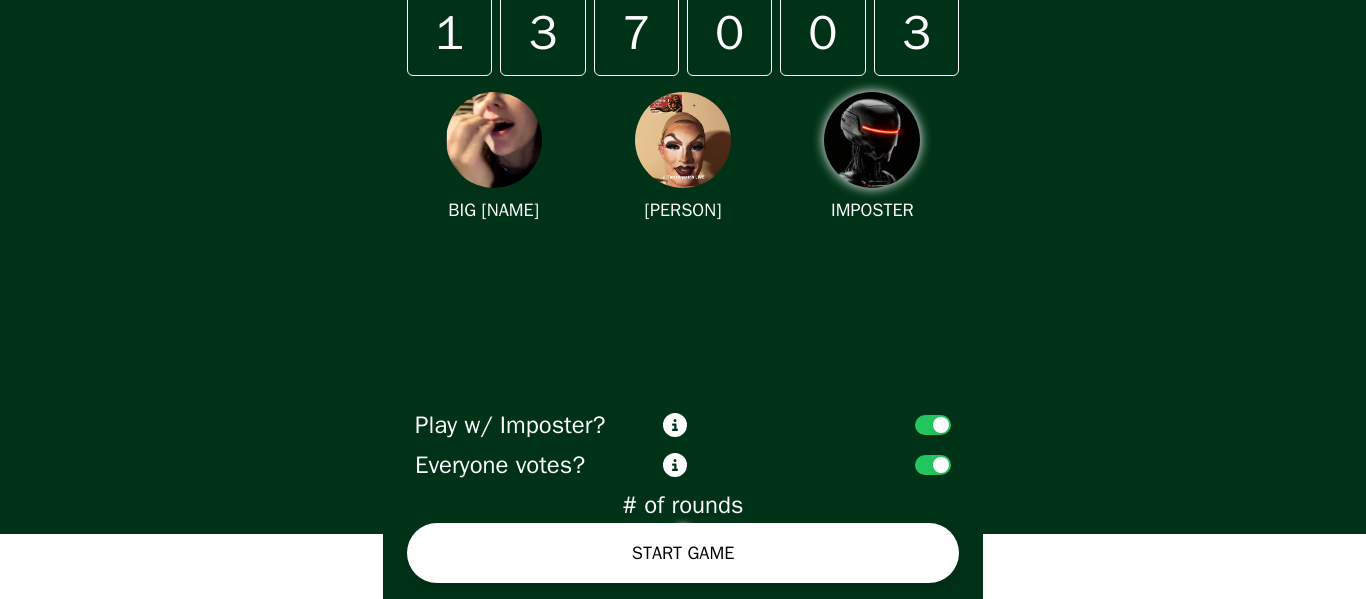 click at bounding box center (933, 425) 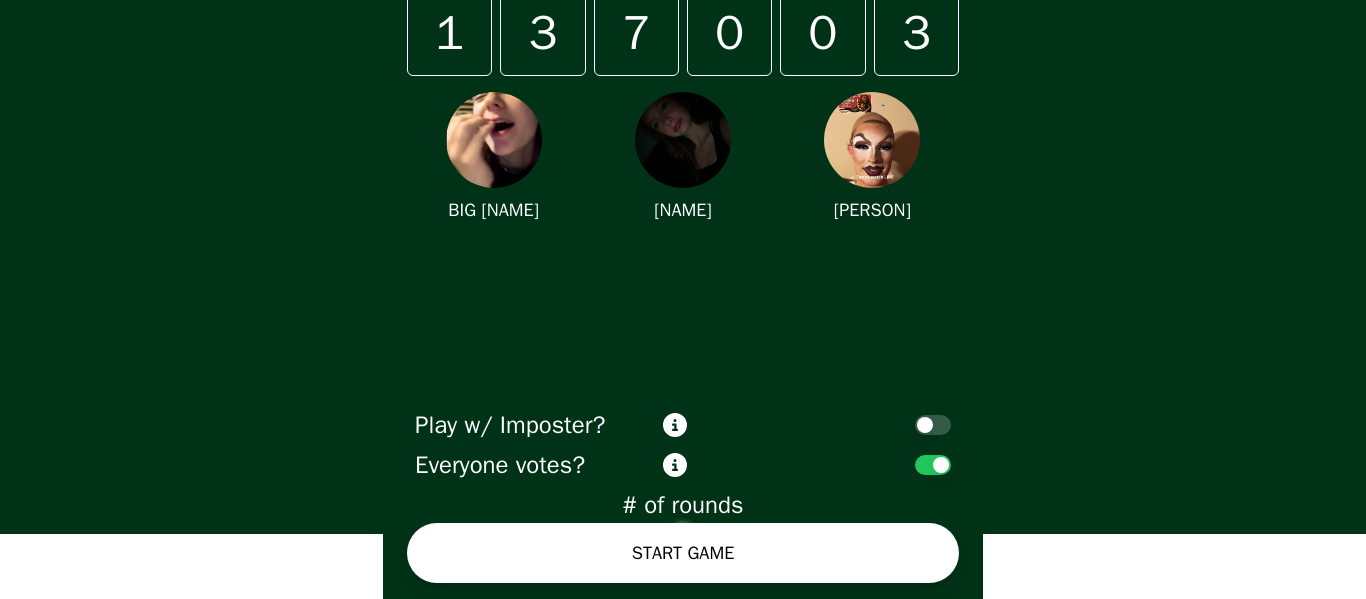 click on "START GAME" at bounding box center [683, 553] 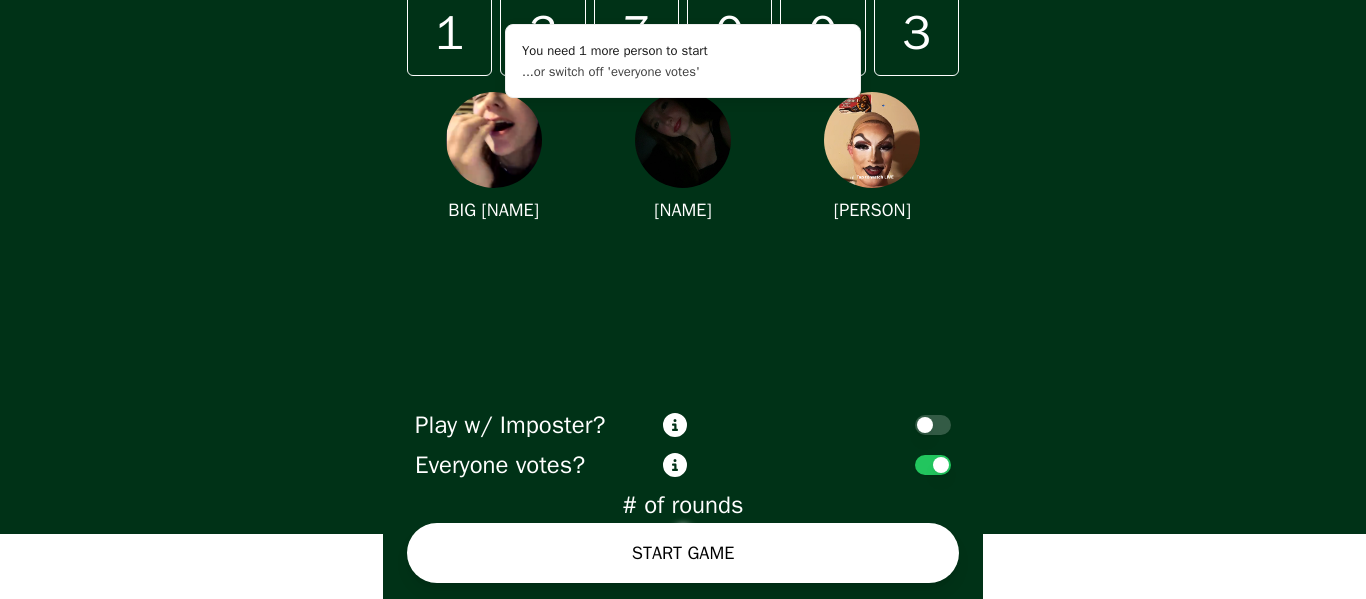 click at bounding box center (933, 425) 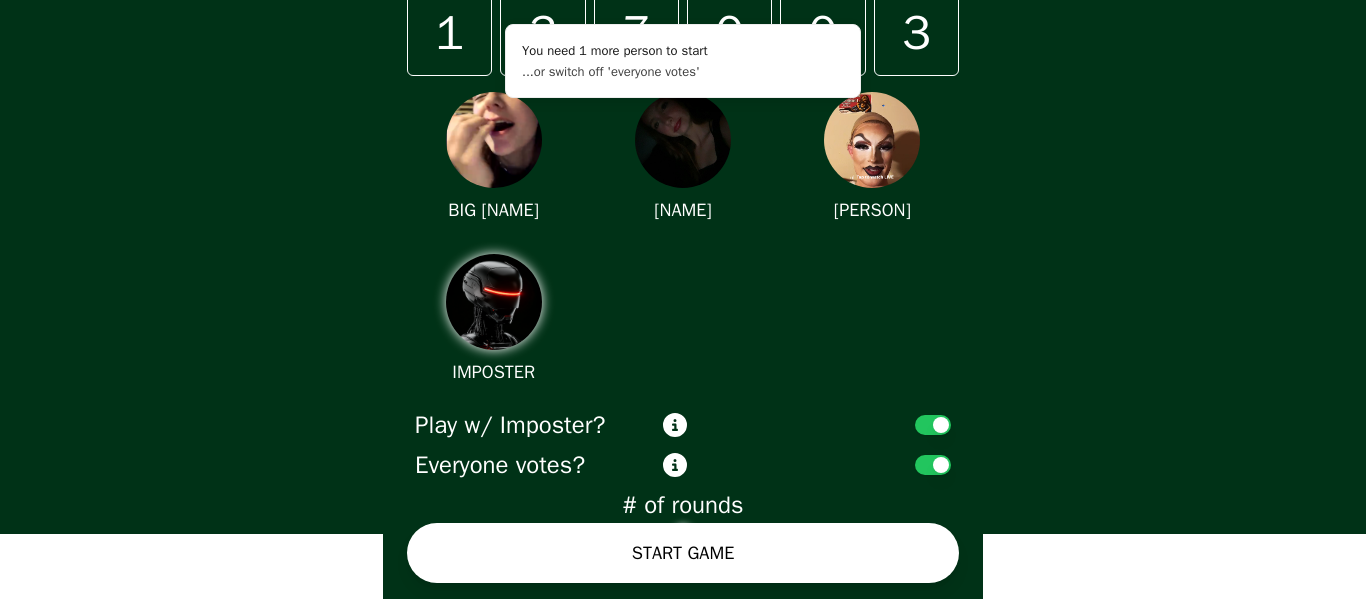 click on "START GAME" at bounding box center (683, 553) 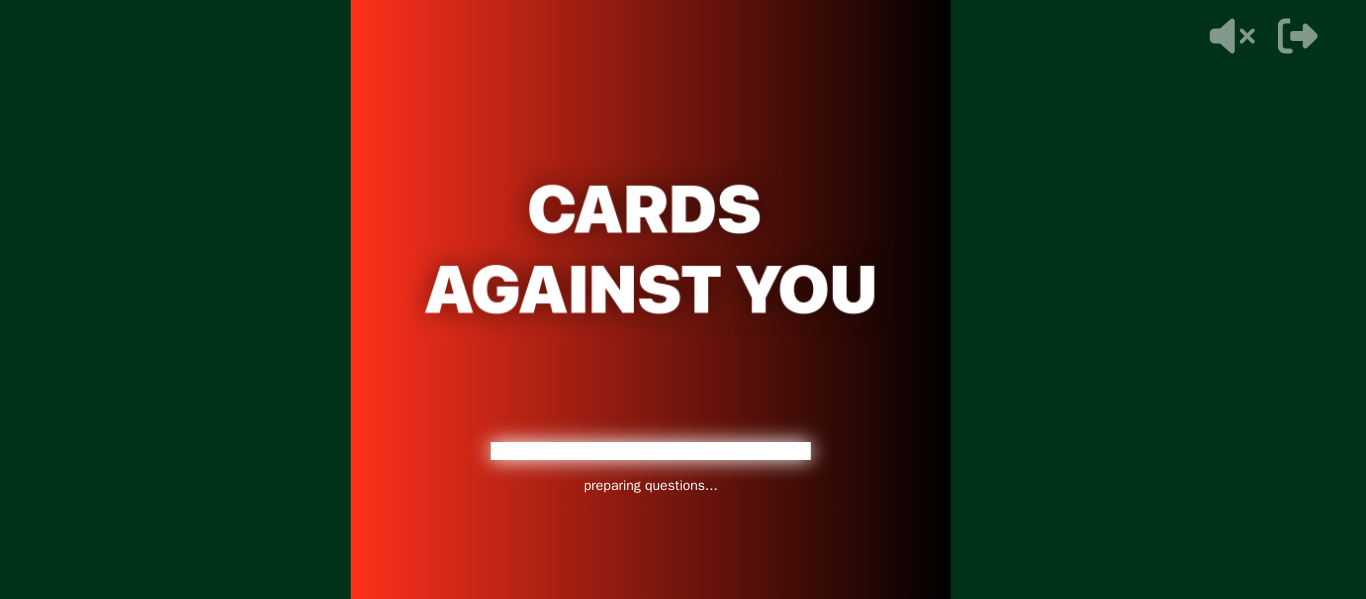 scroll, scrollTop: 0, scrollLeft: 0, axis: both 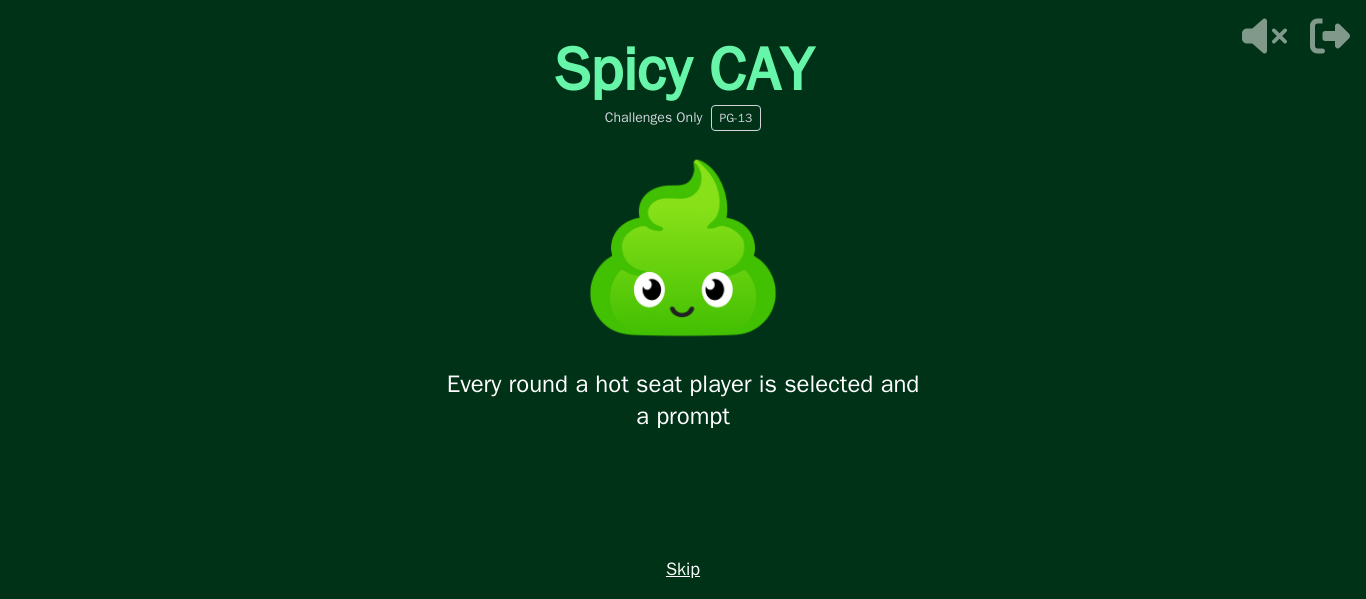 click on "Skip" at bounding box center [683, 569] 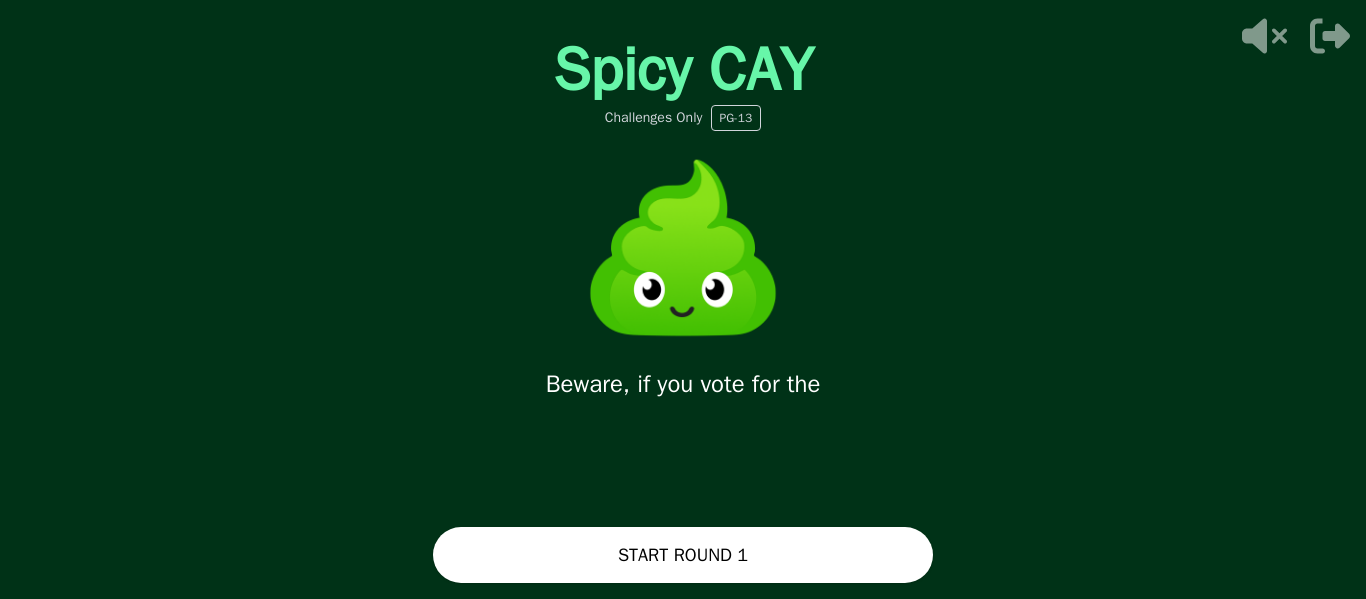 click on "START ROUND 1" at bounding box center (683, 555) 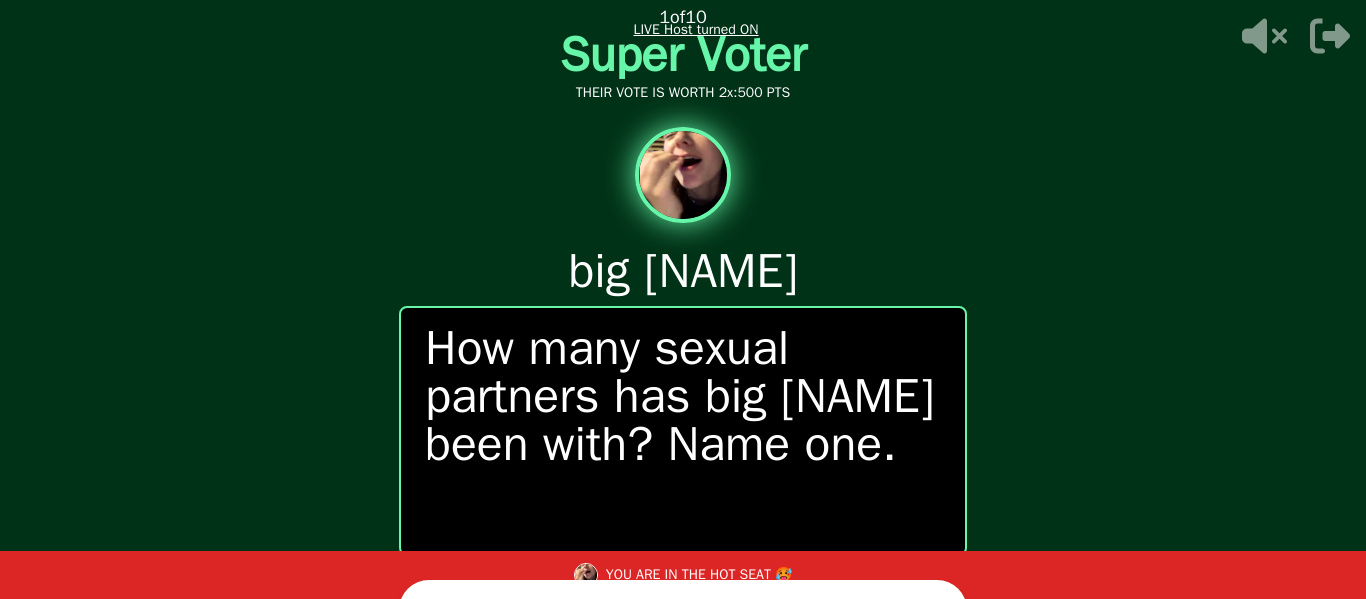 scroll, scrollTop: 41, scrollLeft: 0, axis: vertical 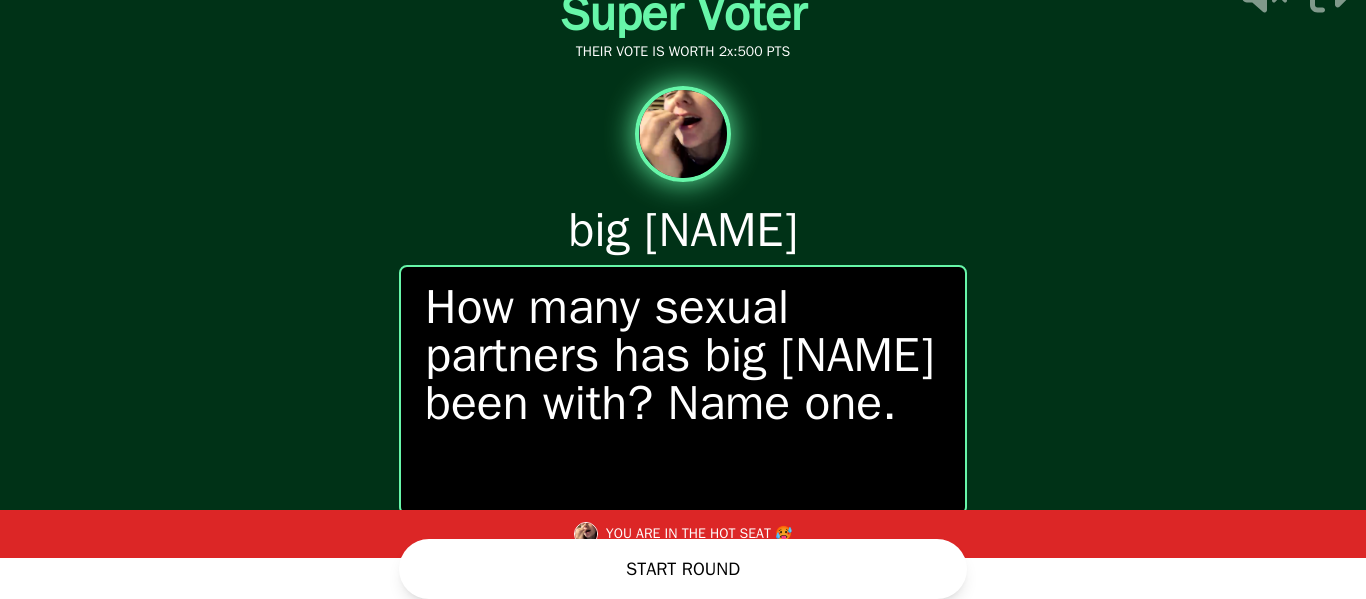 click on "START ROUND" at bounding box center [683, 569] 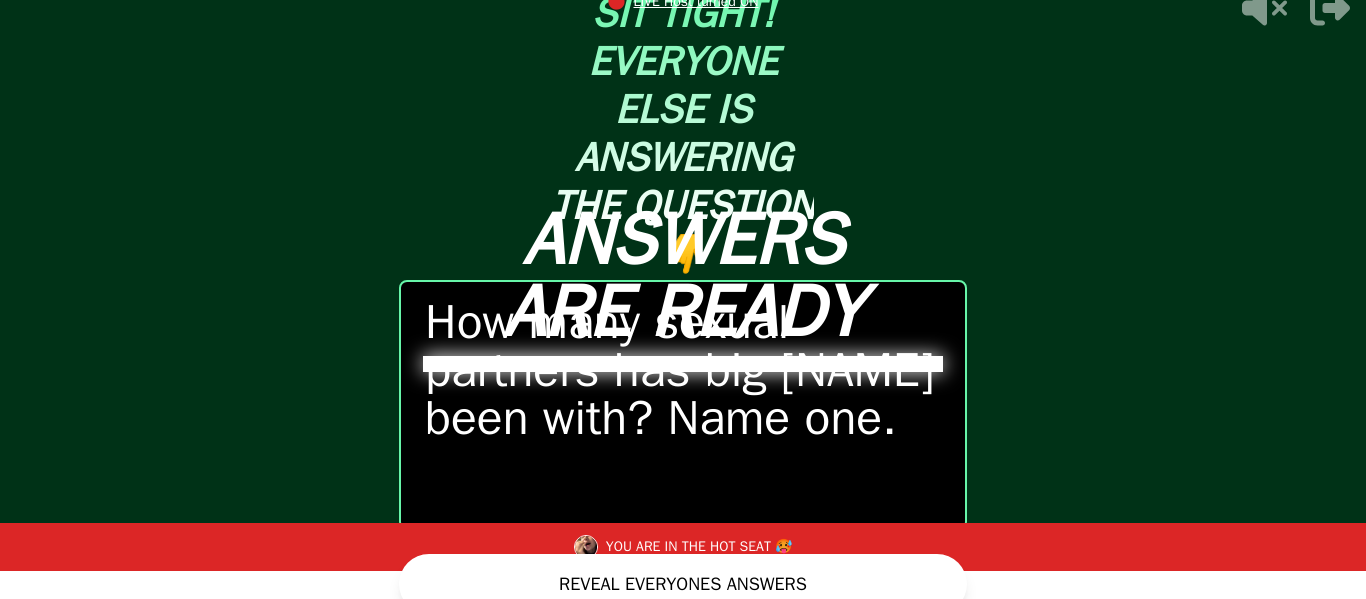 scroll, scrollTop: 43, scrollLeft: 0, axis: vertical 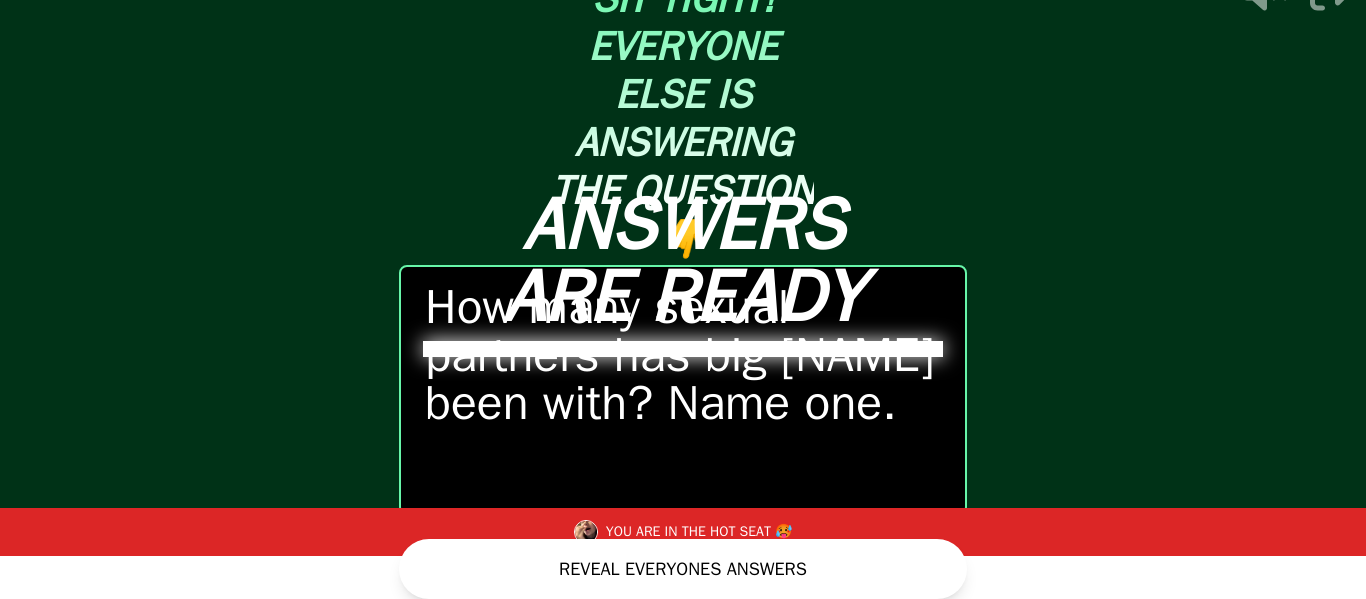 click on "REVEAL EVERYONES ANSWERS" at bounding box center (683, 569) 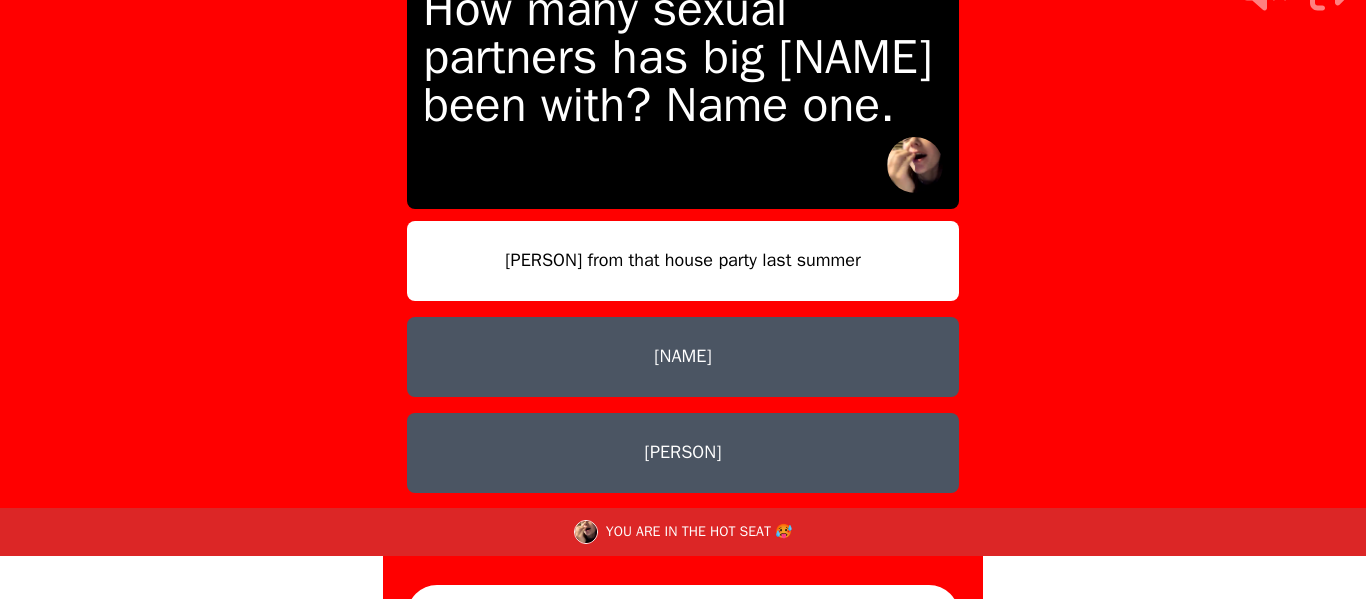 click on "[PERSON]" at bounding box center (683, 453) 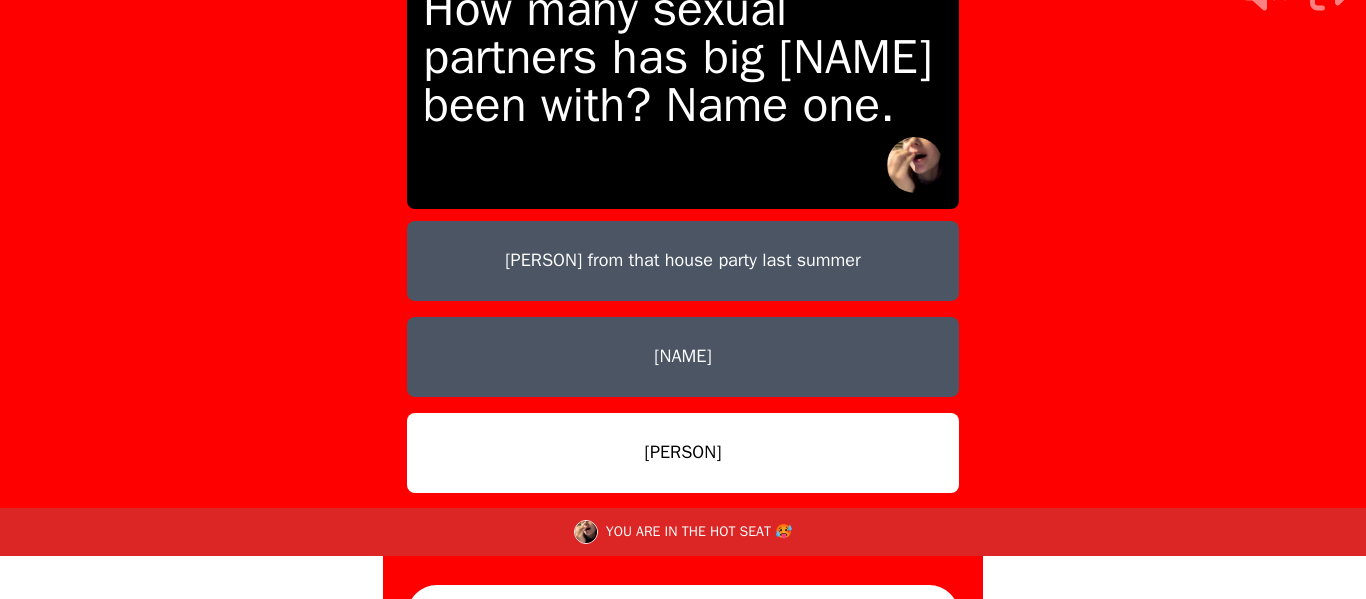 scroll, scrollTop: 101, scrollLeft: 0, axis: vertical 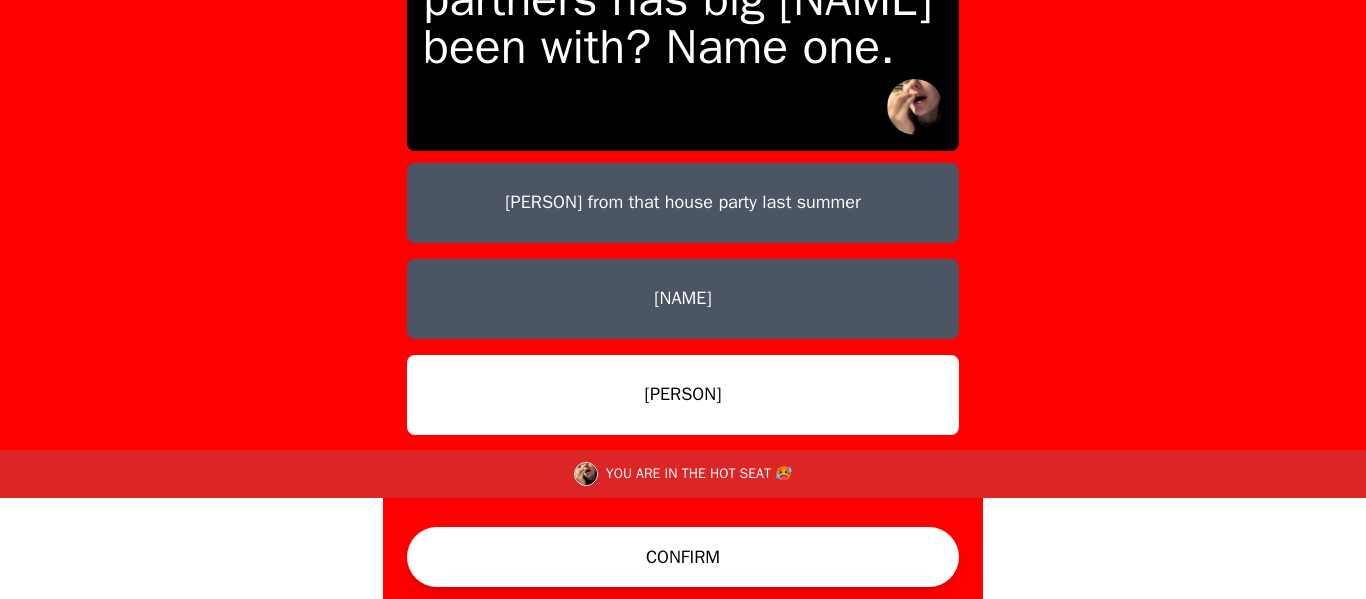 click on "CONFIRM" at bounding box center (683, 557) 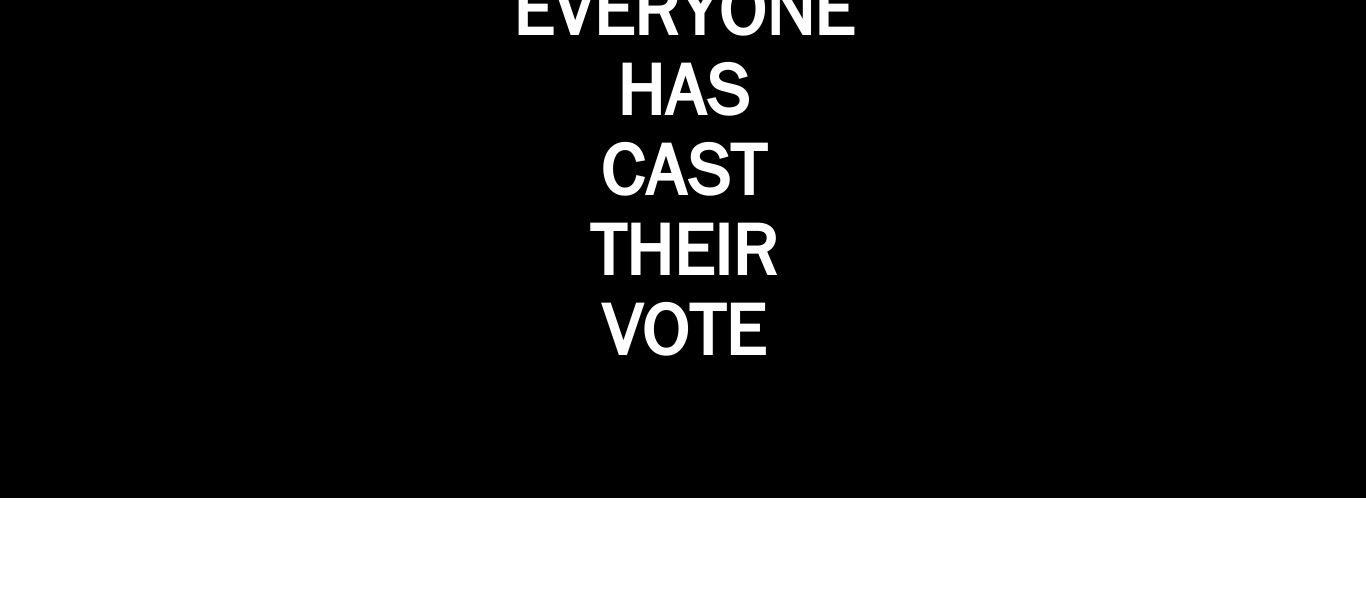 scroll, scrollTop: 33, scrollLeft: 0, axis: vertical 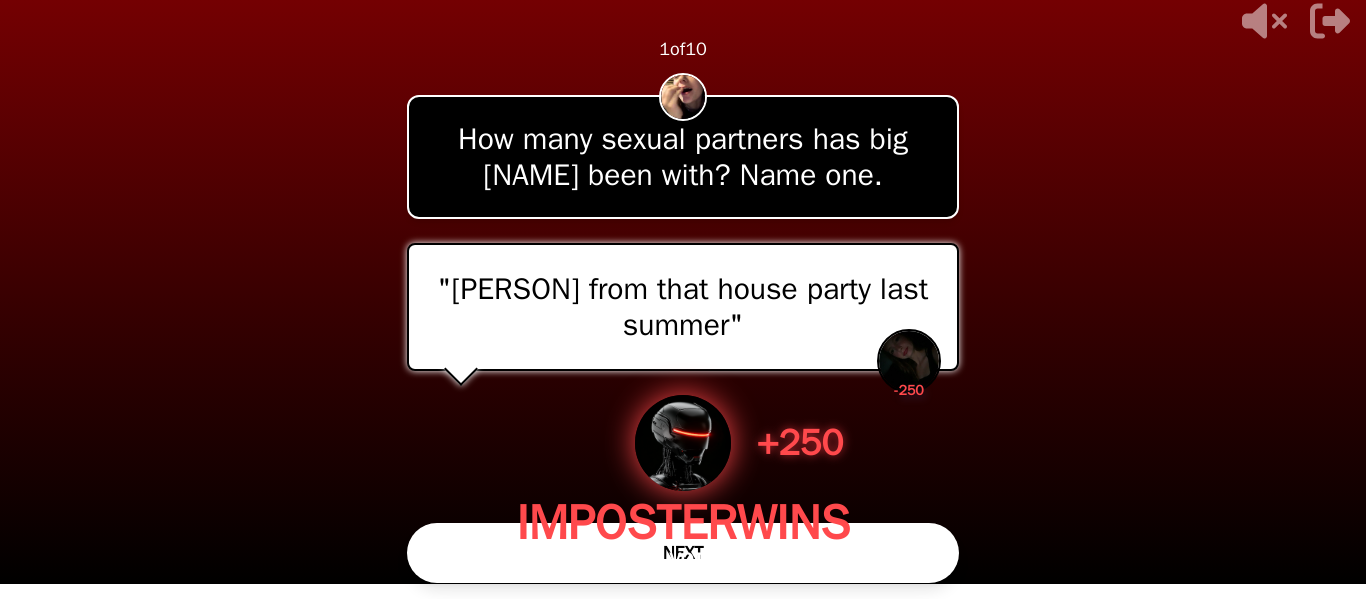 click on "NEXT" at bounding box center [683, 553] 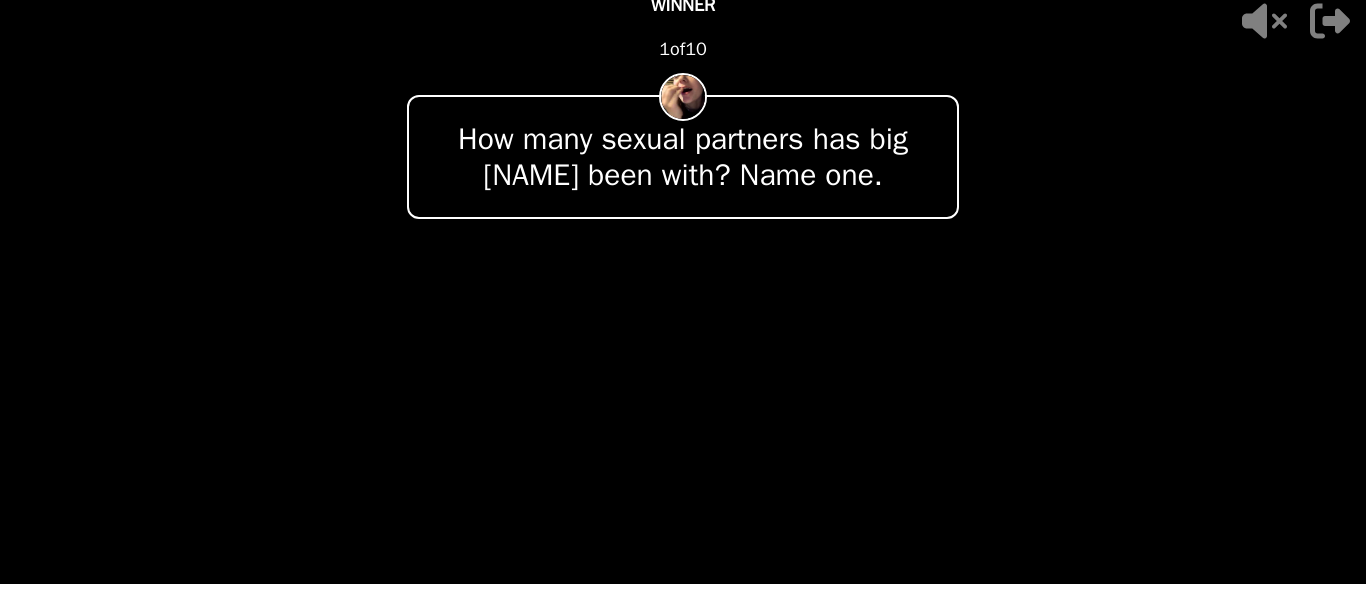 scroll, scrollTop: 0, scrollLeft: 0, axis: both 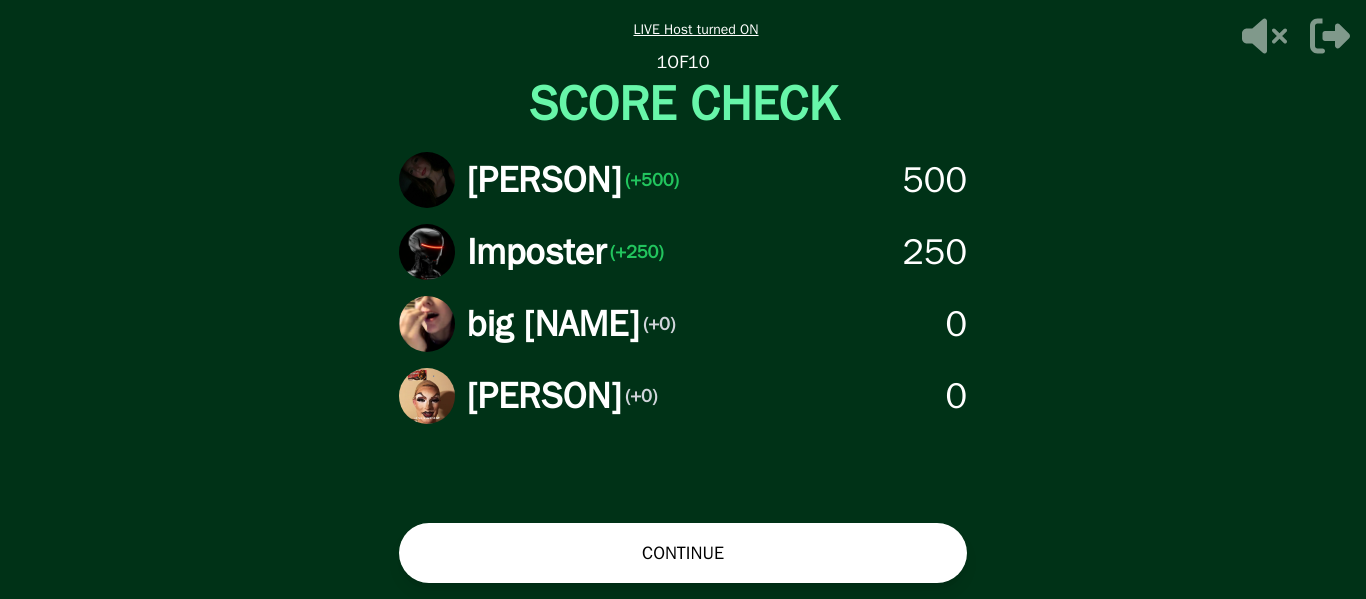 click on "CONTINUE" at bounding box center [683, 553] 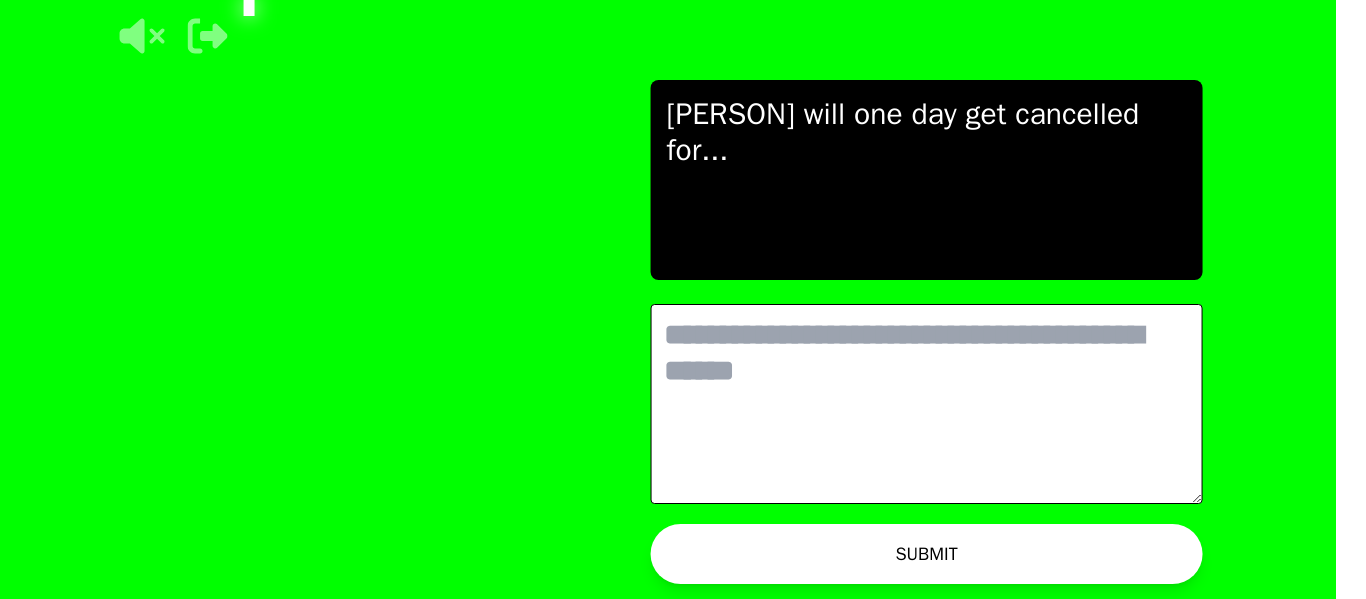 scroll, scrollTop: 0, scrollLeft: 0, axis: both 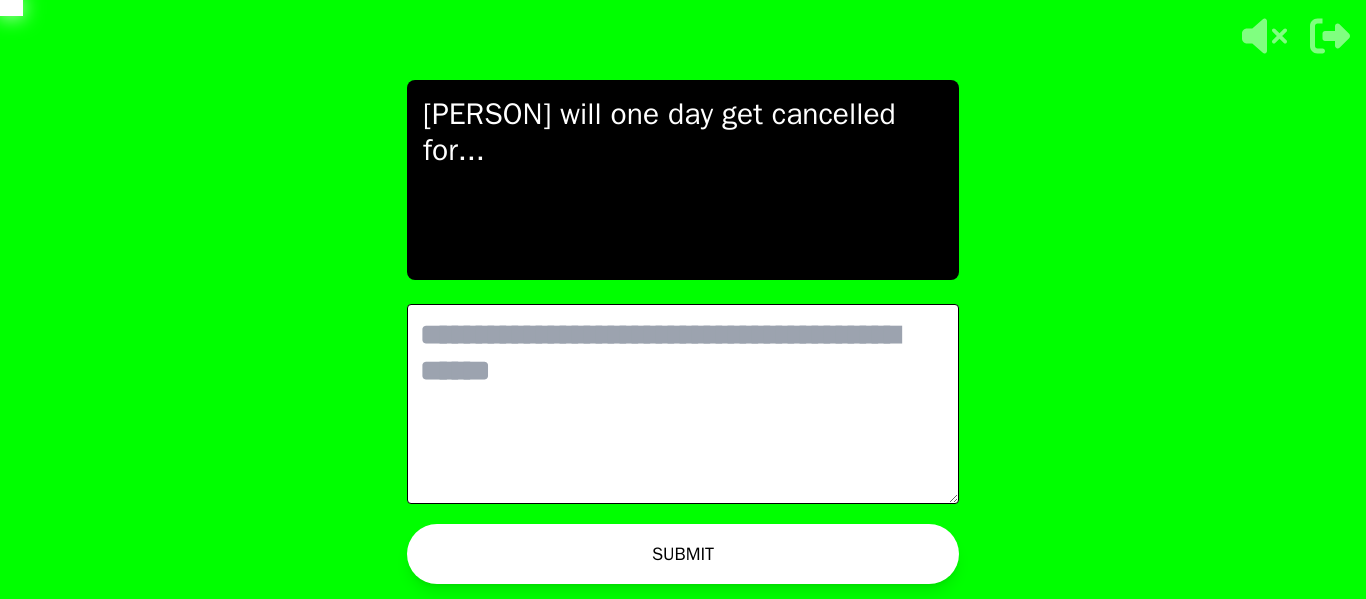 click at bounding box center [683, 404] 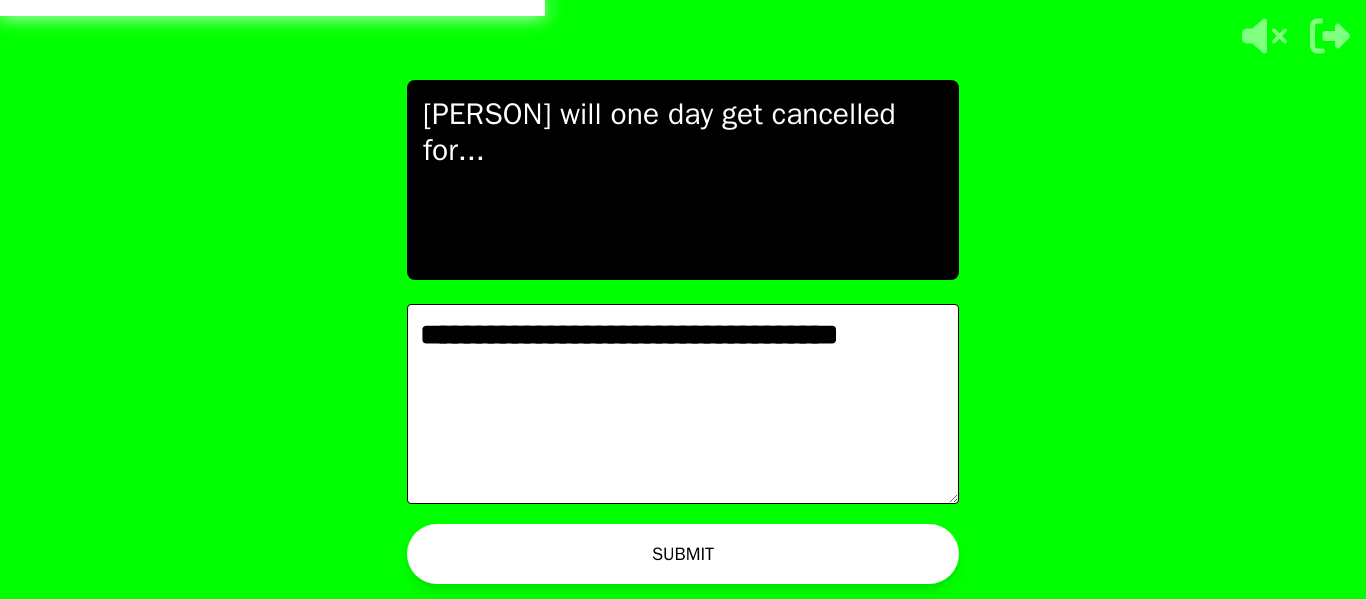 click on "WAITING ON [NAME] TO ADVANCE..." at bounding box center (702, 559) 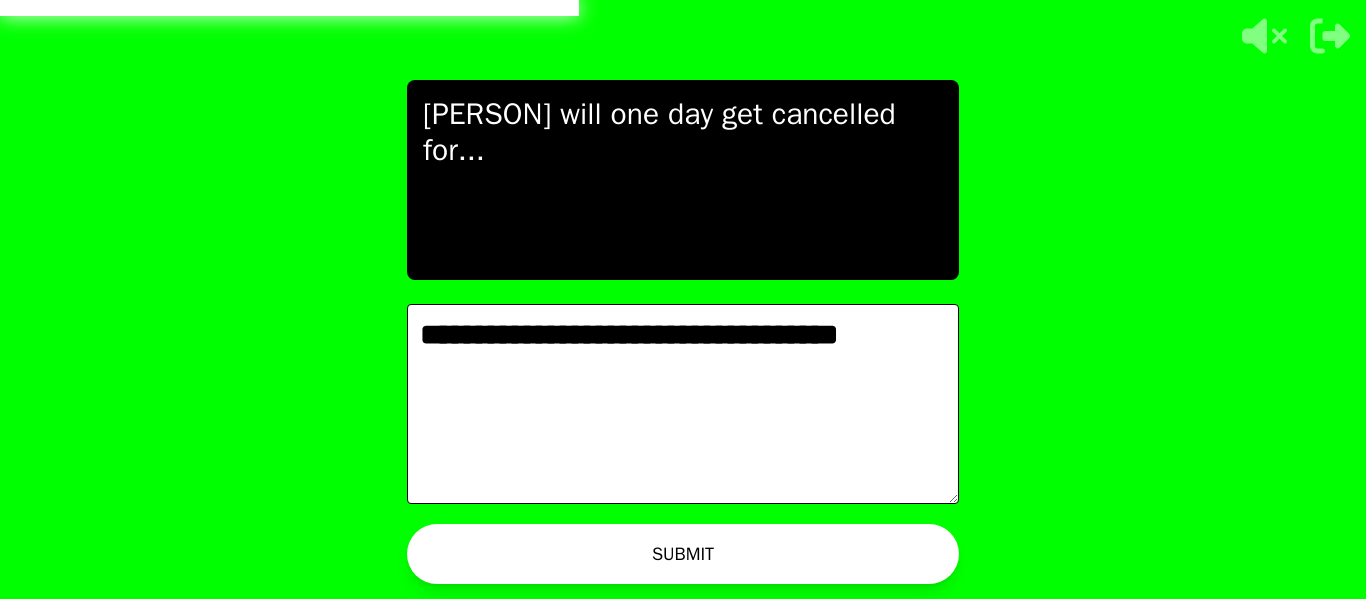 click on "[NAME]" at bounding box center [694, 558] 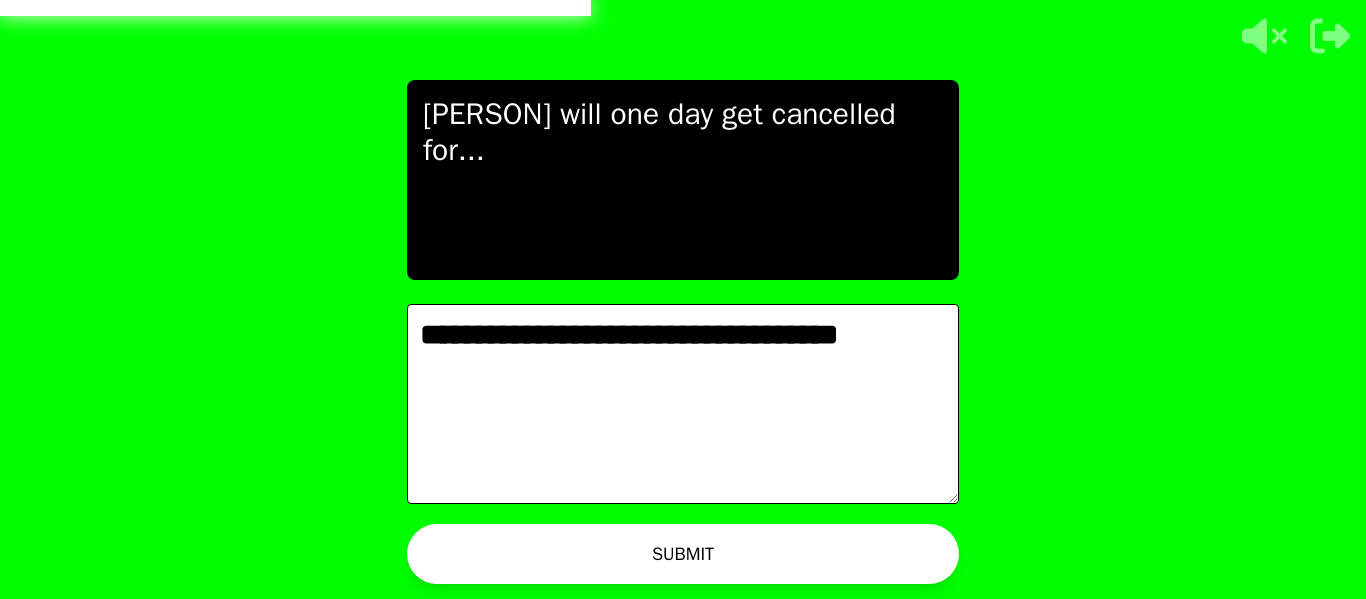 click on "[NAME]" at bounding box center [694, 558] 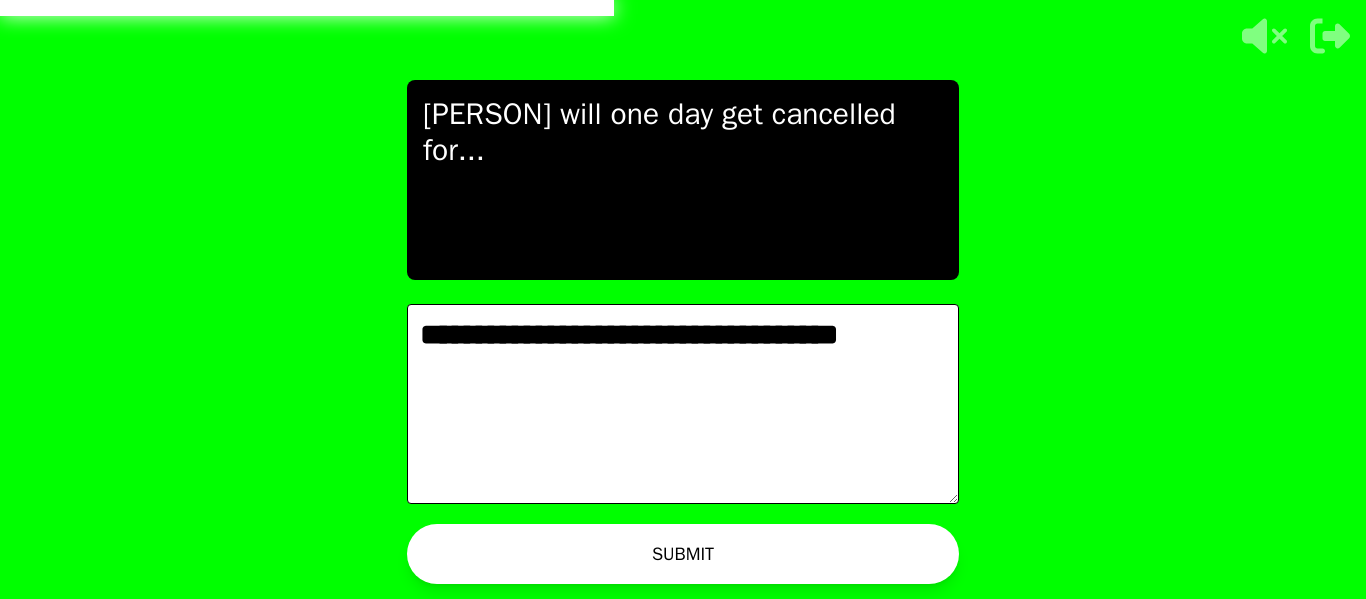 click on "WAITING ON [NAME] TO ADVANCE..." at bounding box center (702, 559) 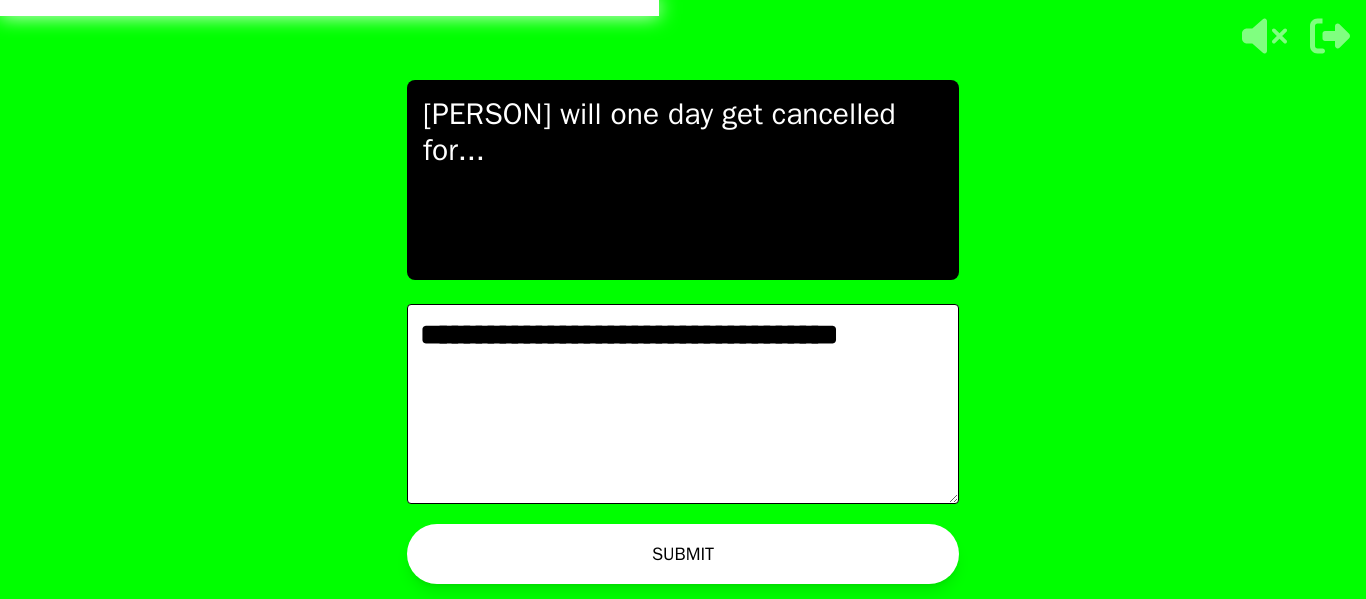 click on "**********" at bounding box center (683, 404) 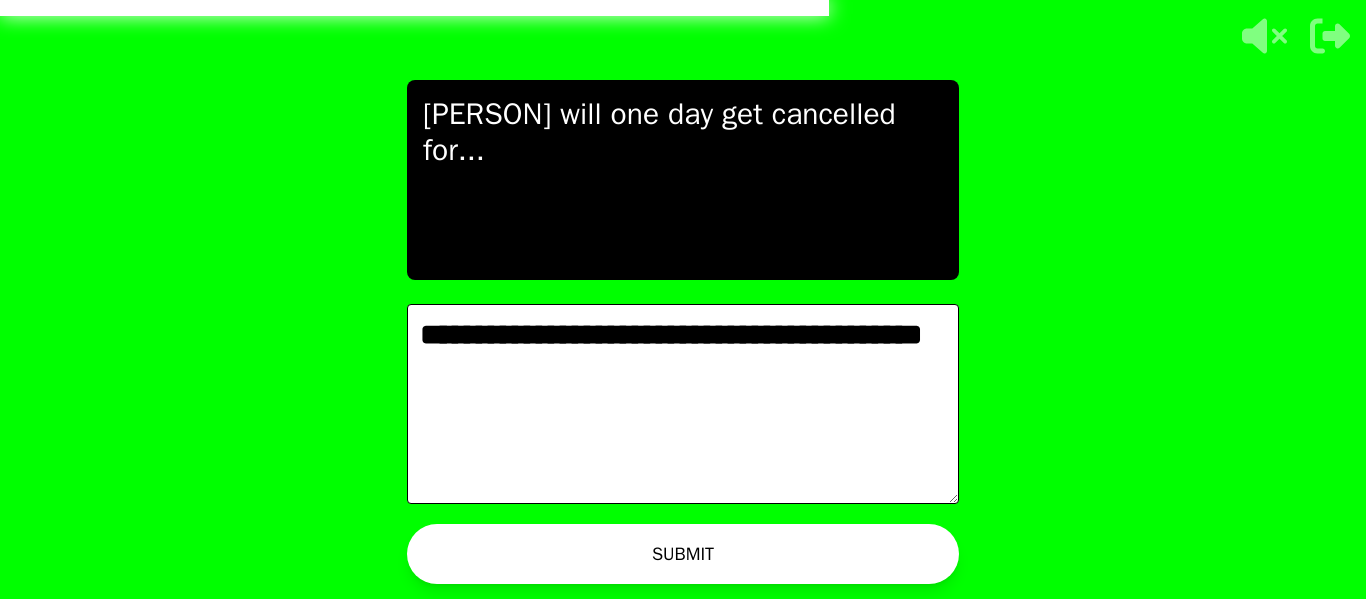 type on "**********" 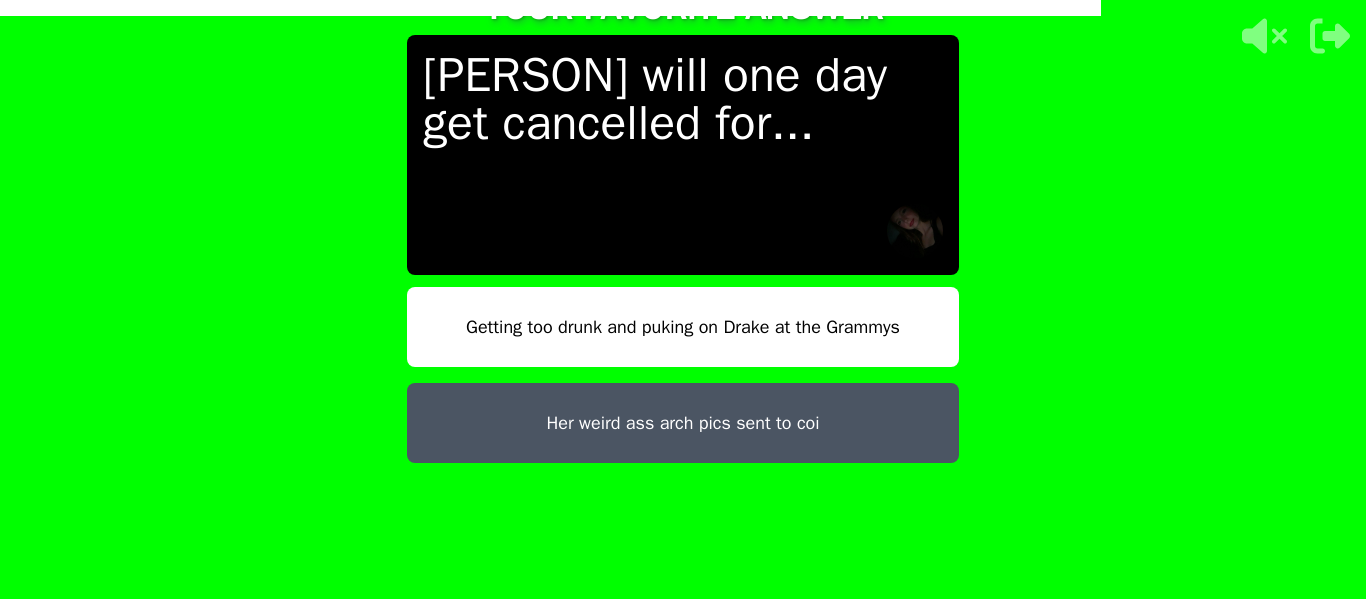 click on "Getting too drunk and puking on Drake at the Grammys" at bounding box center [683, 327] 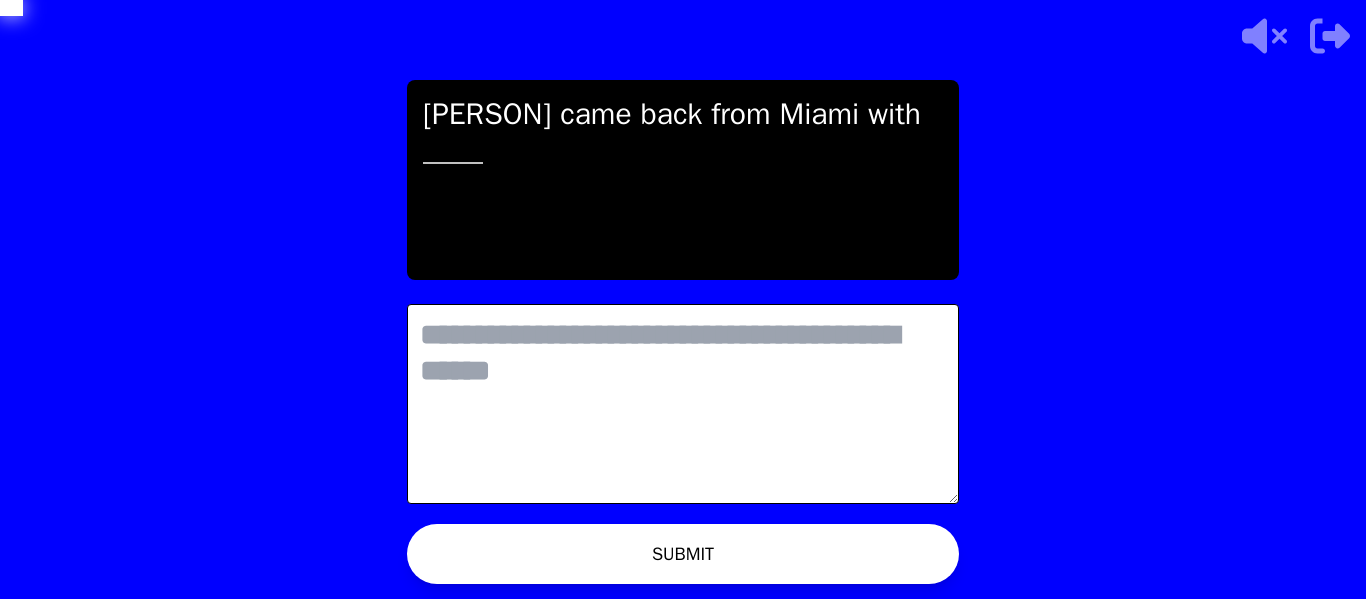 scroll, scrollTop: 0, scrollLeft: 0, axis: both 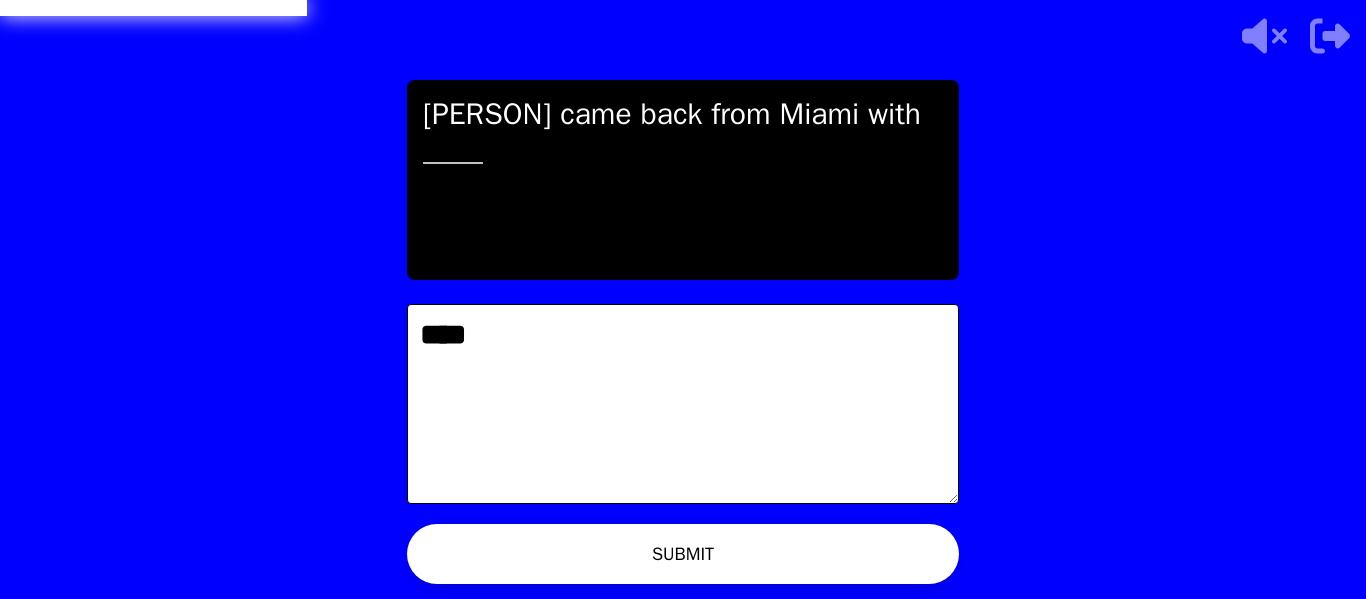 click on "WAITING ON [PERSON] TO ADVANCE..." at bounding box center [703, 559] 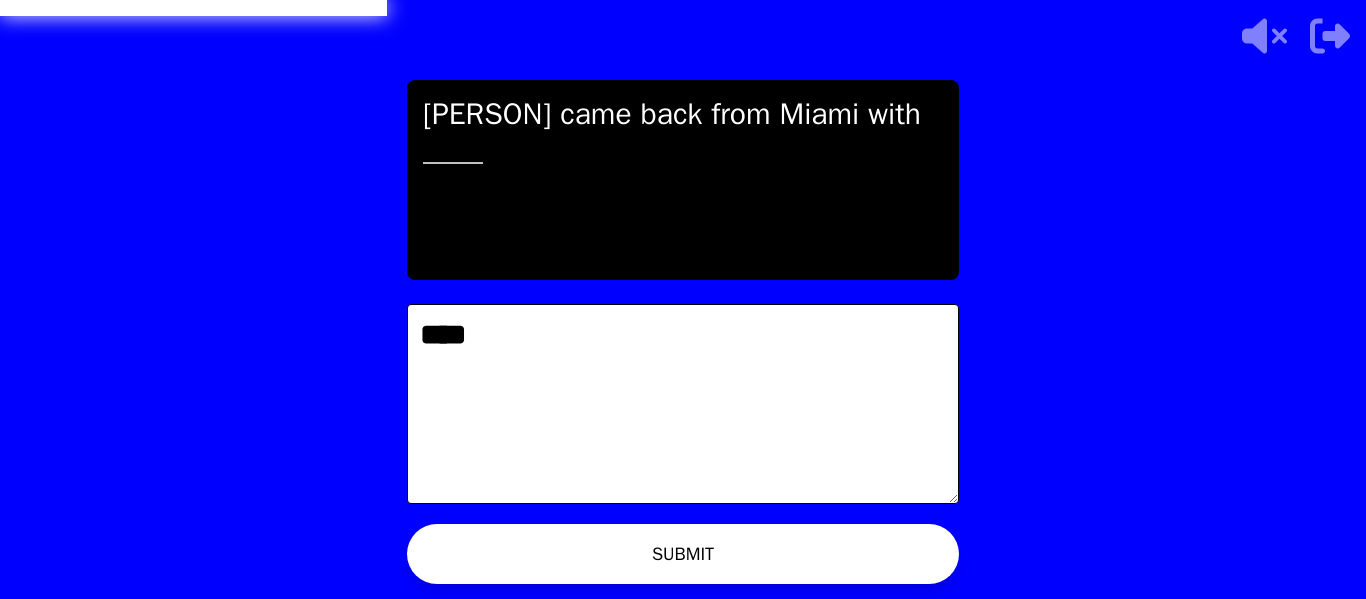 click on "****" at bounding box center [683, 404] 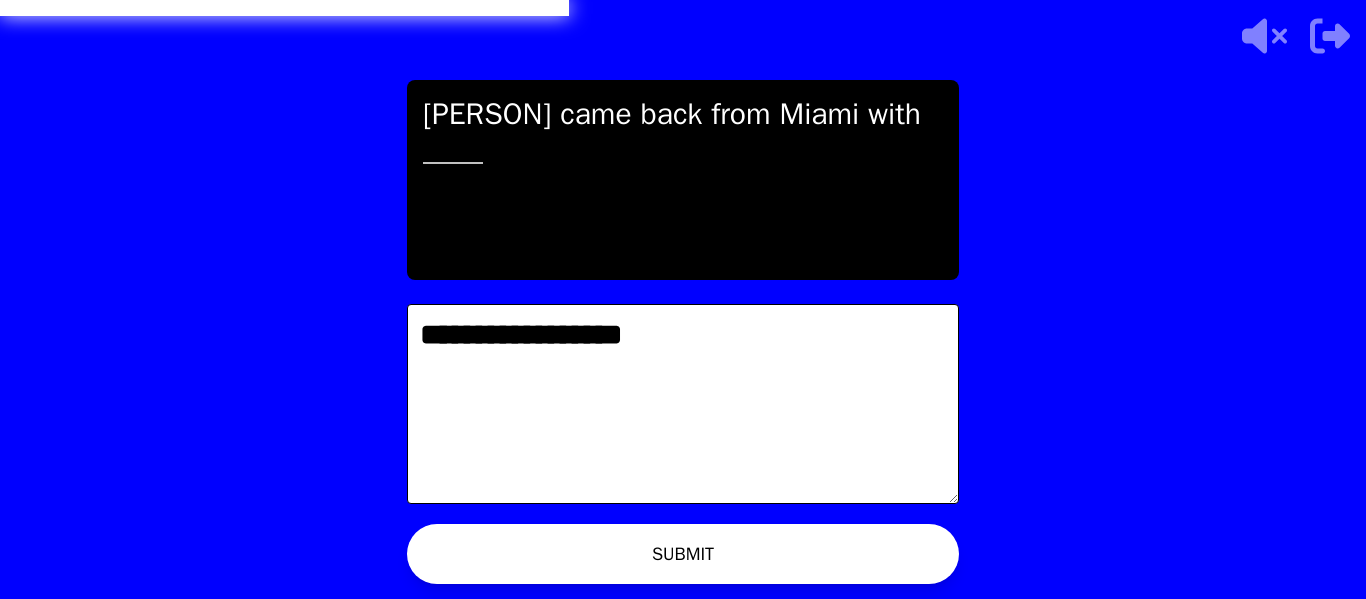 type on "**********" 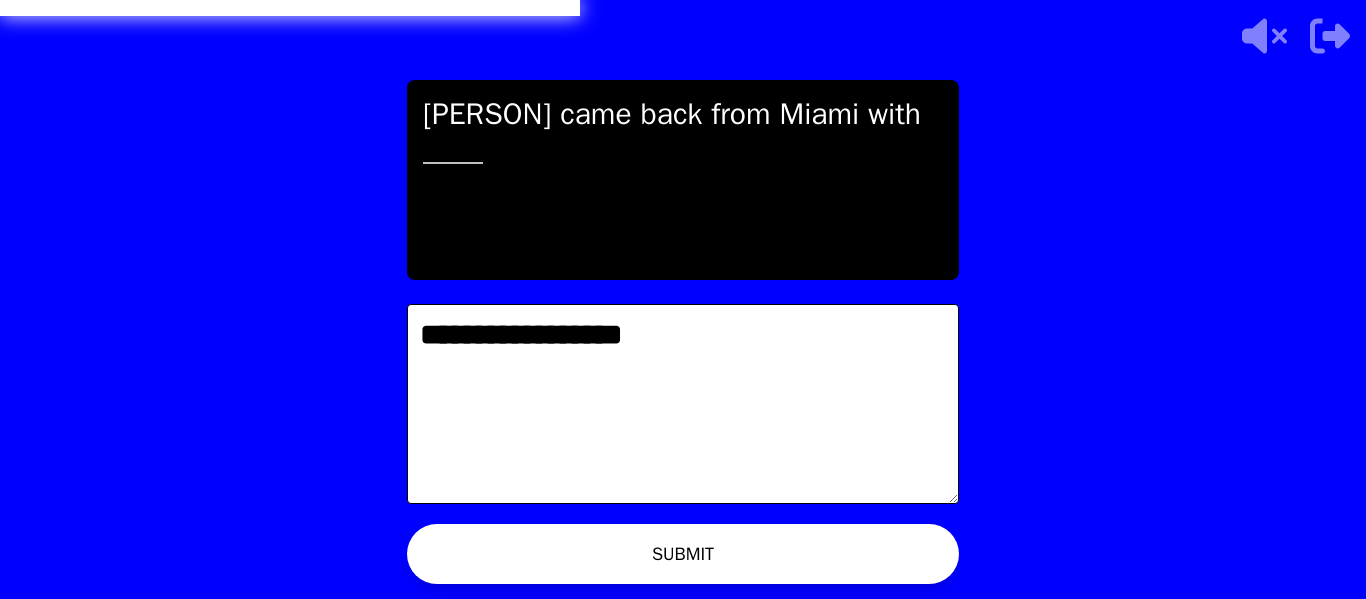 click on "WAITING ON [PERSON] TO ADVANCE..." at bounding box center [703, 559] 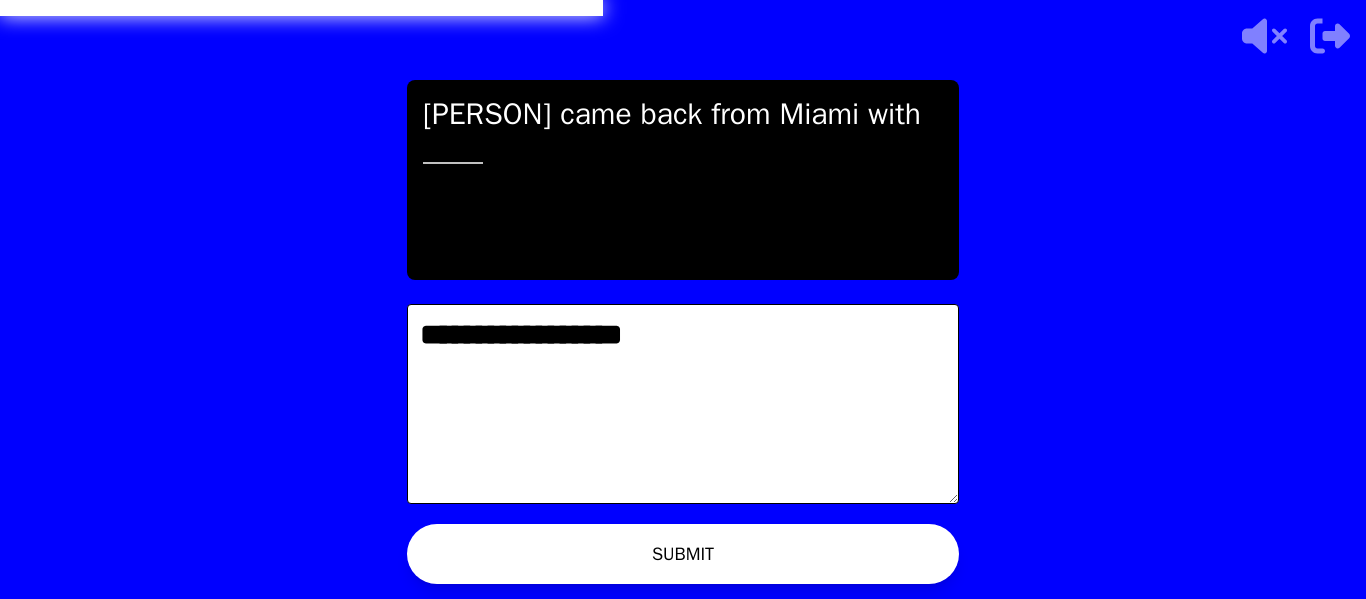 click on "WAITING ON [PERSON] TO ADVANCE..." at bounding box center (703, 559) 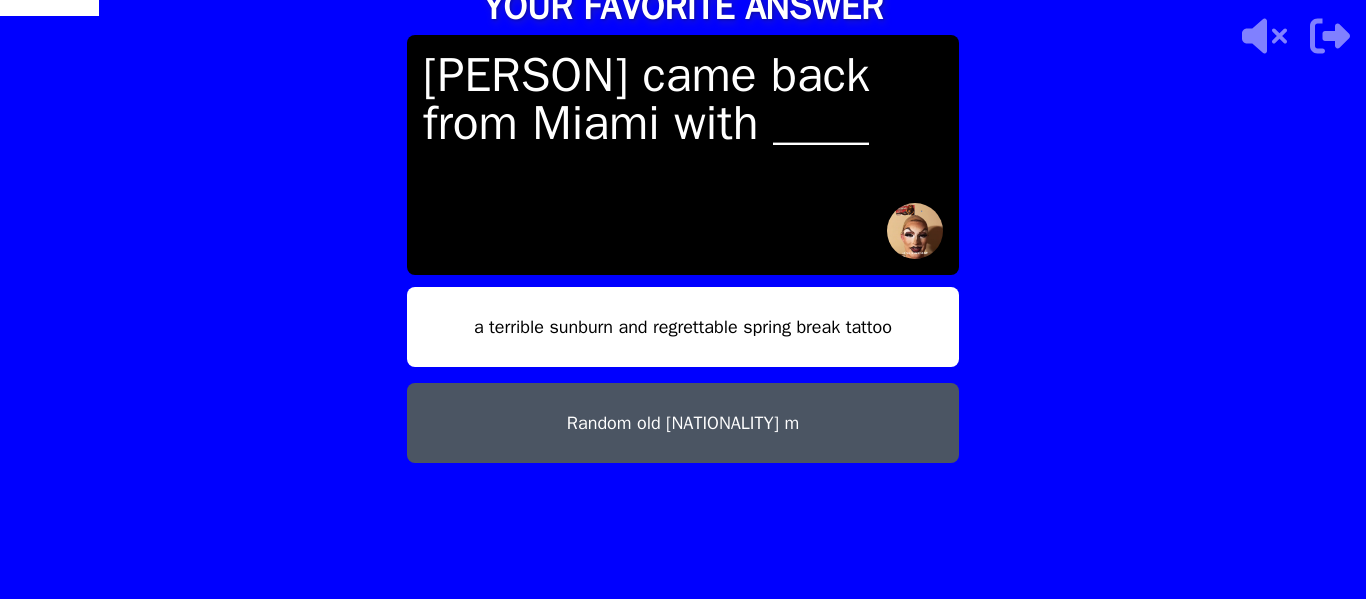 click on "Random old [NATIONALITY] m" at bounding box center (683, 423) 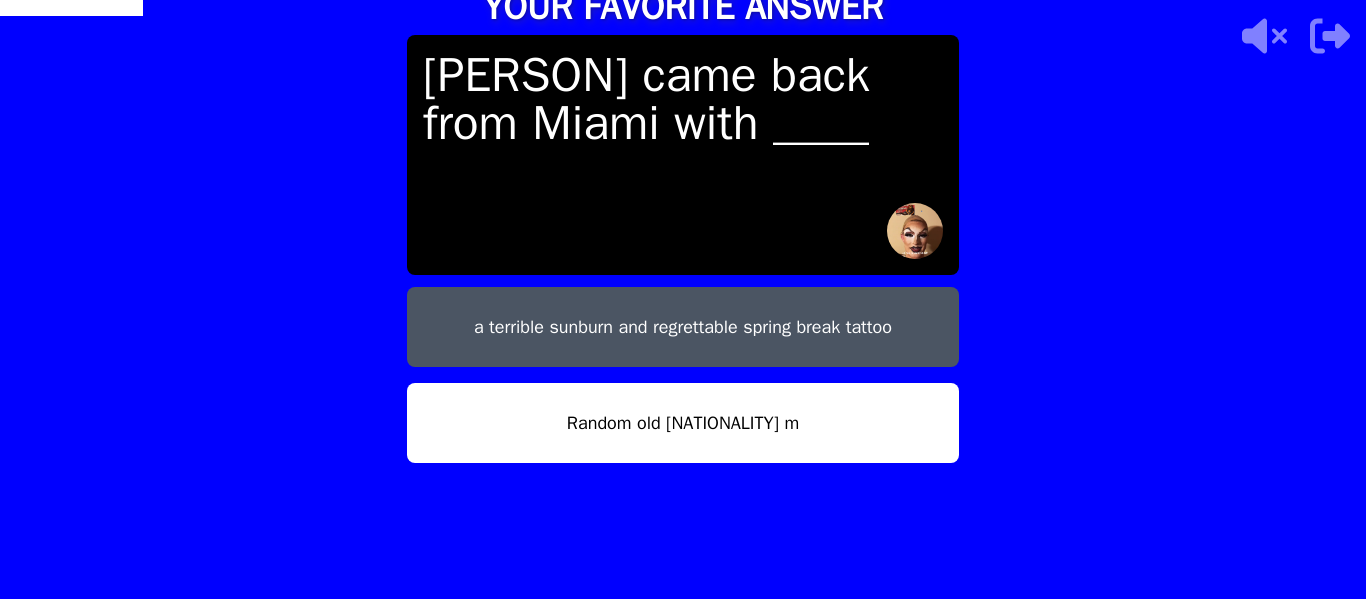 click on "a terrible sunburn and regrettable spring break tattoo" at bounding box center (683, 327) 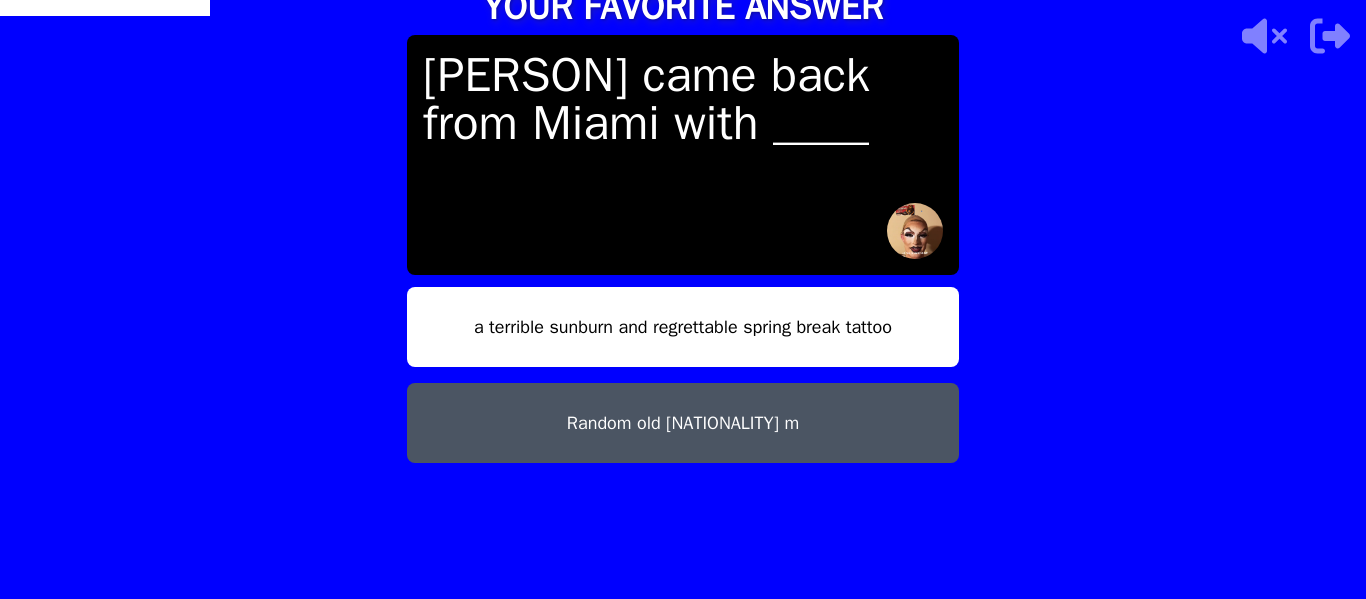click on "a terrible sunburn and regrettable spring break tattoo" at bounding box center (683, 327) 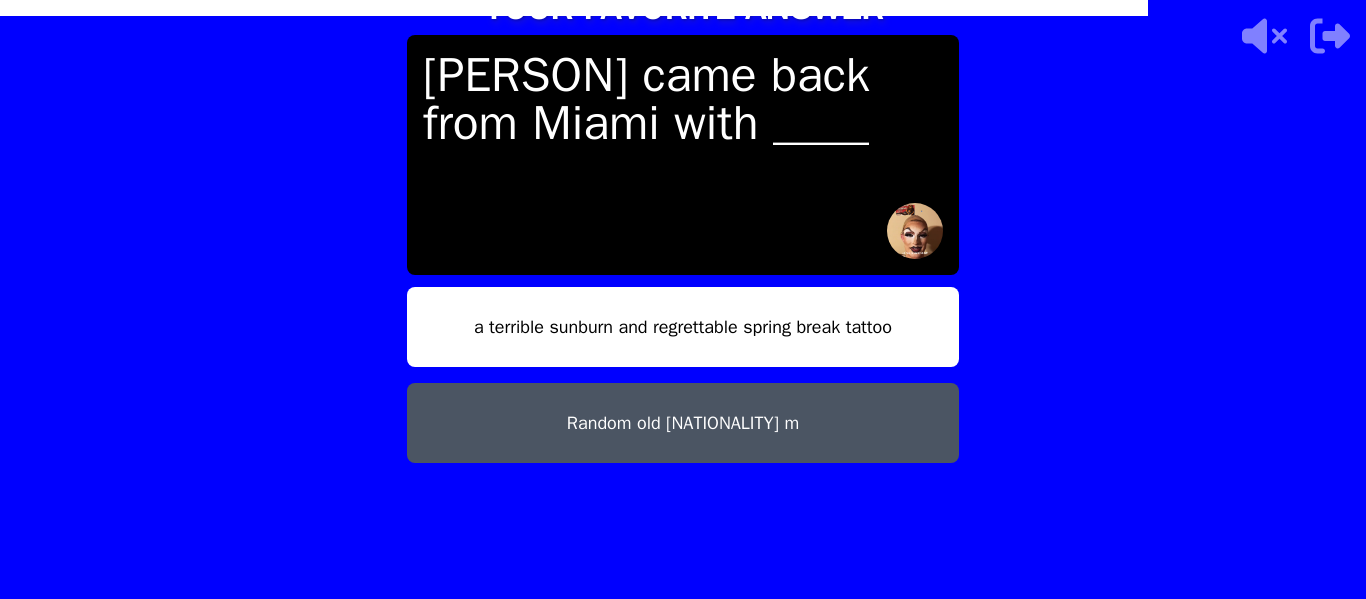 click on "a terrible sunburn and regrettable spring break tattoo" at bounding box center [683, 327] 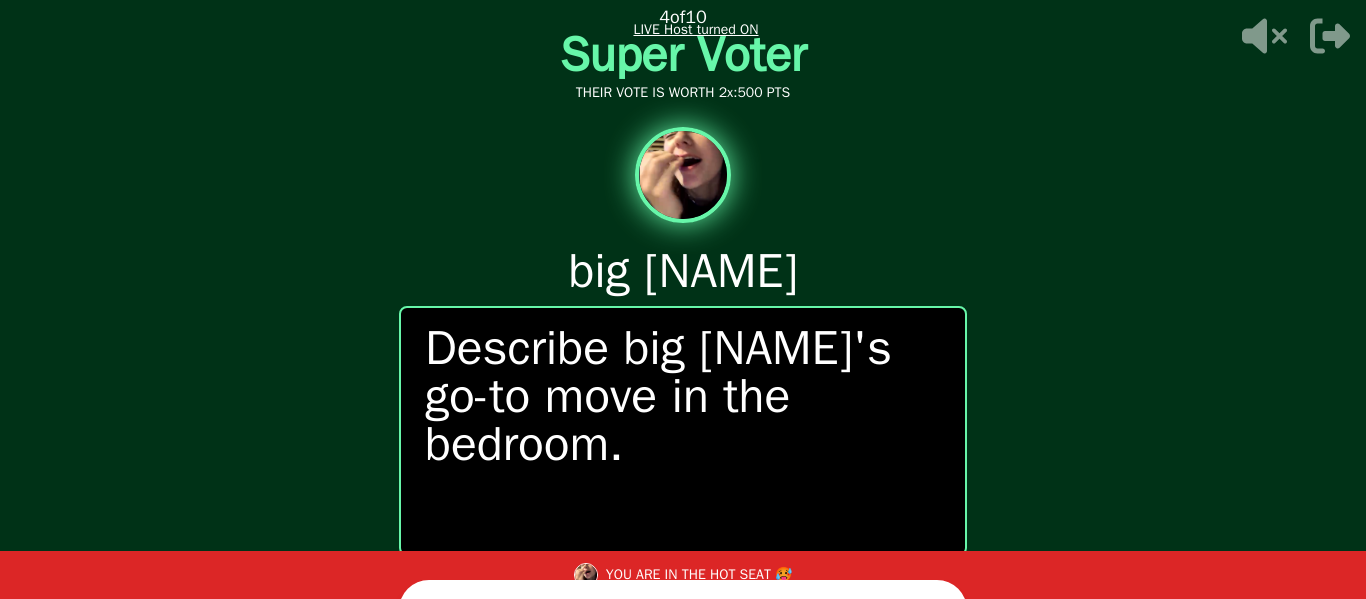 scroll, scrollTop: 41, scrollLeft: 0, axis: vertical 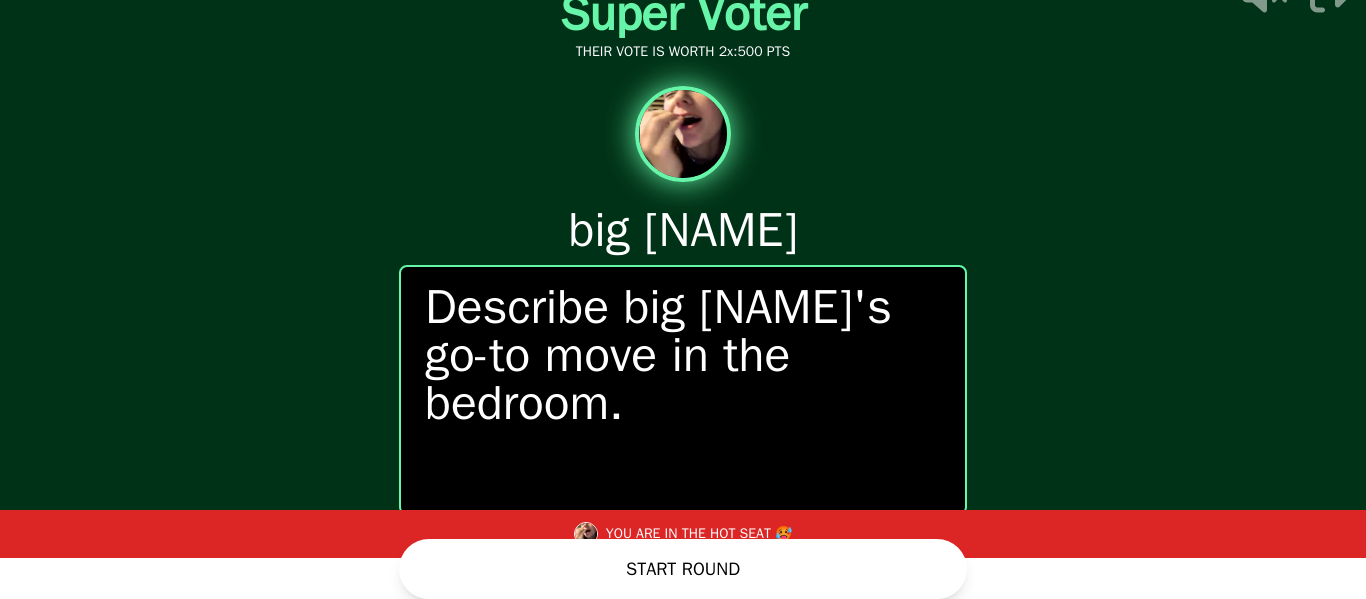 click on "START ROUND" at bounding box center (683, 569) 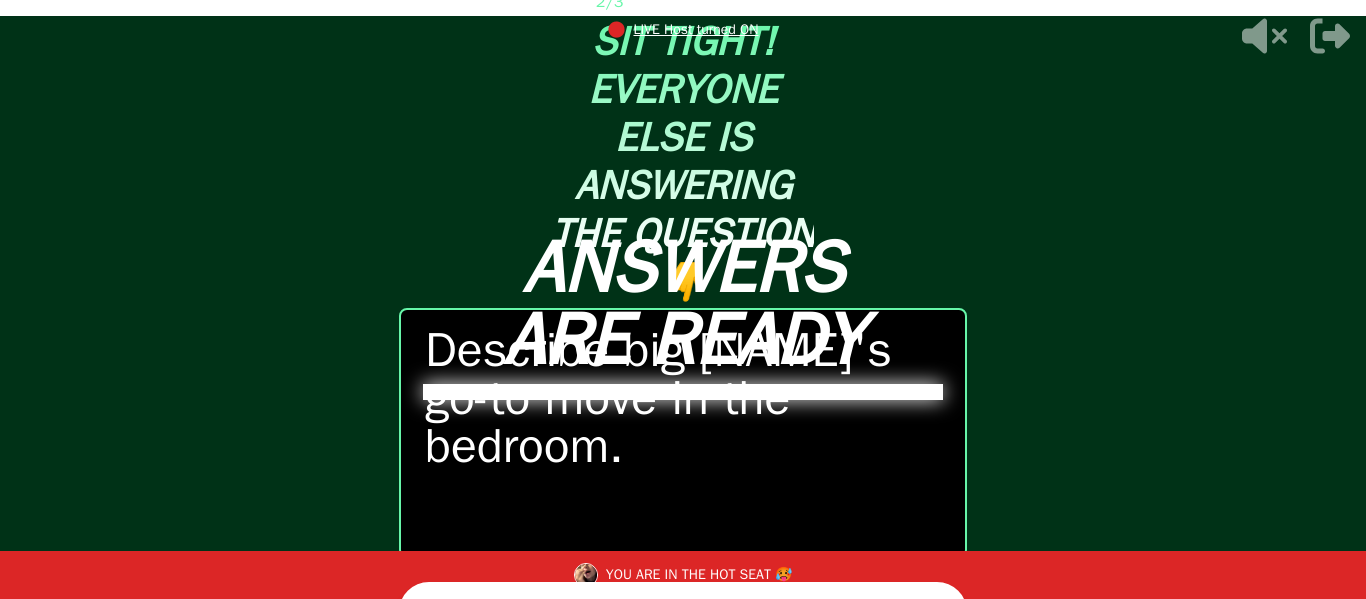 scroll, scrollTop: 43, scrollLeft: 0, axis: vertical 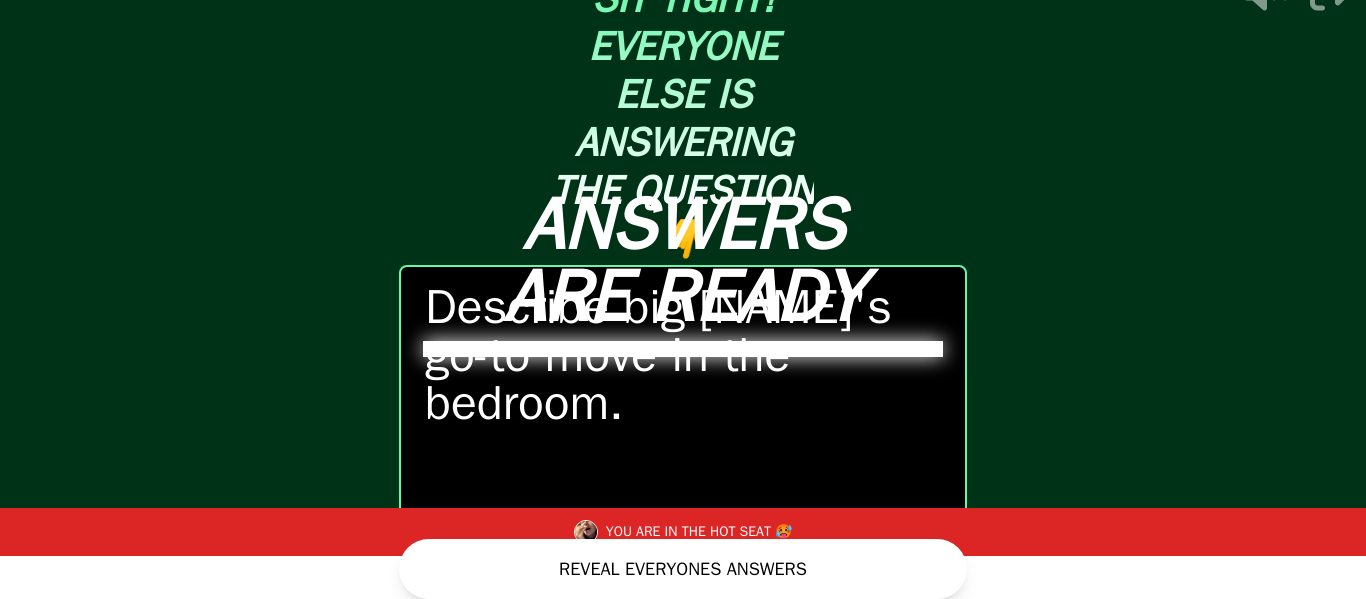 click on "REVEAL EVERYONES ANSWERS" at bounding box center [683, 569] 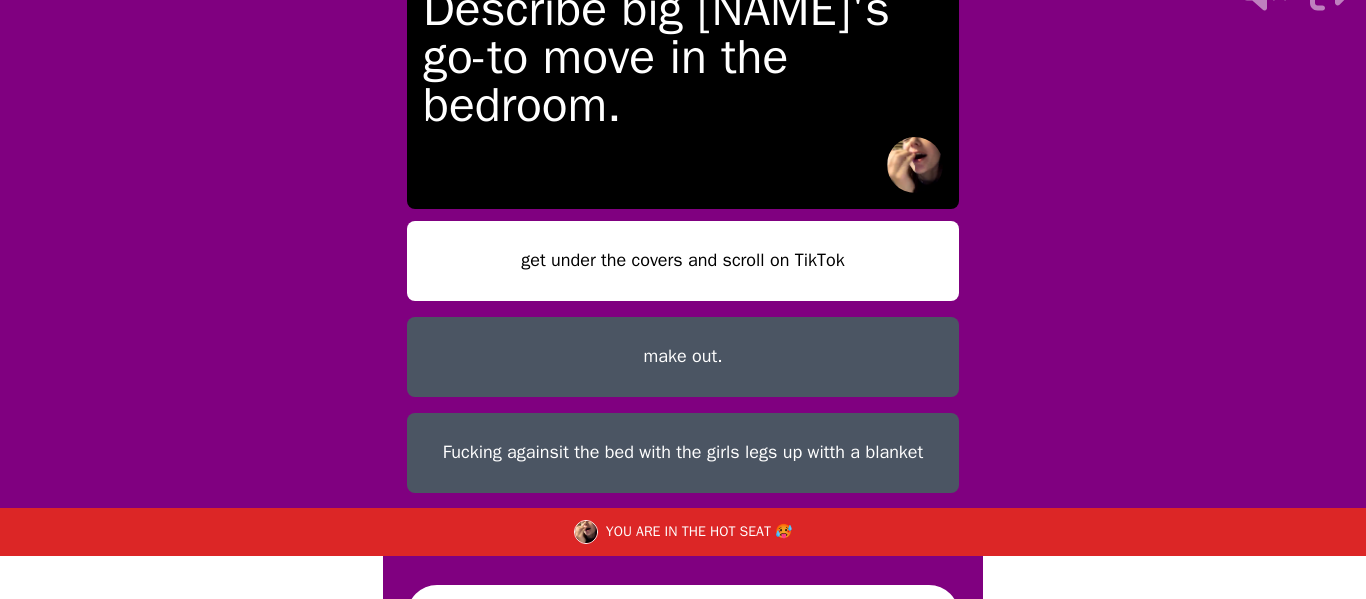 click on "make out." at bounding box center (683, 357) 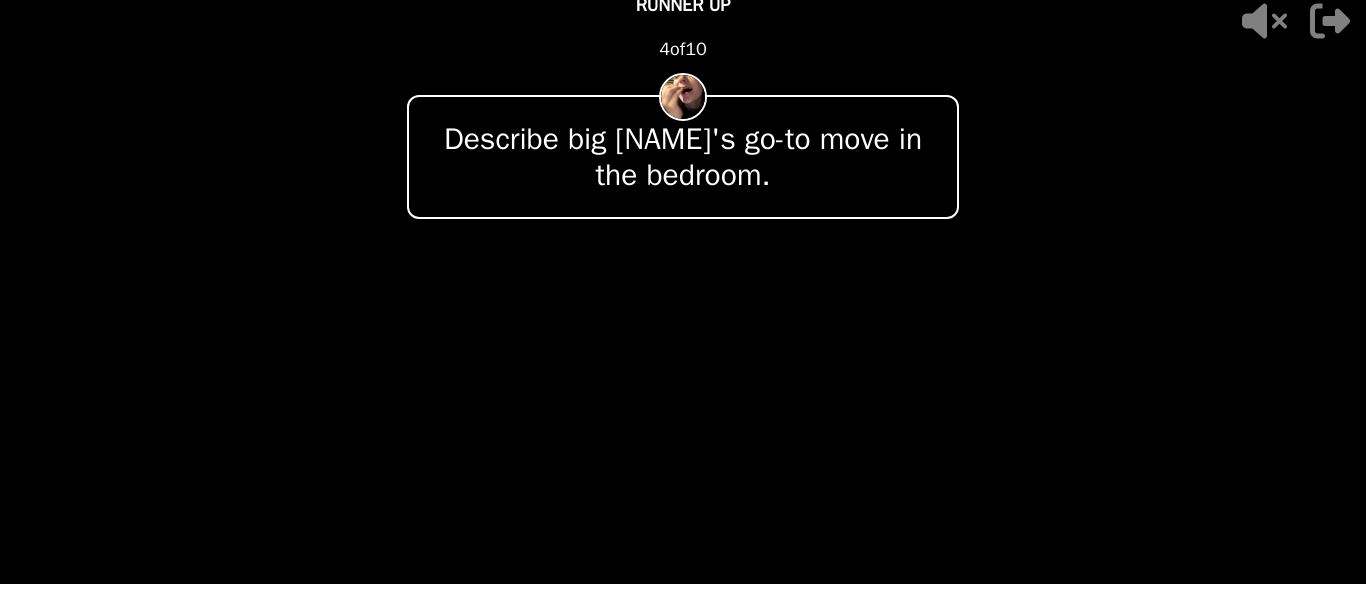 scroll, scrollTop: 15, scrollLeft: 0, axis: vertical 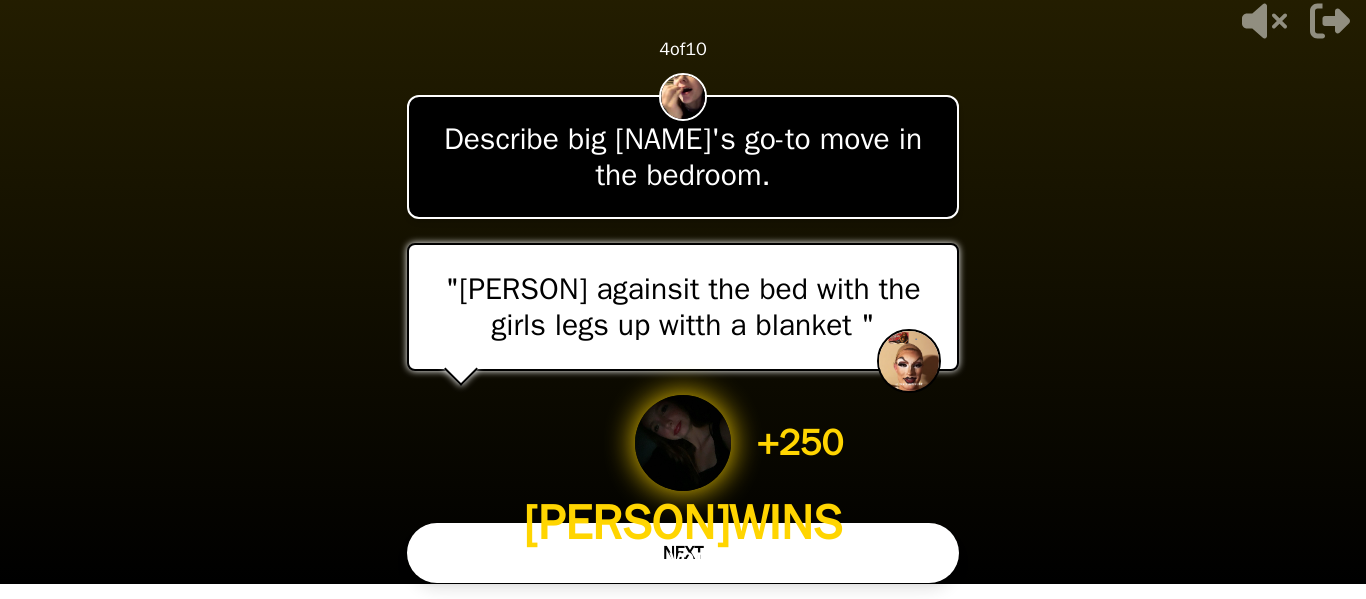 click on "NEXT" at bounding box center (683, 553) 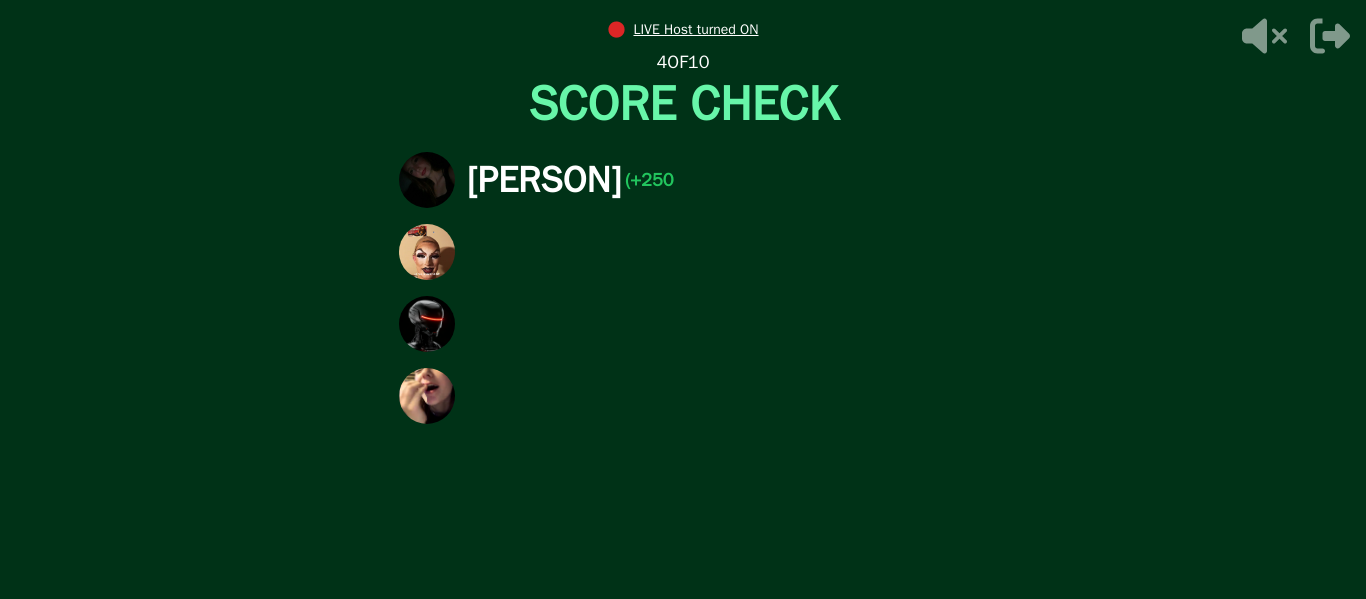 scroll, scrollTop: 0, scrollLeft: 0, axis: both 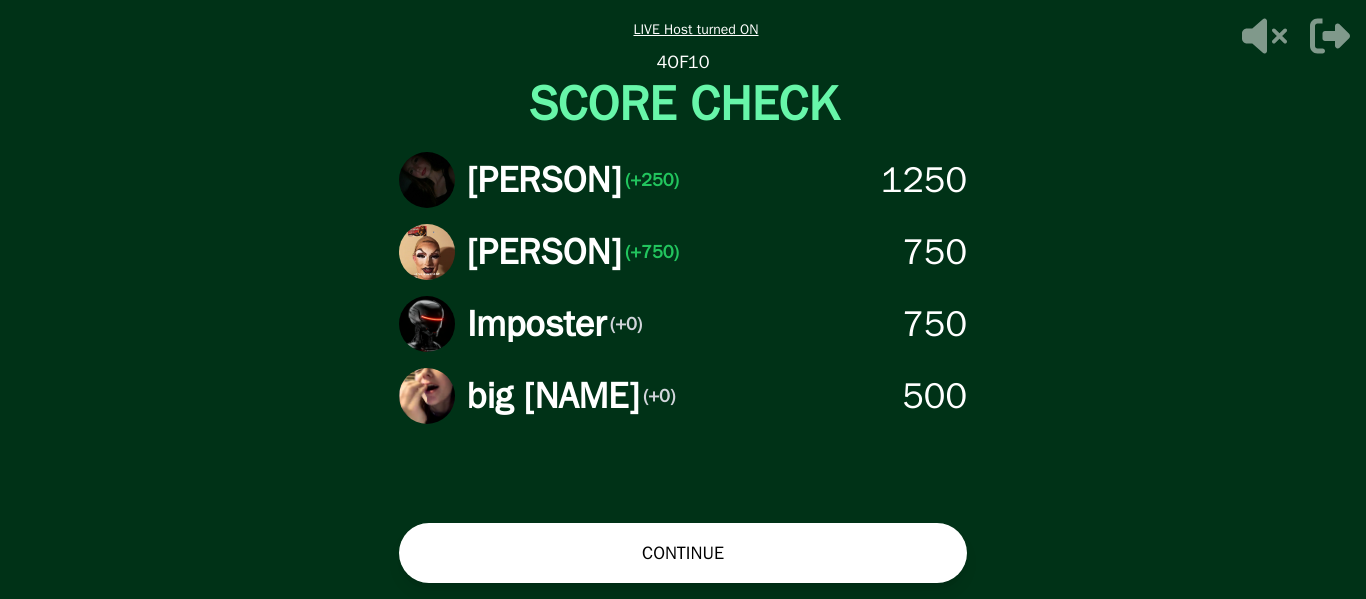 click on "CONTINUE" at bounding box center (683, 553) 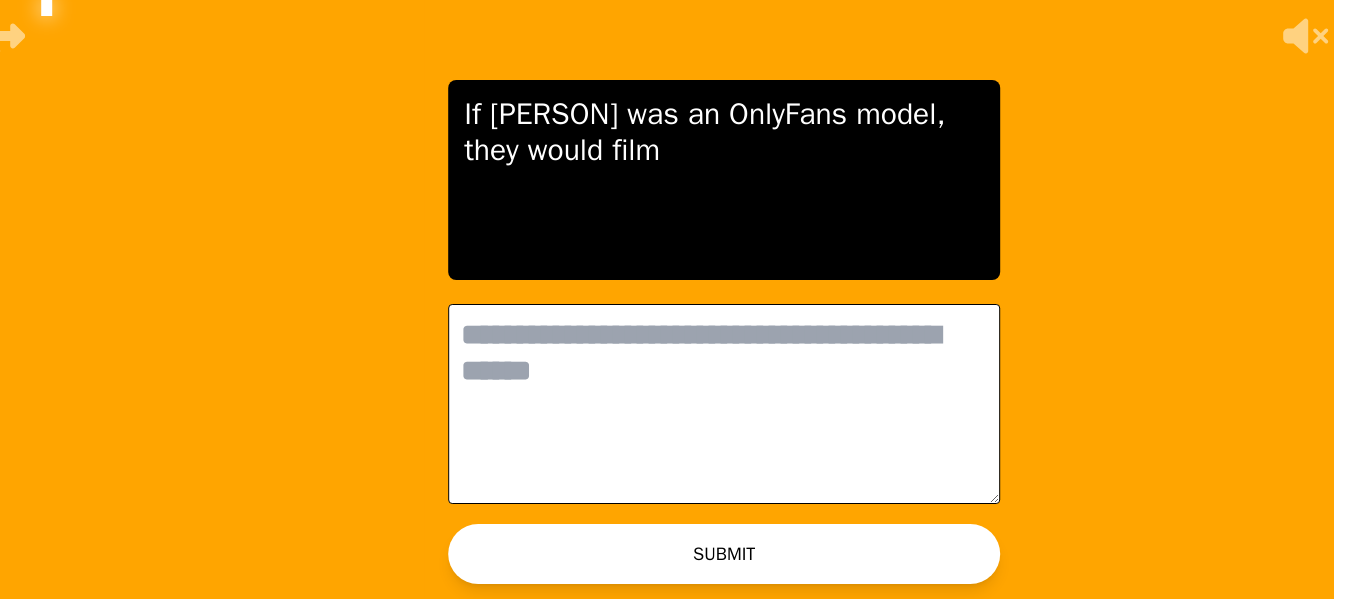 scroll, scrollTop: 0, scrollLeft: 0, axis: both 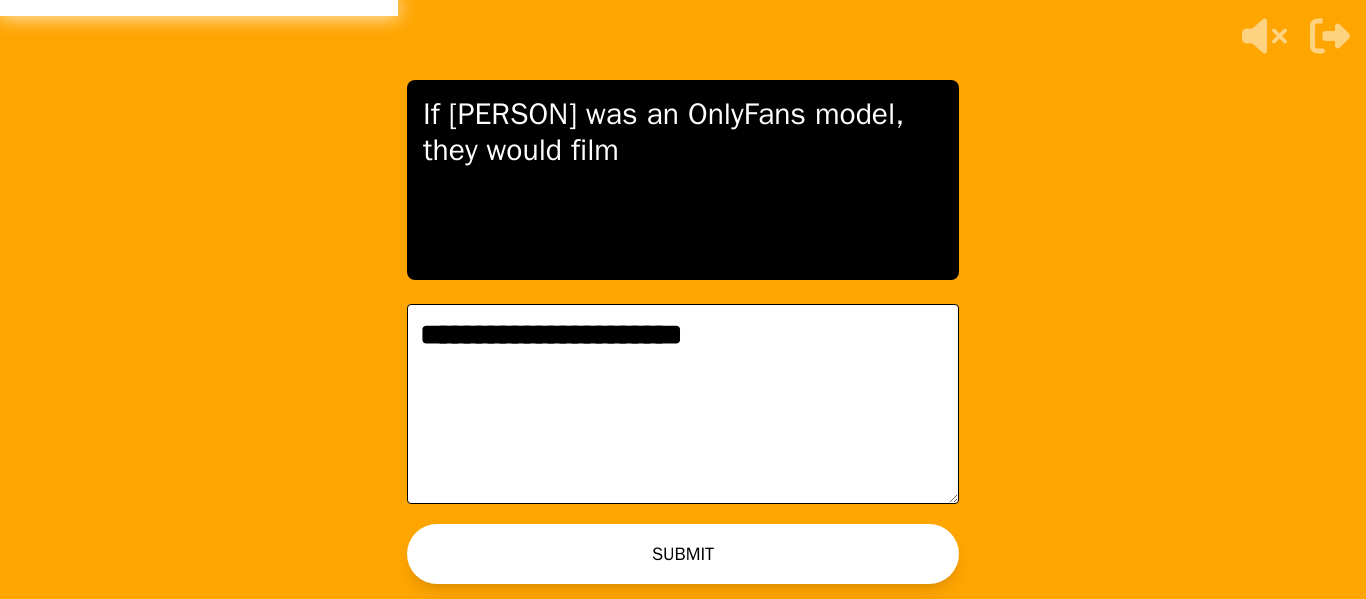 type on "**********" 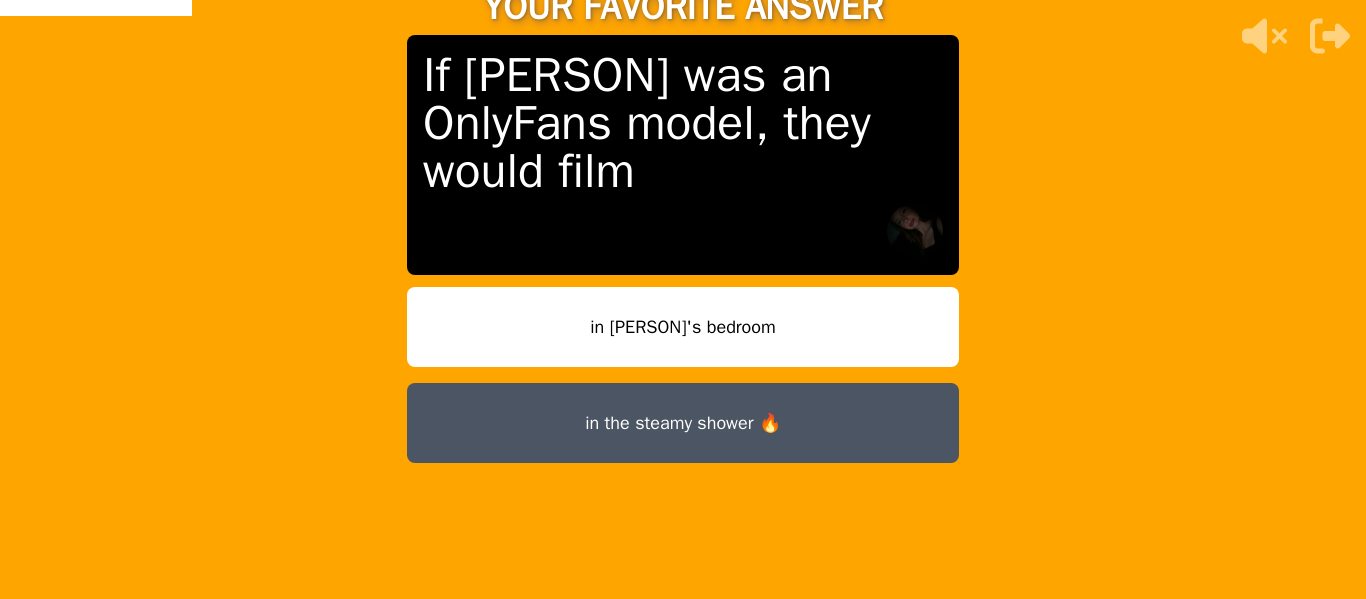 click on "in [PERSON]'s bedroom" at bounding box center (683, 327) 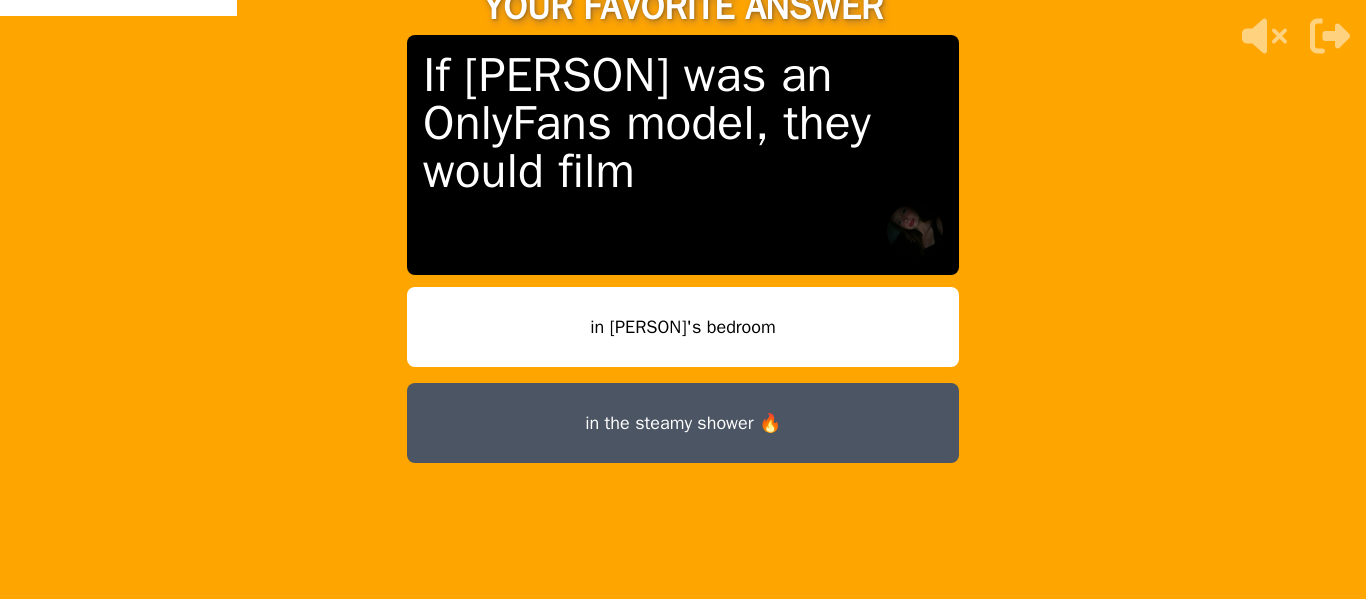 click on "in the steamy shower 🔥" at bounding box center (683, 423) 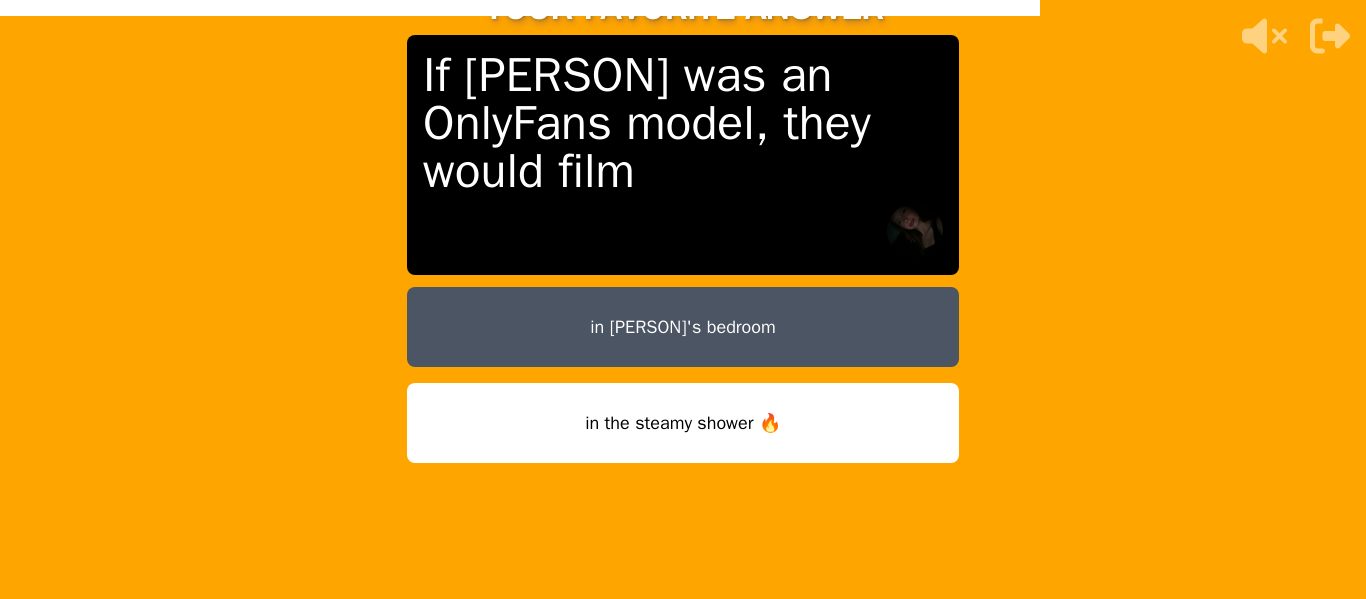 click on "in the steamy shower 🔥" at bounding box center [683, 423] 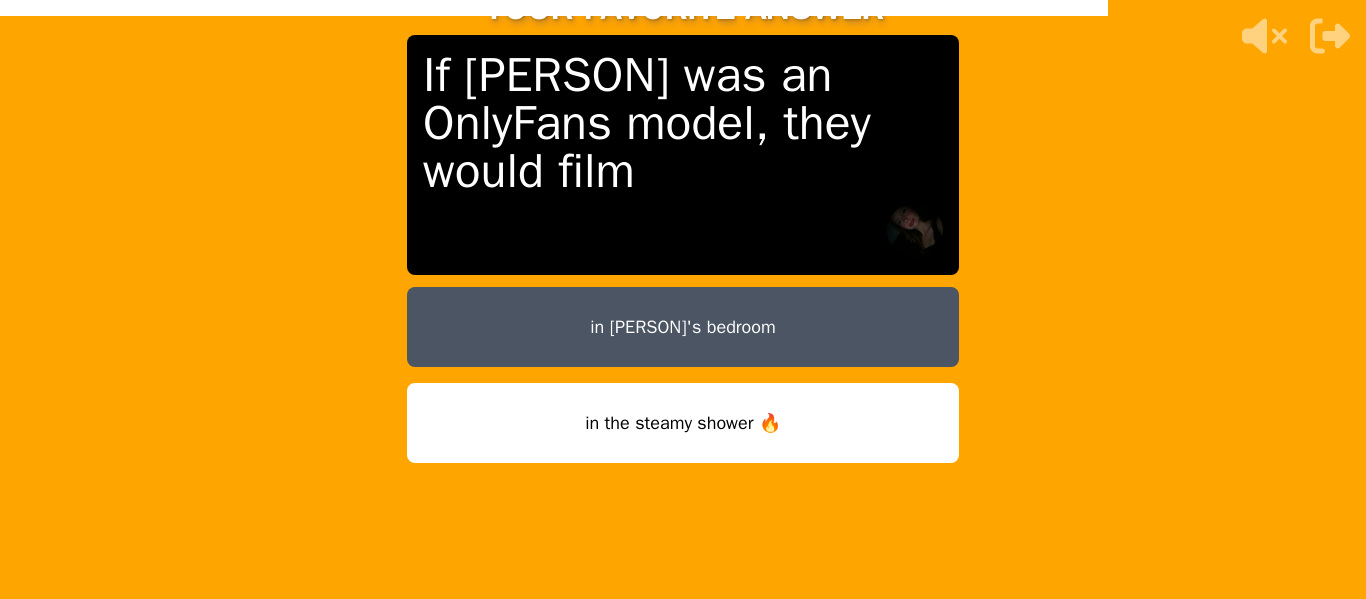 click on "in [PERSON]'s bedroom" at bounding box center (683, 327) 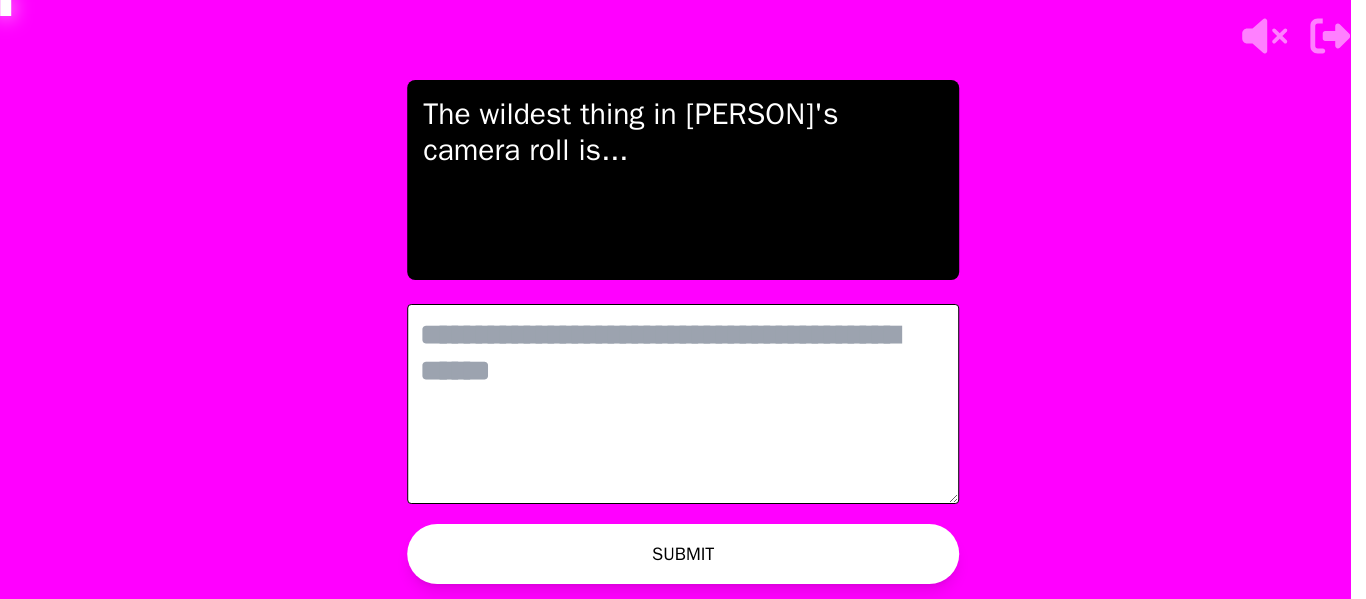 scroll, scrollTop: 0, scrollLeft: 0, axis: both 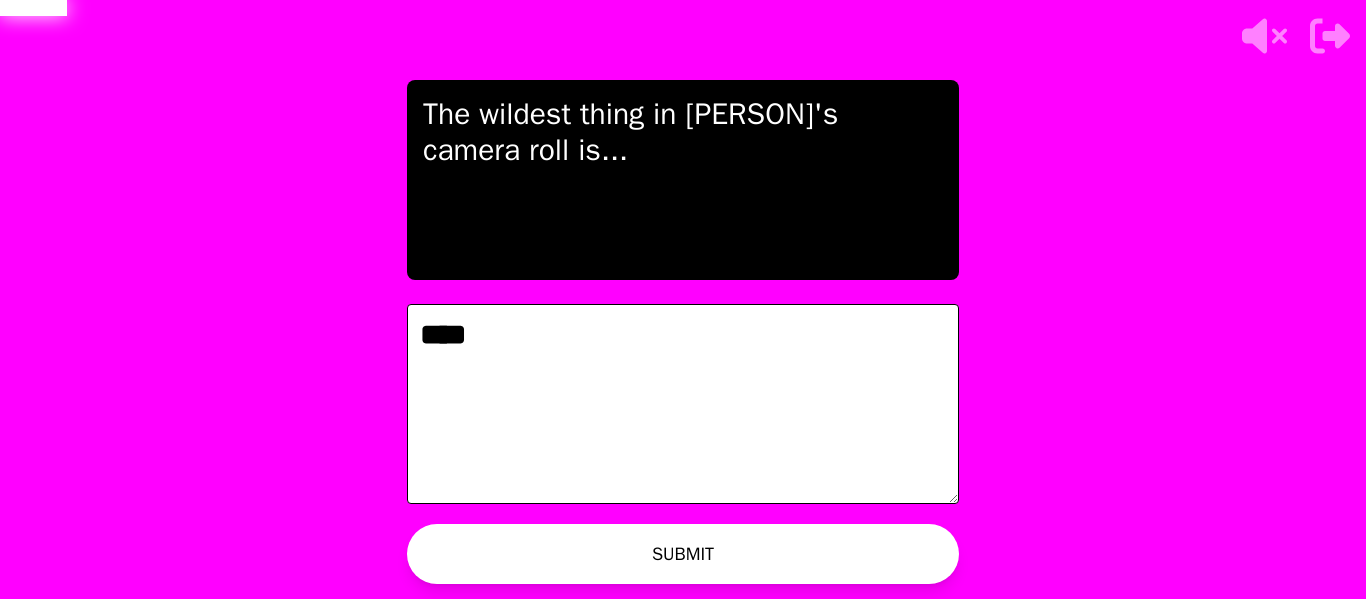 type on "*****" 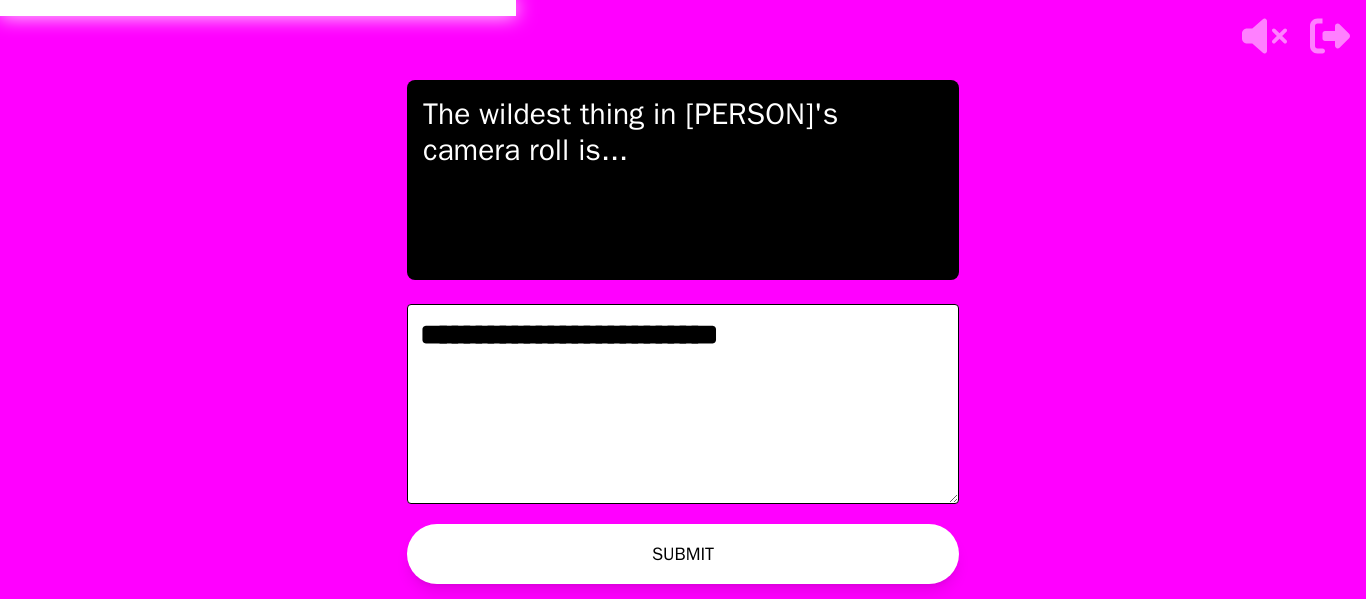 type on "**********" 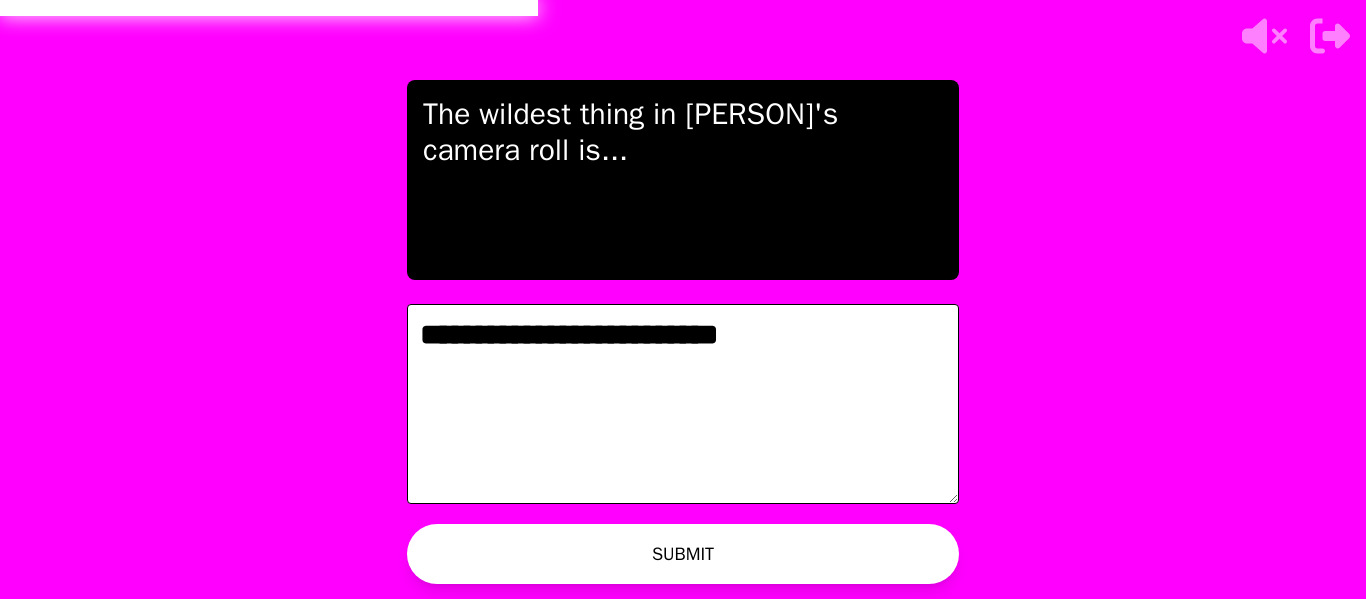 click on "WAITING ON [PERSON] TO ADVANCE..." at bounding box center [683, 559] 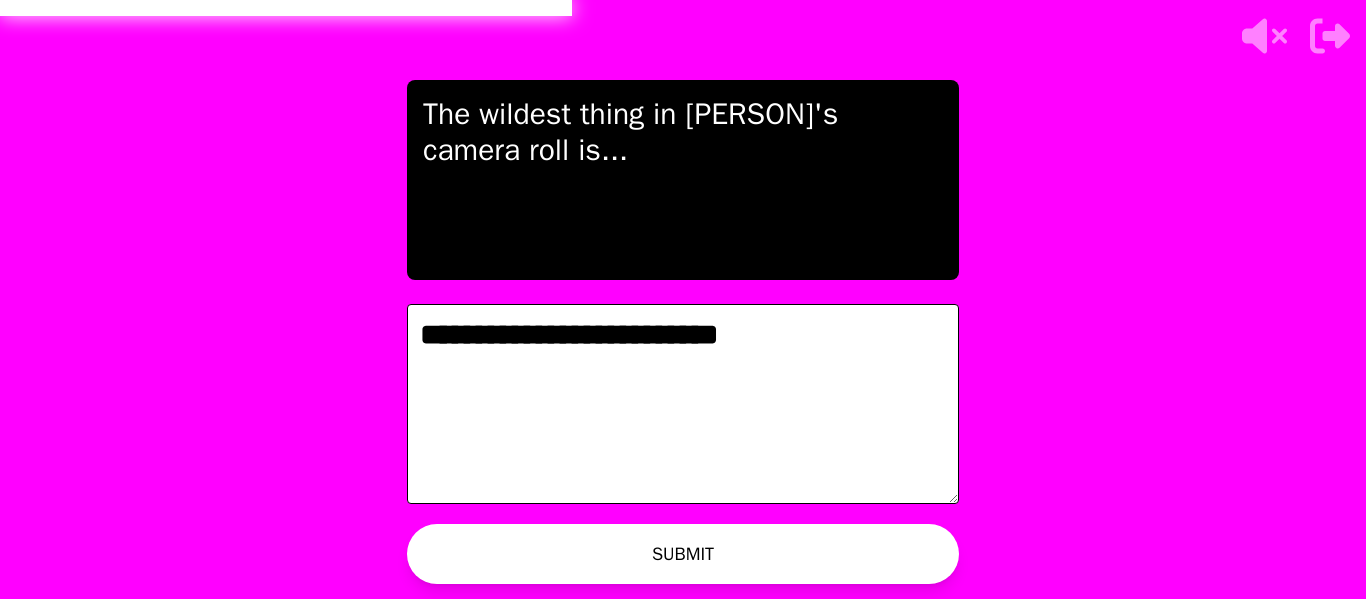 click on "**********" at bounding box center [683, 404] 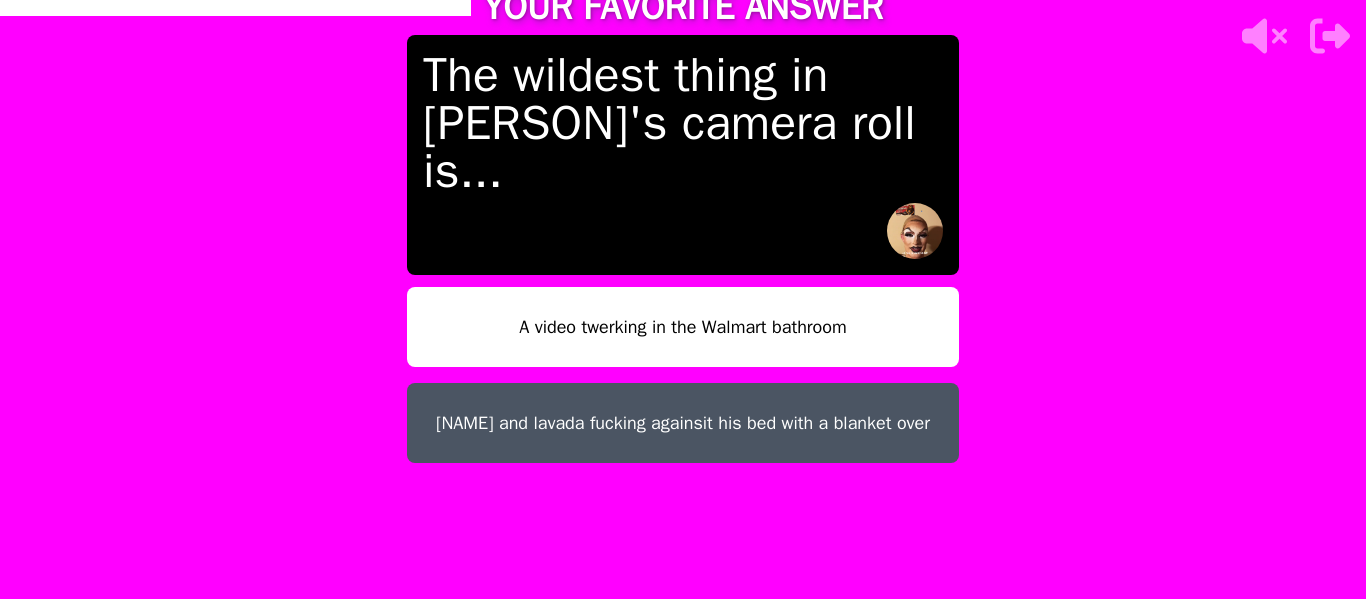 click on "A video twerking in the Walmart bathroom" at bounding box center (683, 327) 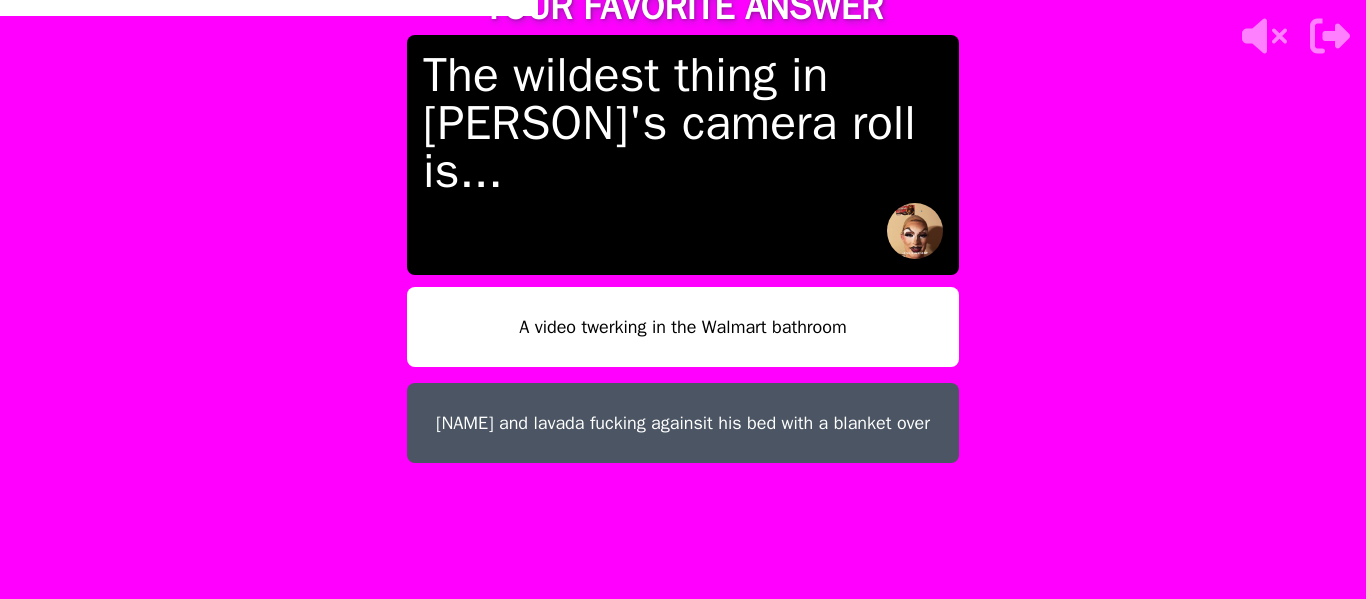 click on "[NAME] and lavada fucking againsit his bed with a blanket over" at bounding box center (683, 423) 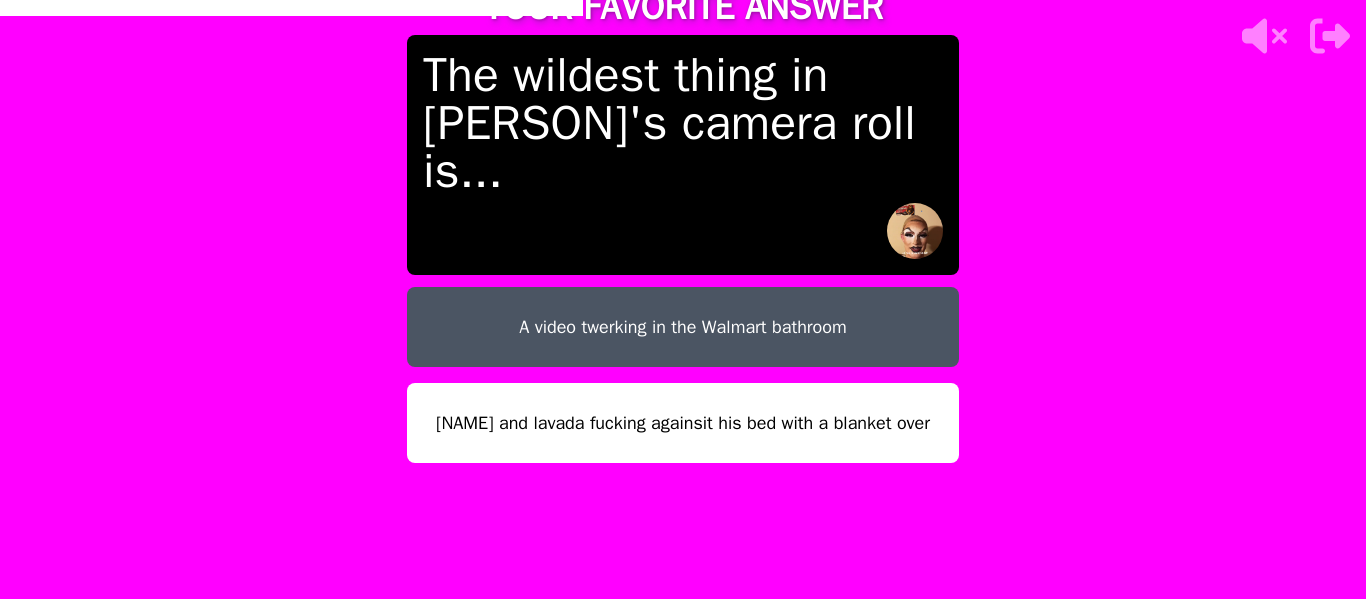 click on "A video twerking in the Walmart bathroom" at bounding box center (683, 327) 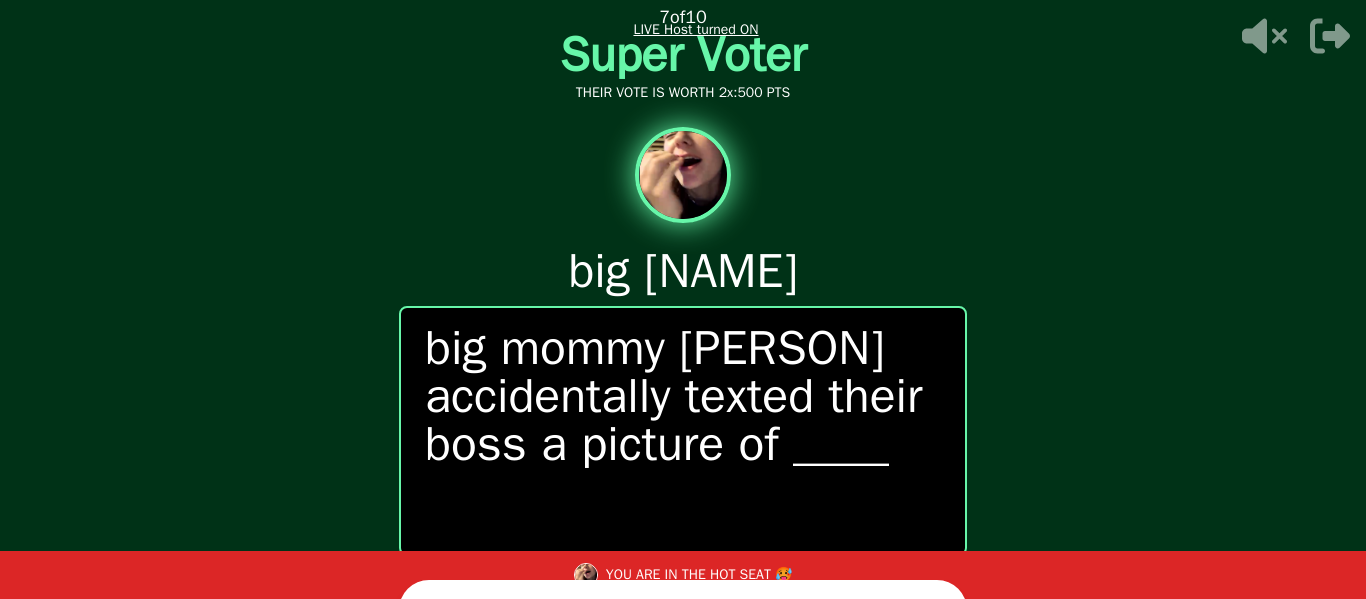 click on "START ROUND" at bounding box center (683, 610) 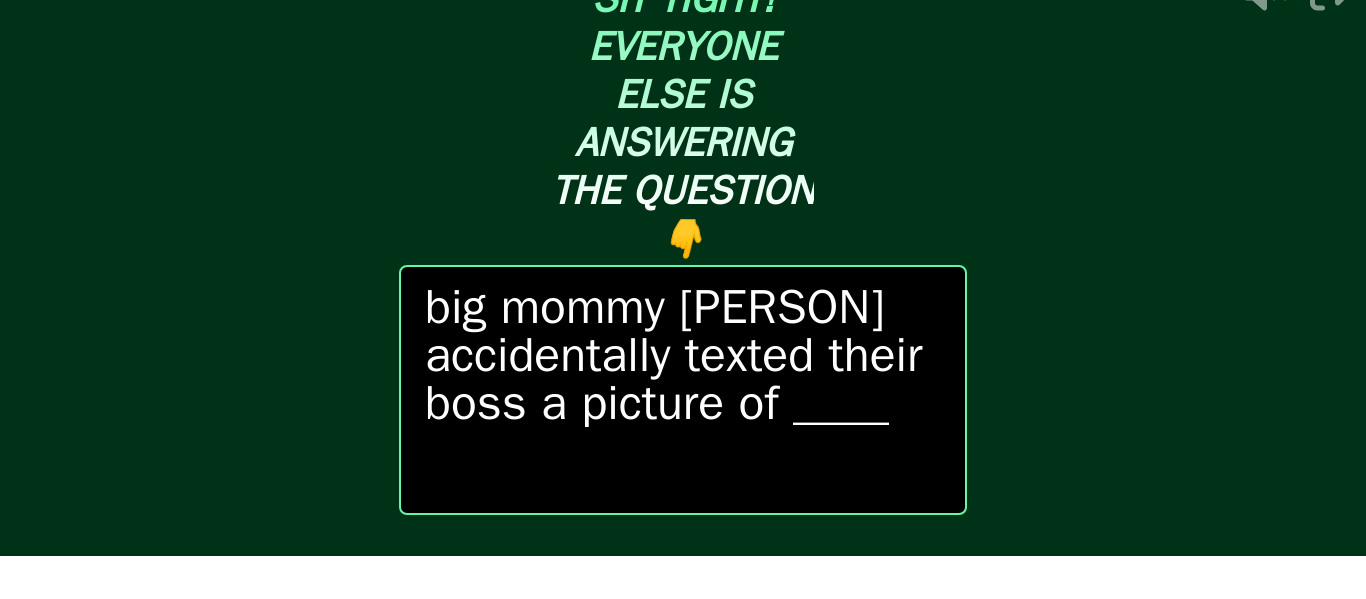 scroll, scrollTop: 0, scrollLeft: 0, axis: both 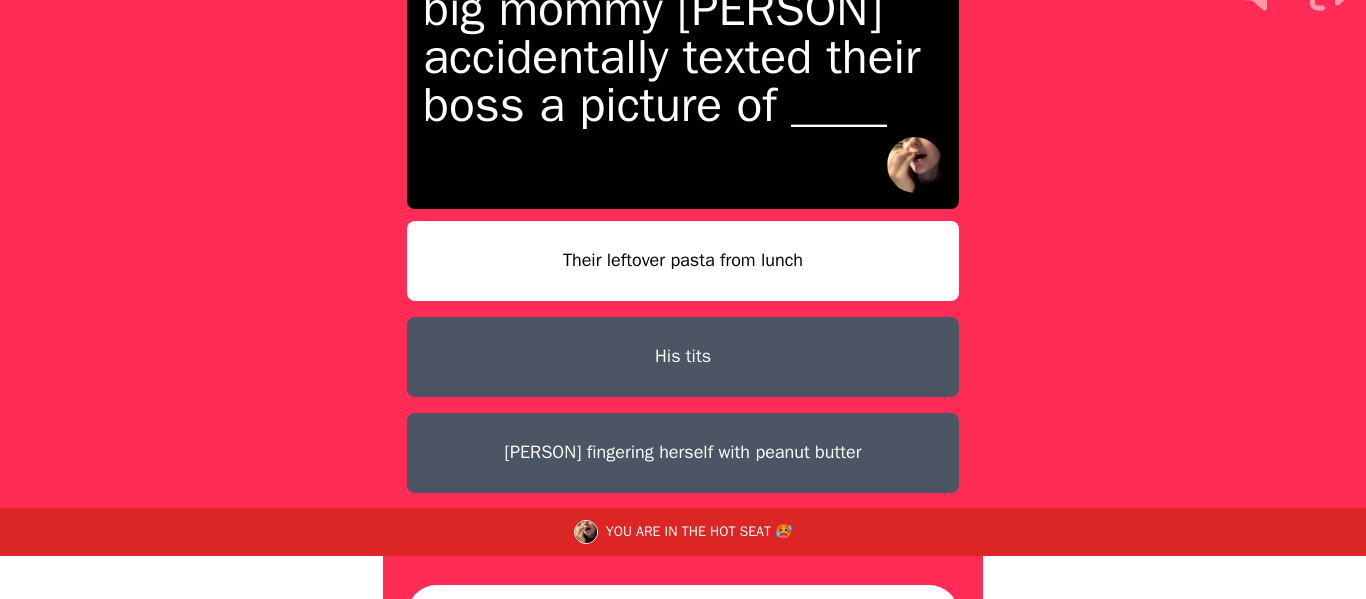 click on "[PERSON] fingering herself with peanut butter" at bounding box center (683, 453) 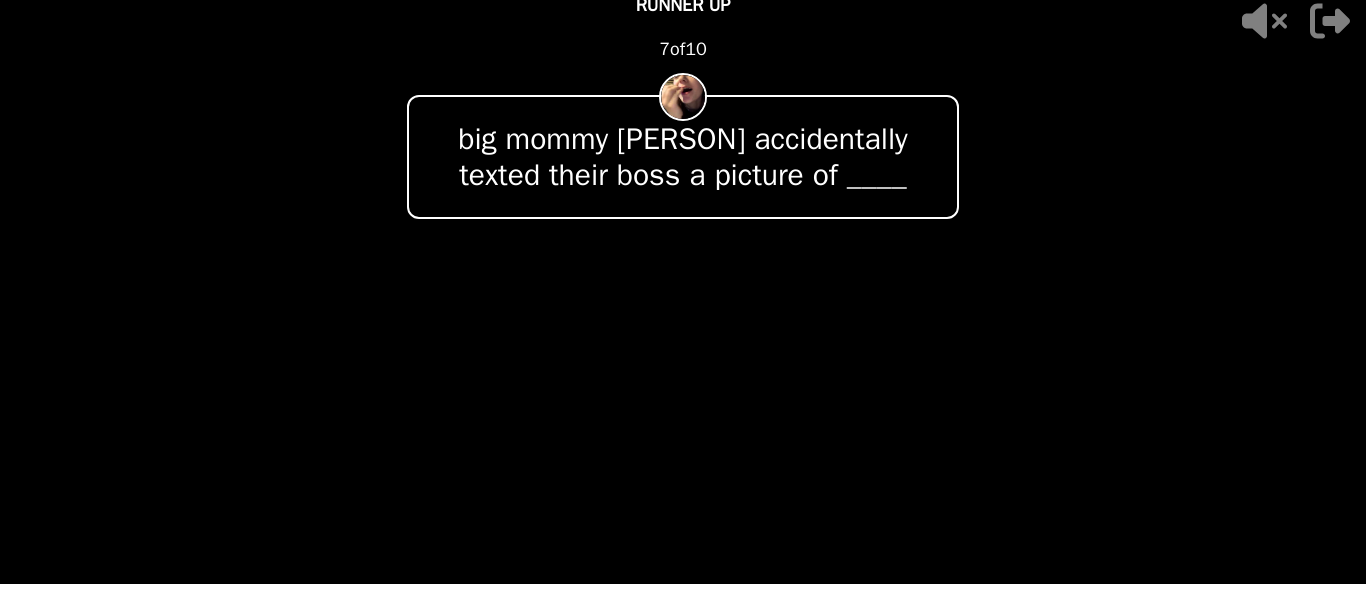 scroll, scrollTop: 15, scrollLeft: 0, axis: vertical 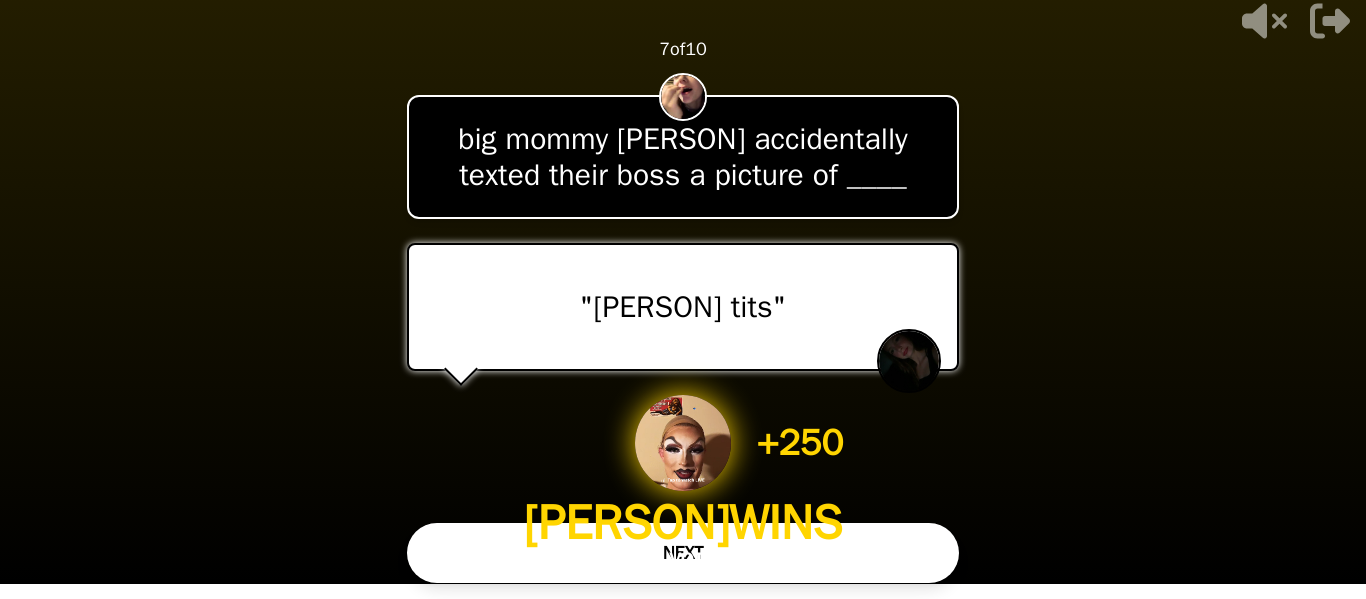 click on "NEXT" at bounding box center [683, 553] 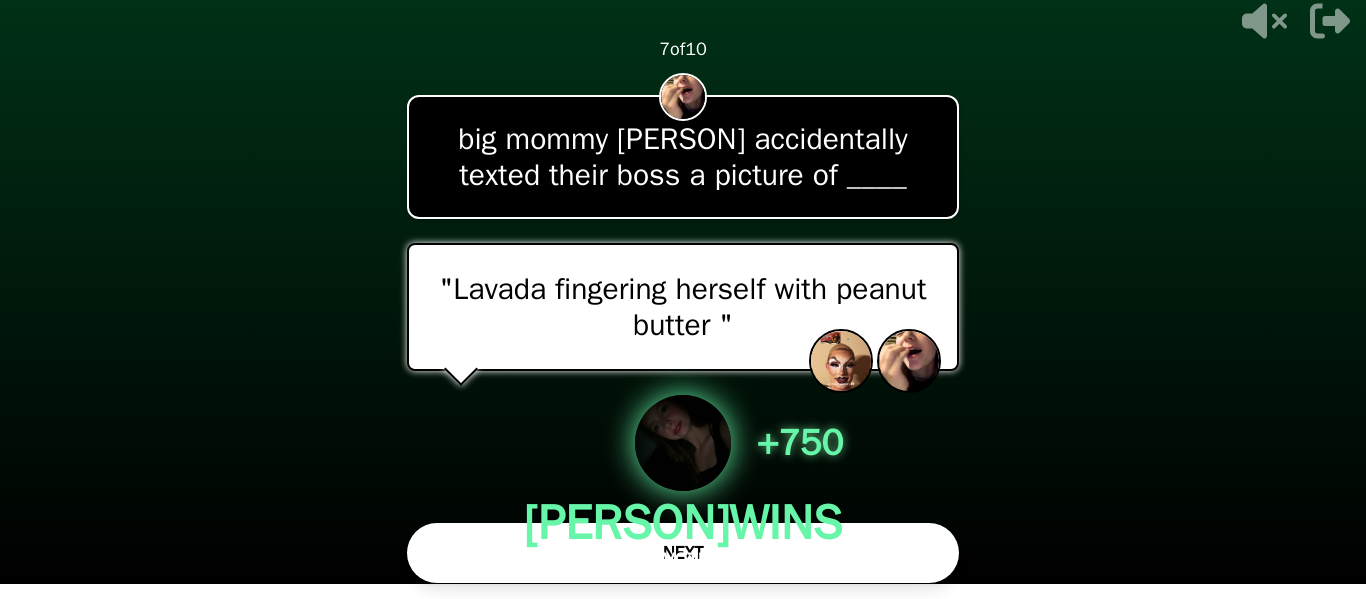 click on "NEXT" at bounding box center (683, 553) 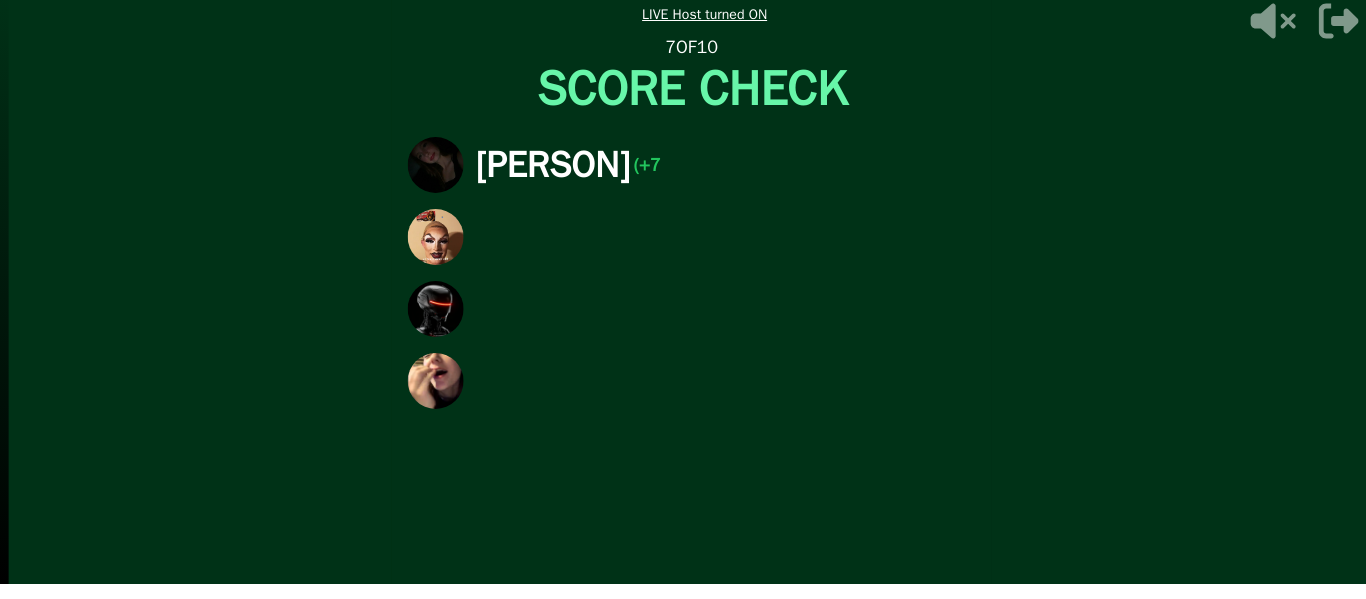 scroll, scrollTop: 0, scrollLeft: 0, axis: both 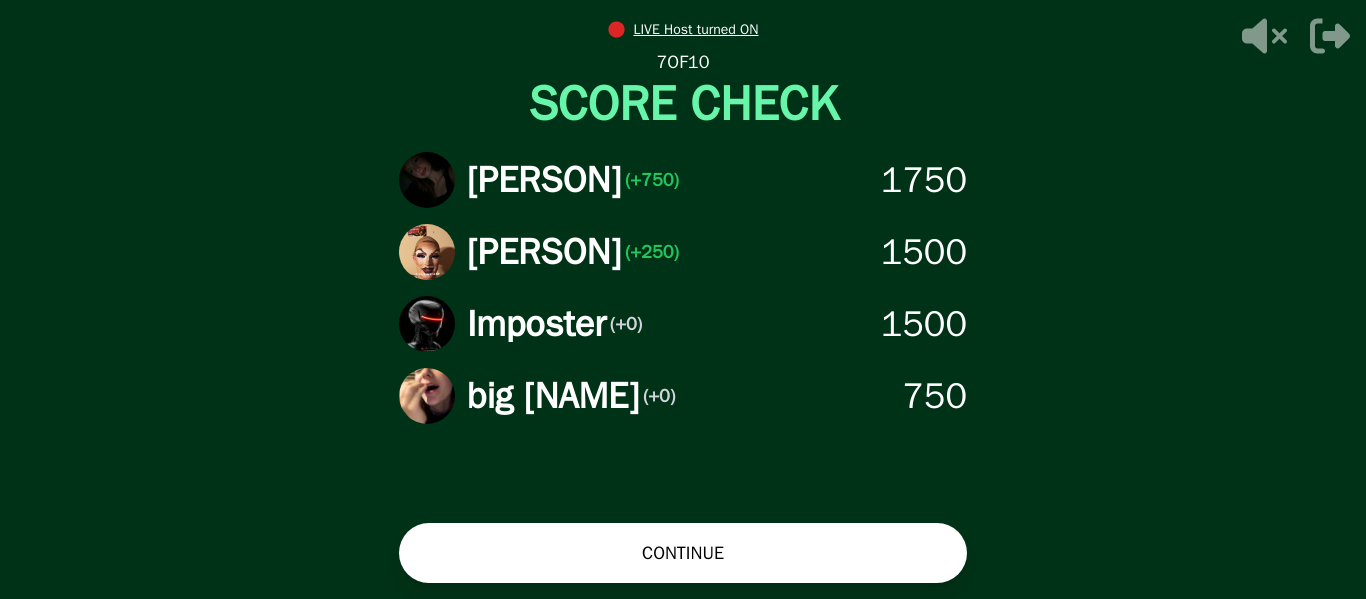 click on "CONTINUE" at bounding box center [683, 553] 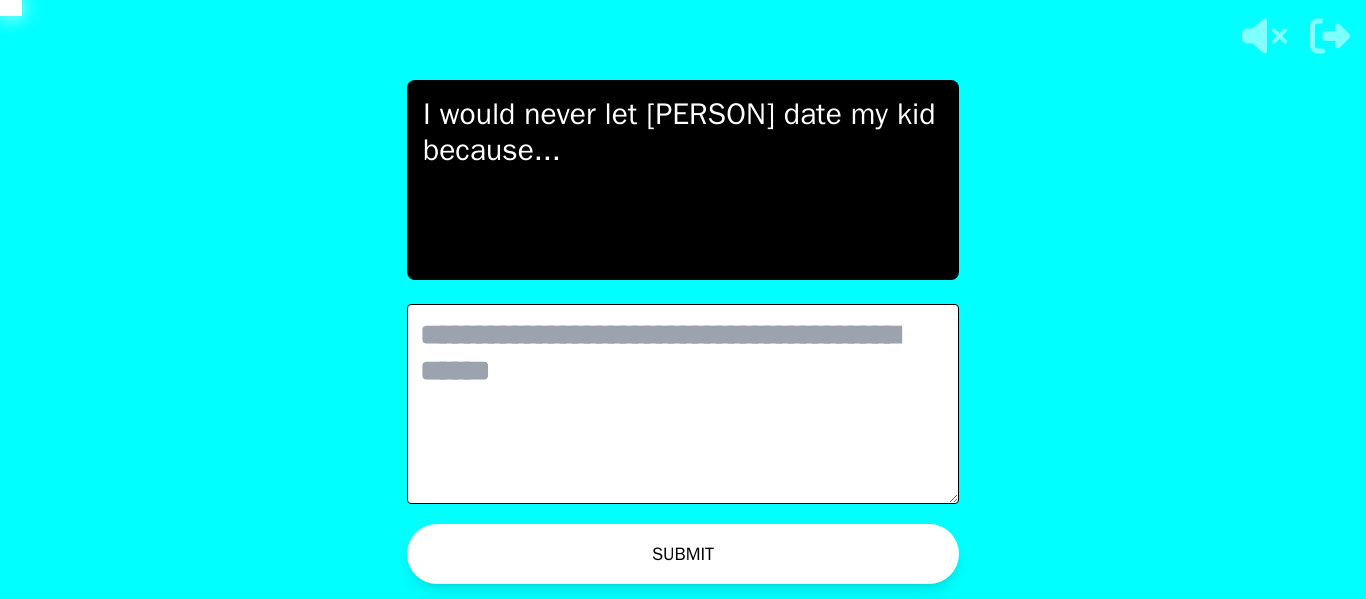 scroll, scrollTop: 0, scrollLeft: 0, axis: both 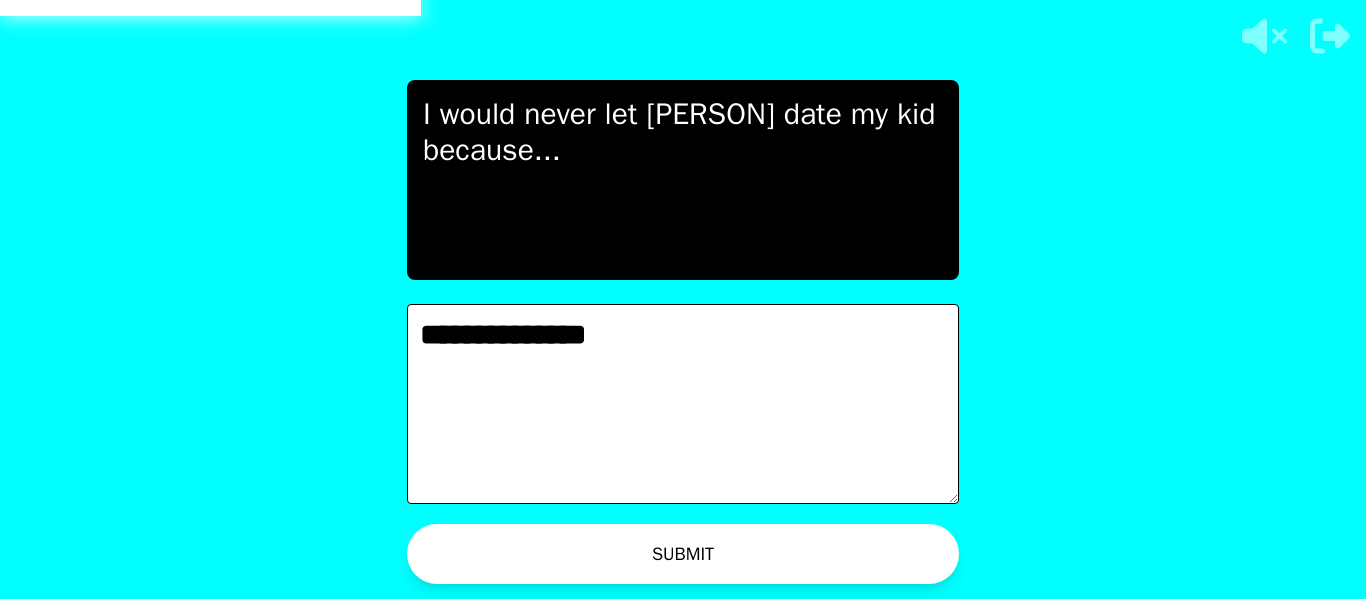 type on "**********" 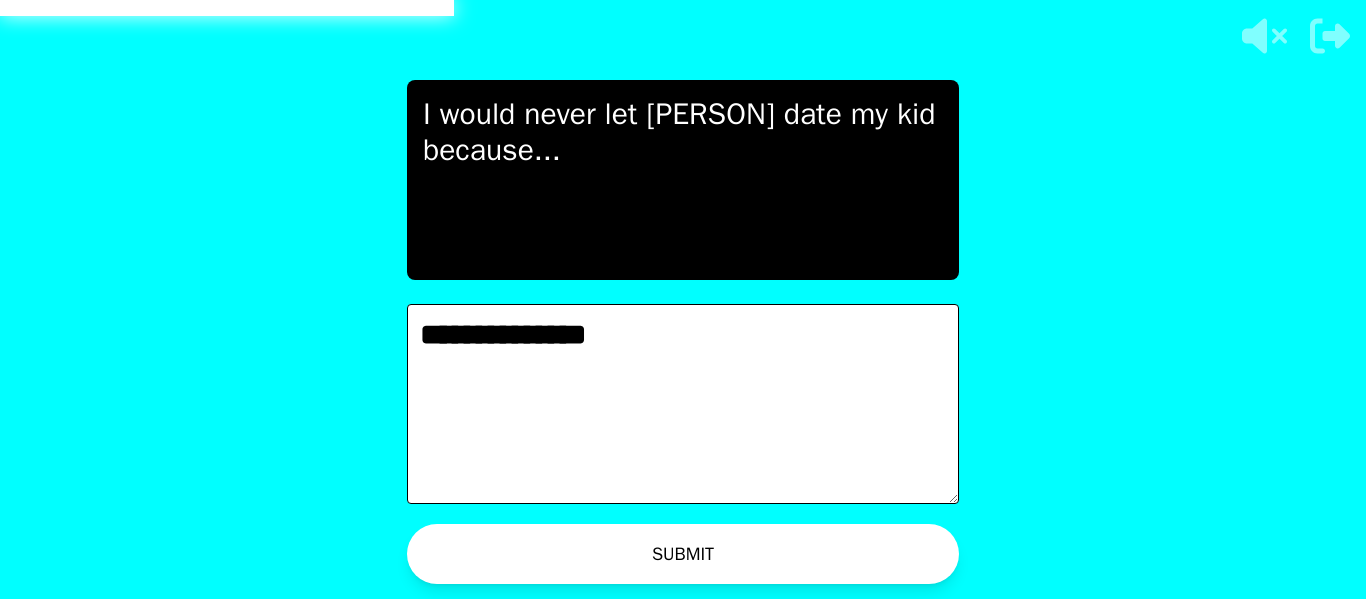 click on "WAITING ON [NAME] TO ADVANCE..." at bounding box center (702, 559) 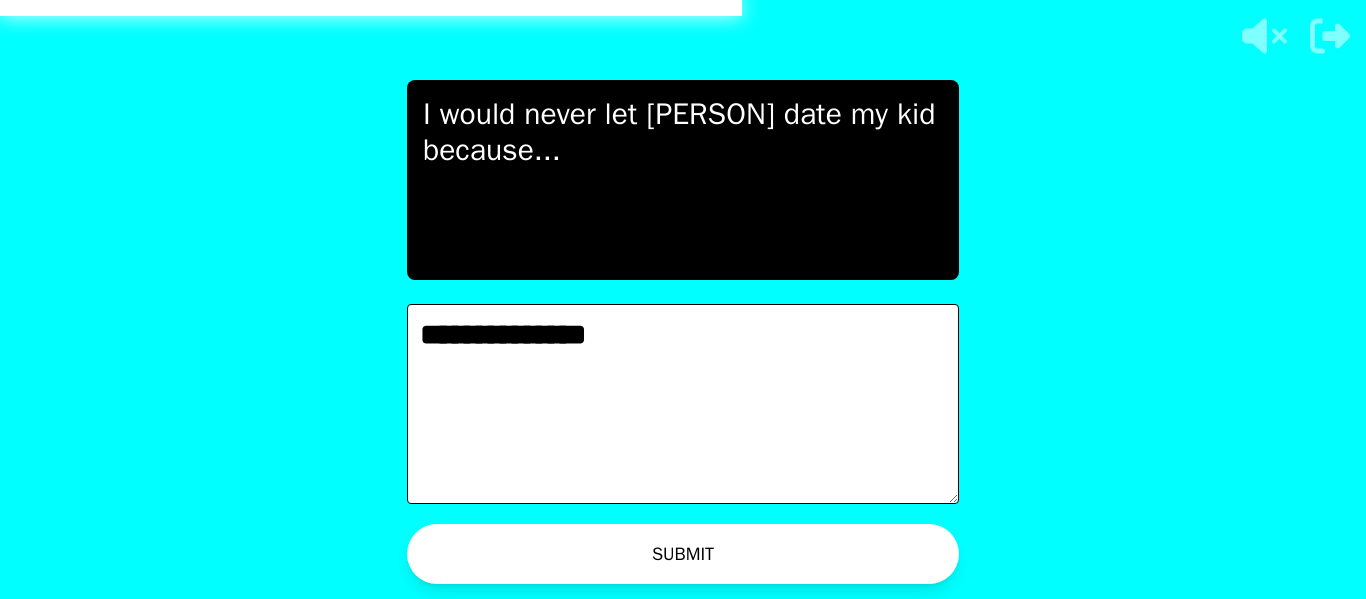 click on "**********" at bounding box center [683, 404] 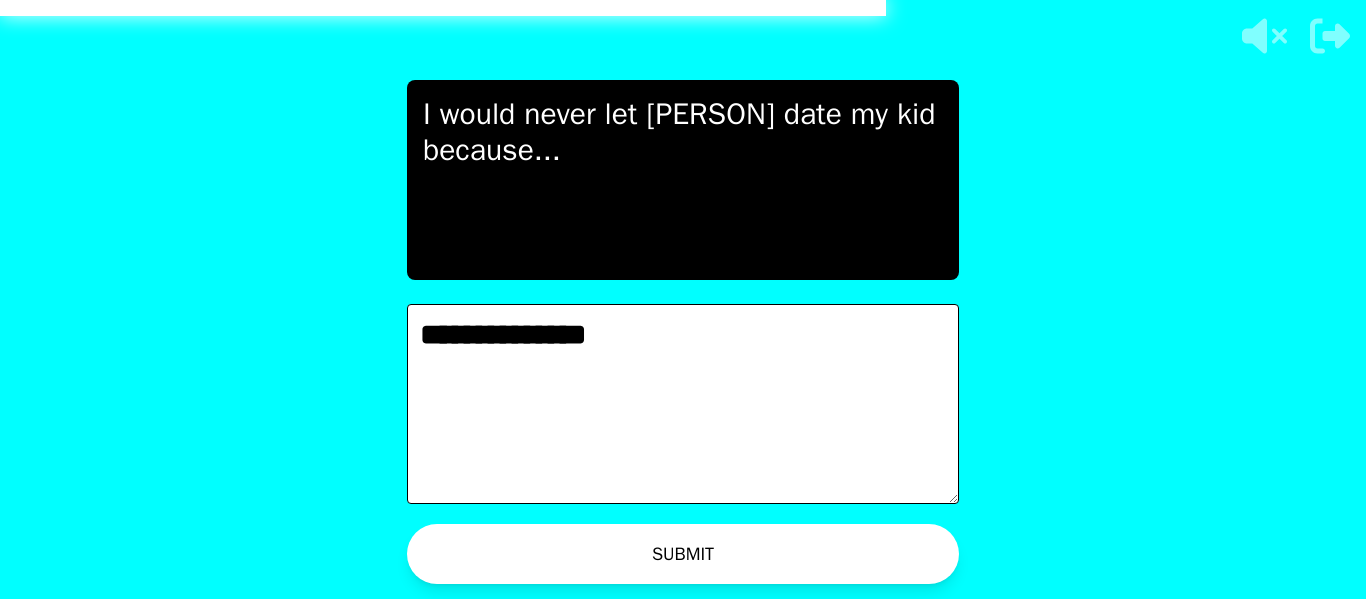 click on "WAITING ON [NAME] TO ADVANCE..." at bounding box center (702, 559) 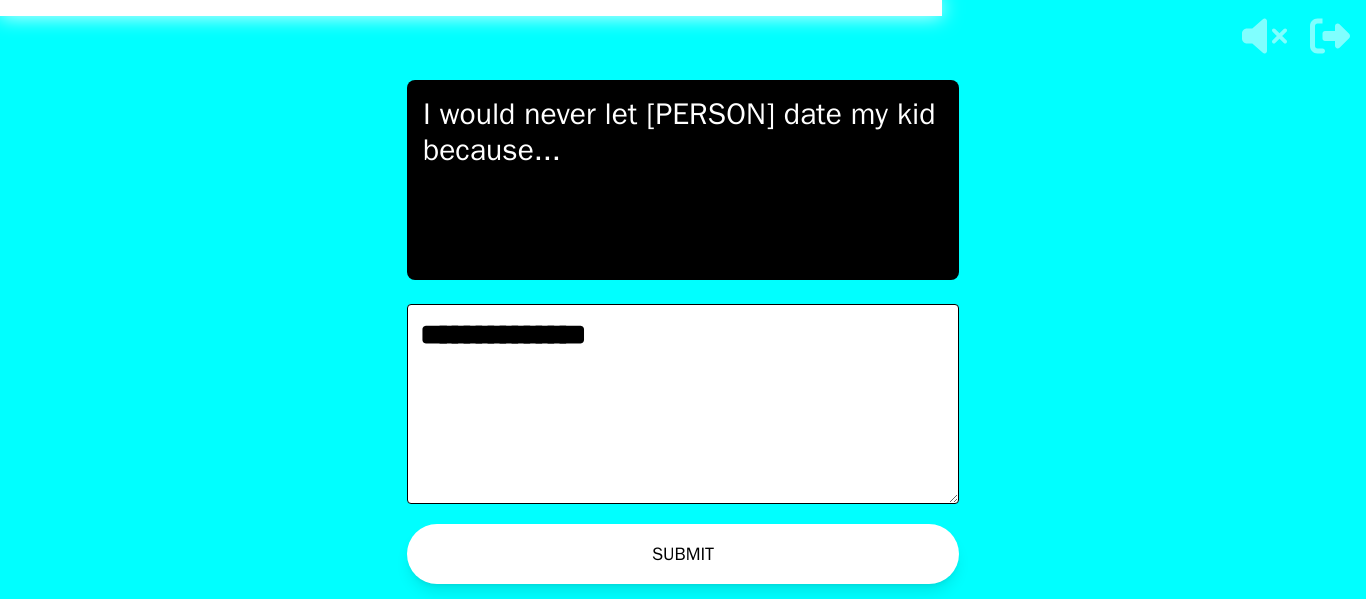 click on "SUBMIT" at bounding box center [683, 554] 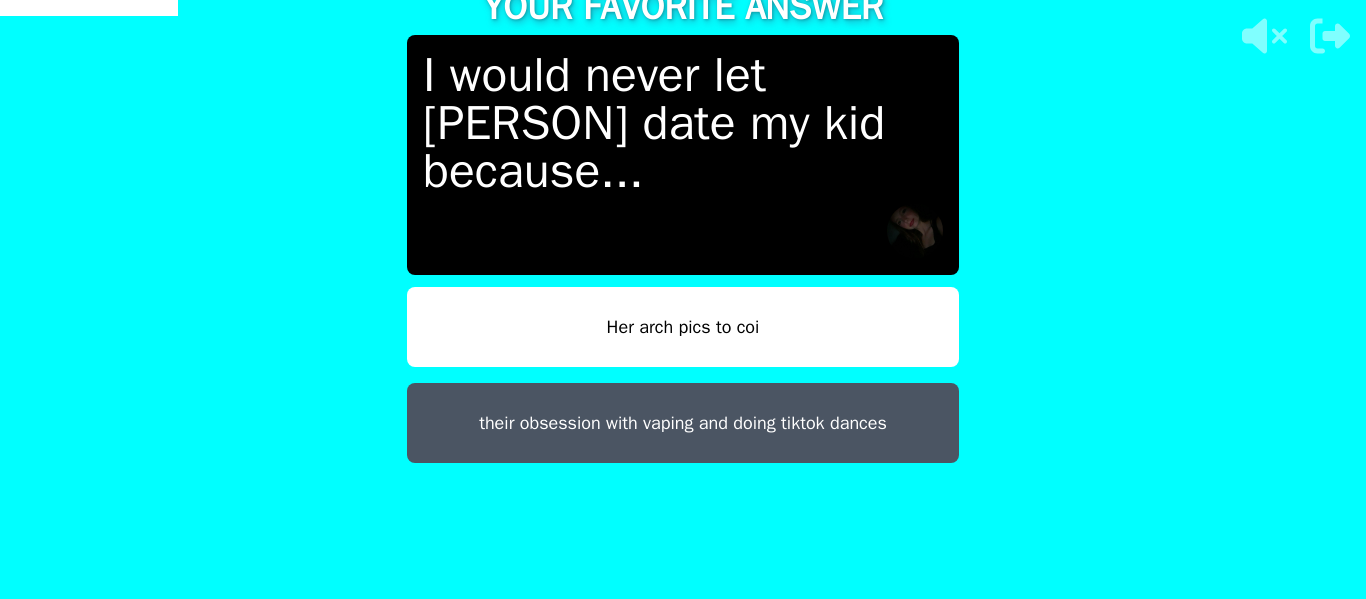 click on "their obsession with vaping and doing tiktok dances" at bounding box center (683, 423) 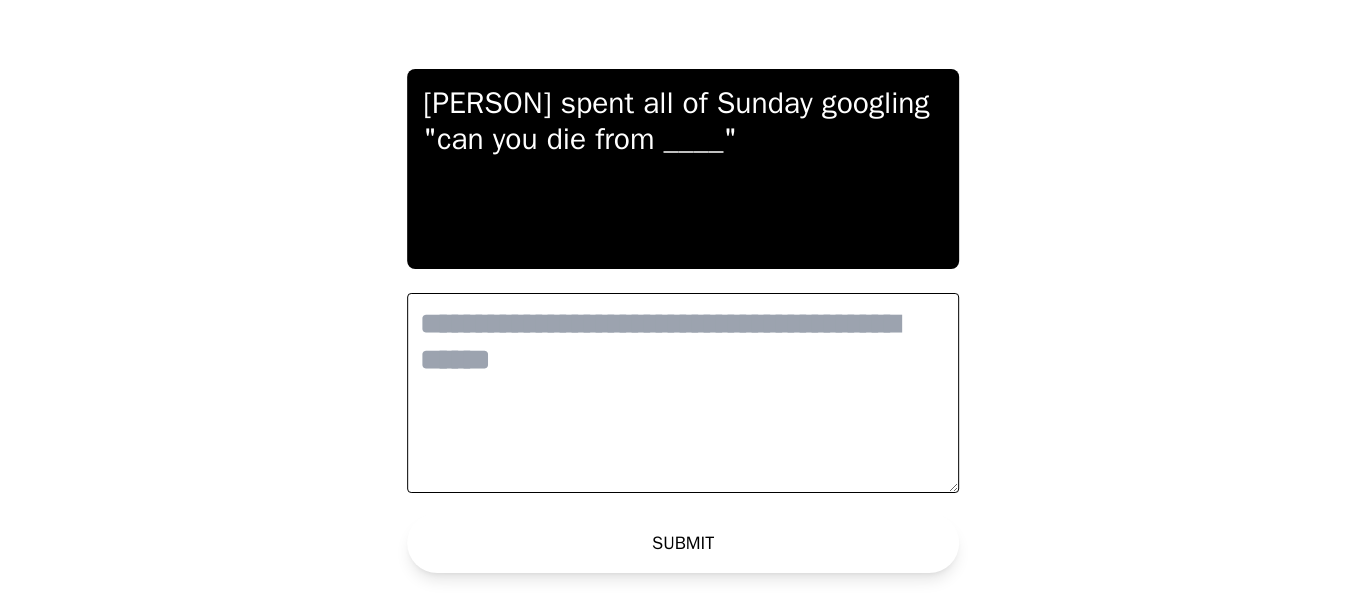 scroll, scrollTop: 0, scrollLeft: 0, axis: both 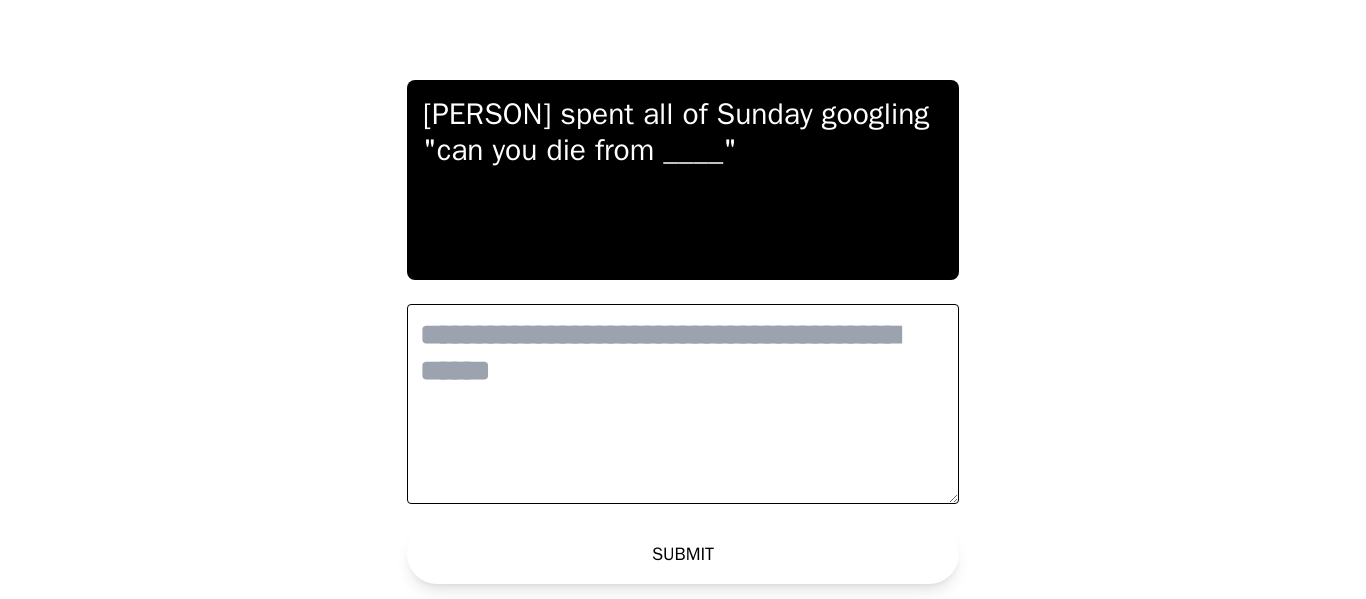 click at bounding box center [683, 404] 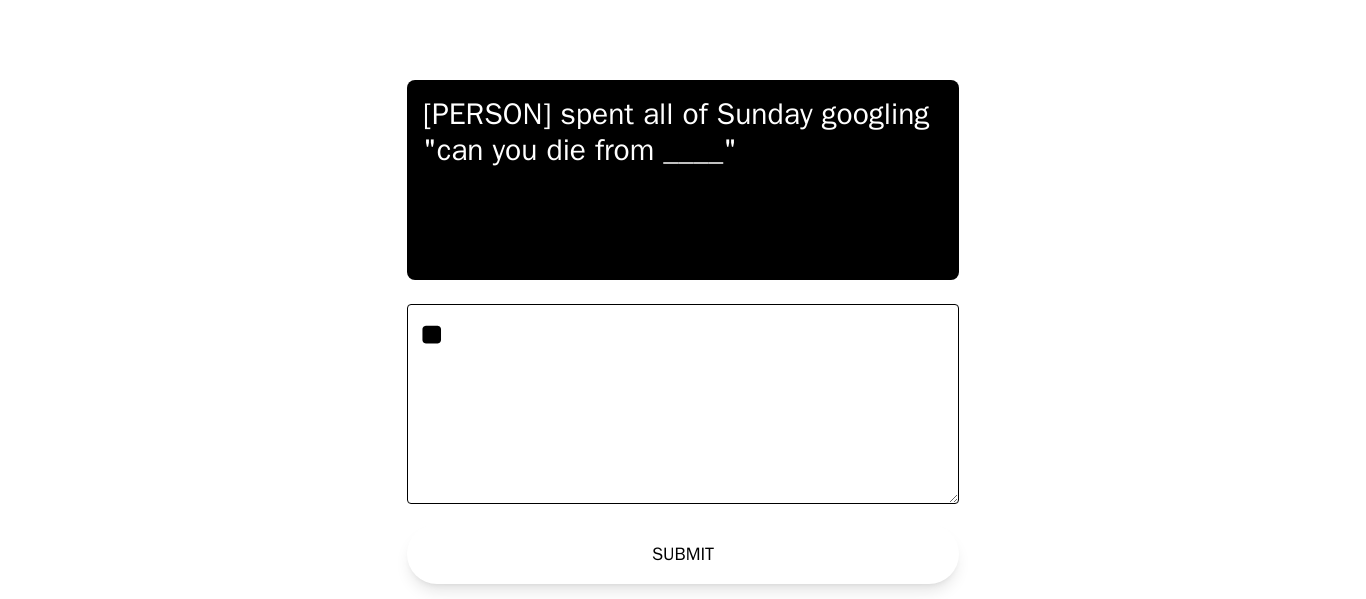 type on "*" 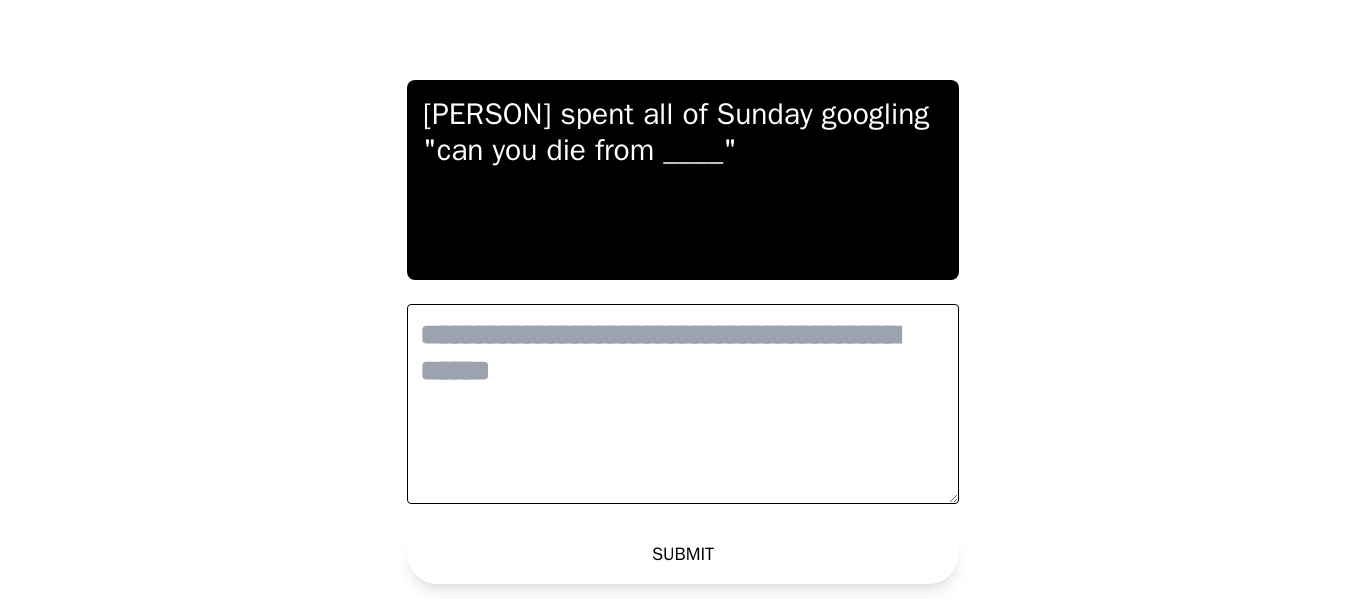 click at bounding box center [683, 404] 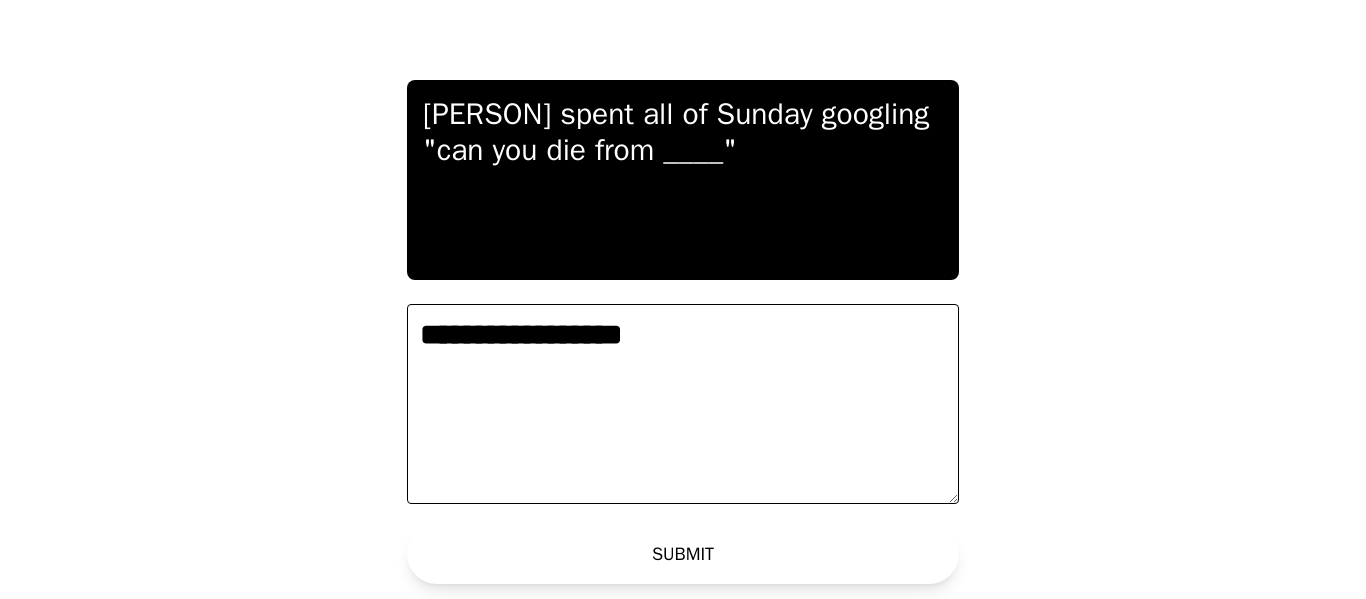 type on "**********" 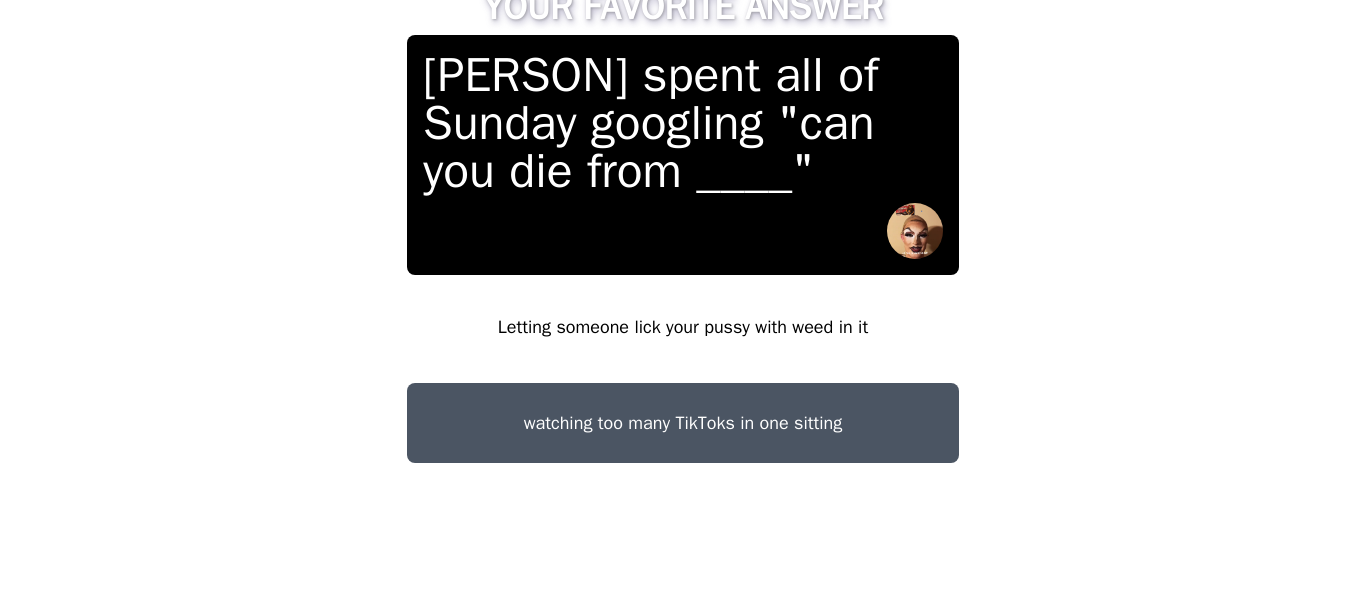 click on "Letting someone lick your pussy with weed in it" at bounding box center (683, 327) 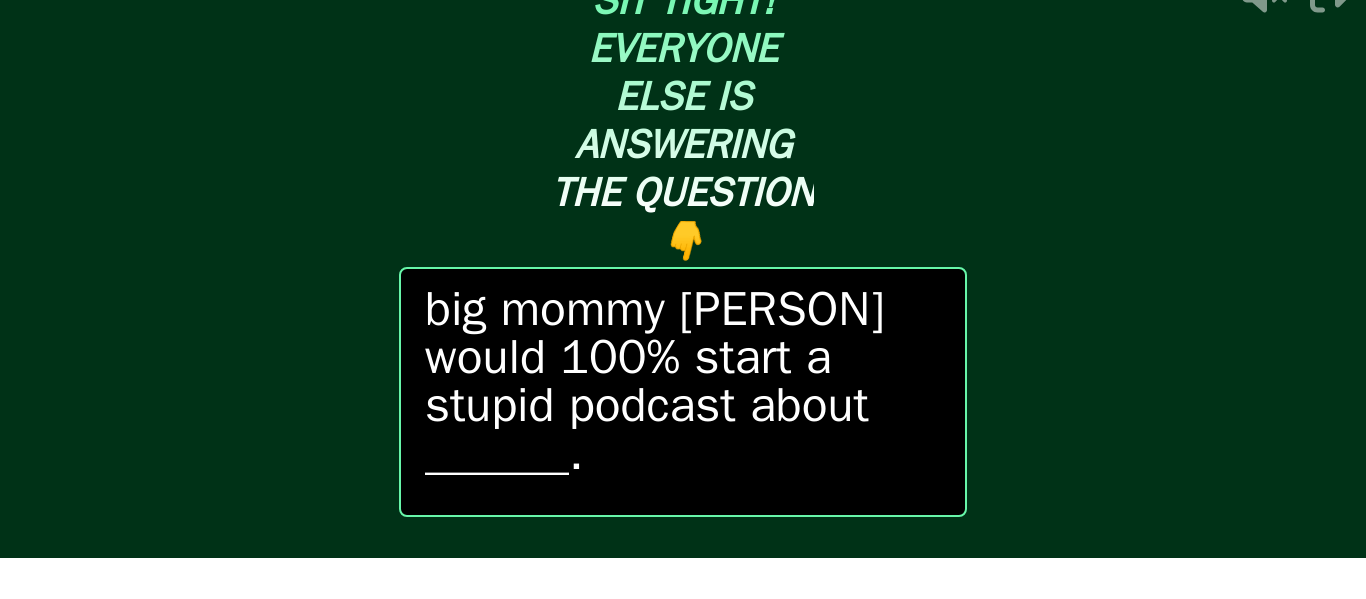 scroll, scrollTop: 43, scrollLeft: 0, axis: vertical 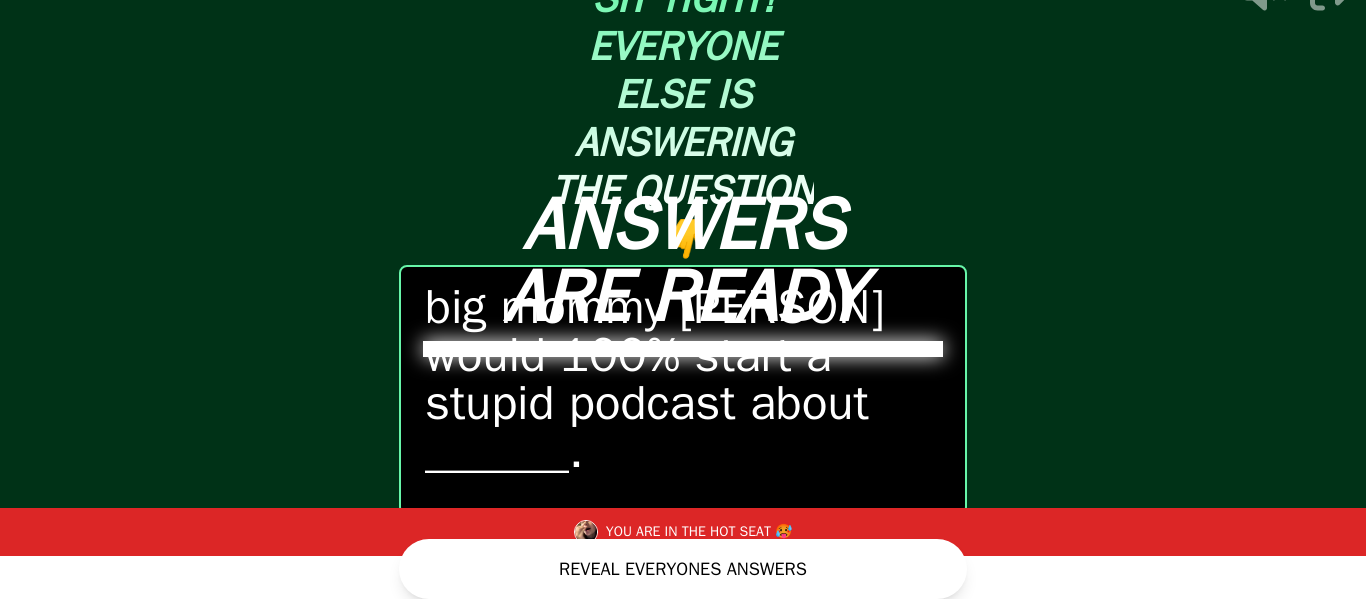 click on "ANSWERS ARE READY" at bounding box center (683, 256) 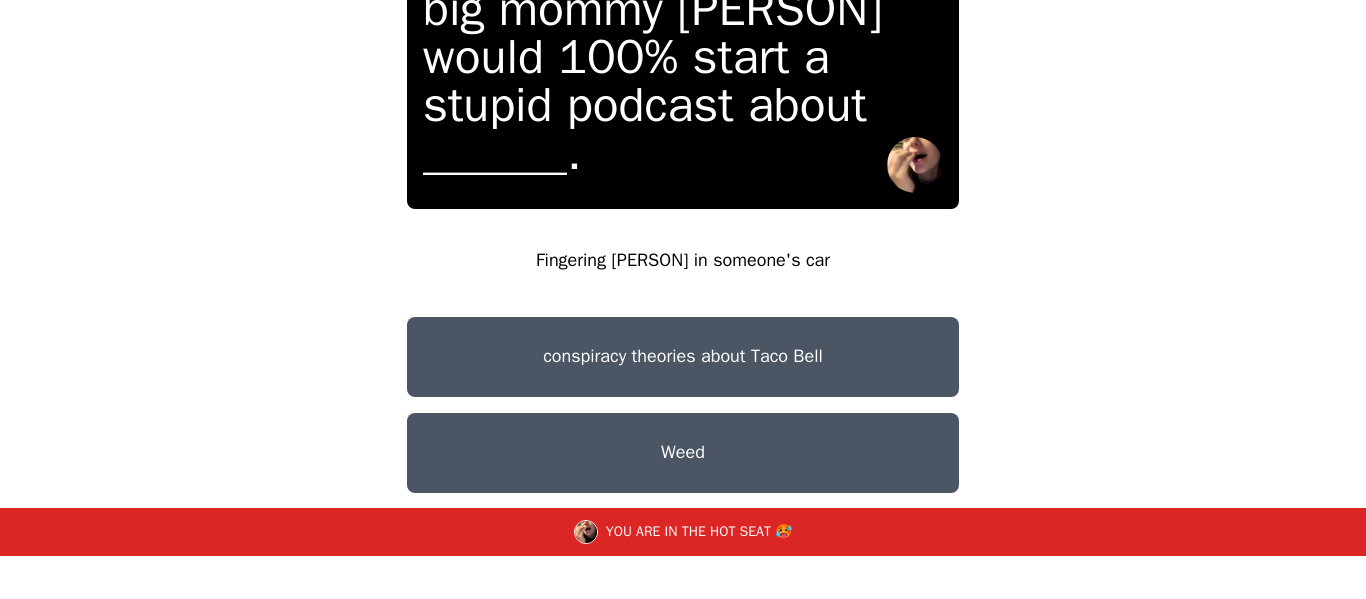 click on "Fingering [PERSON] in someone's car" at bounding box center [683, 261] 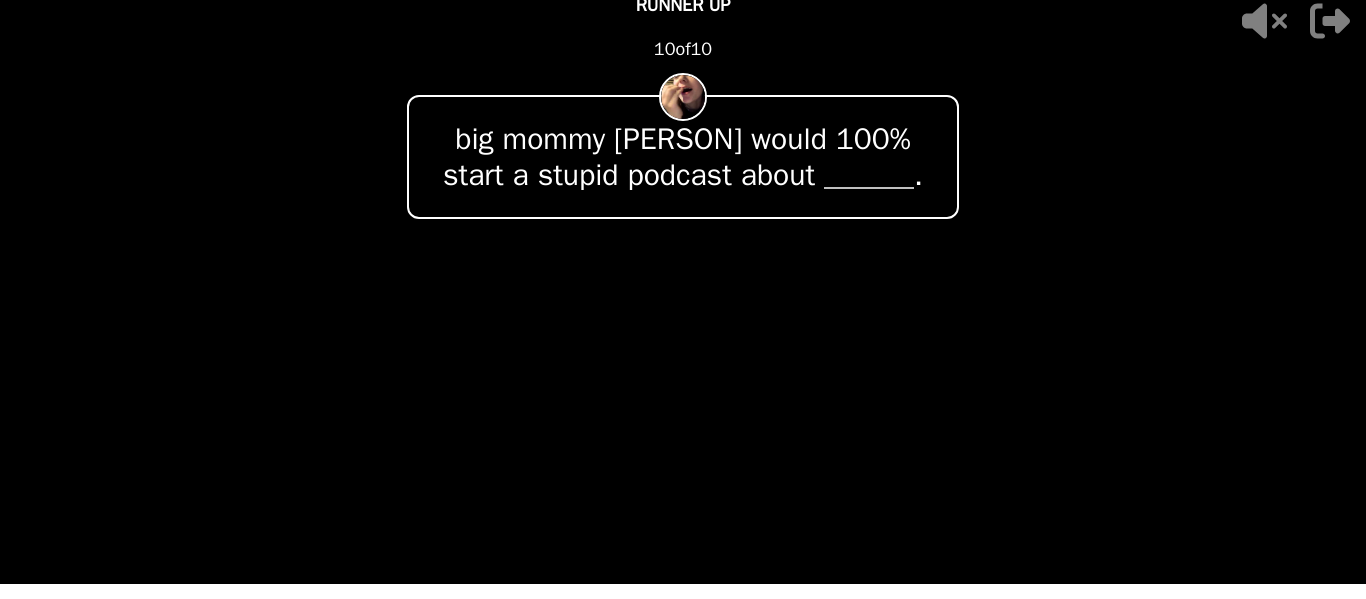 scroll, scrollTop: 15, scrollLeft: 0, axis: vertical 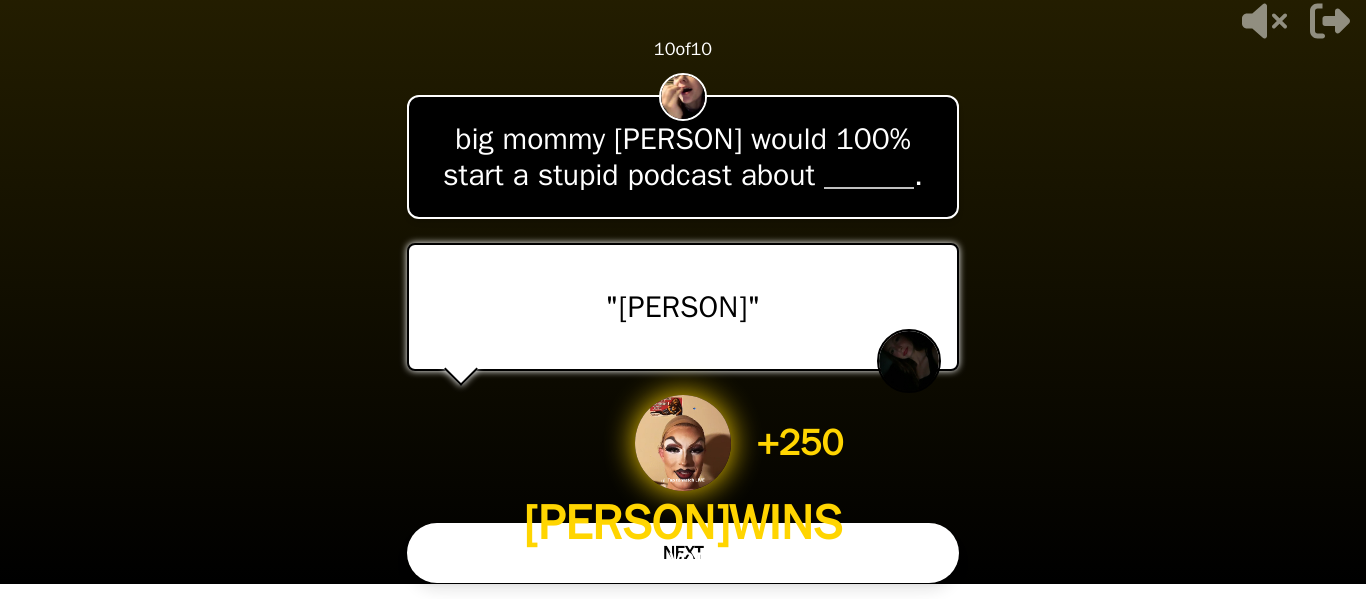 click on "NEXT" at bounding box center (683, 553) 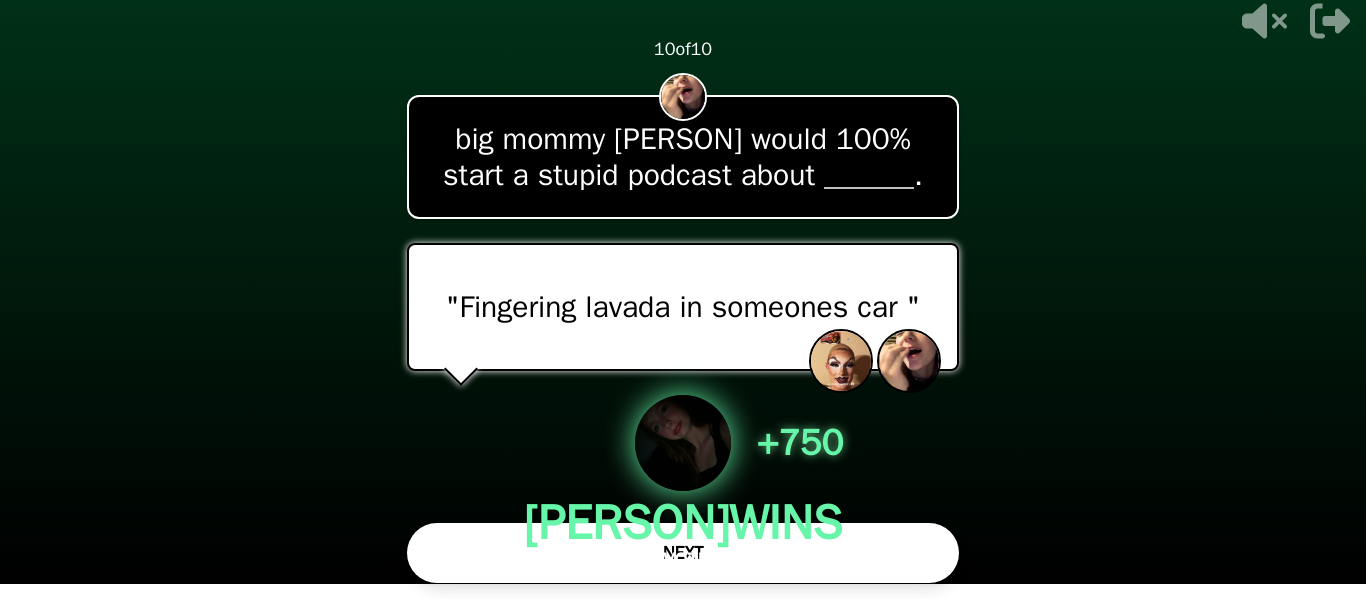 click on "NEXT" at bounding box center (683, 553) 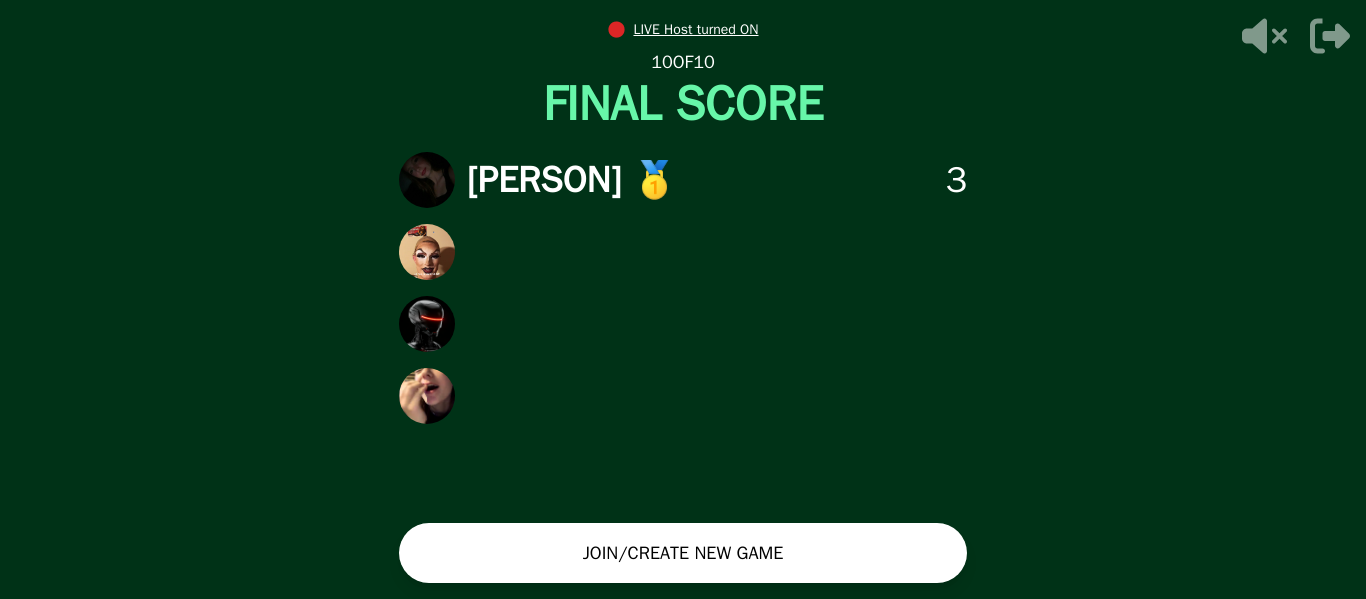scroll, scrollTop: 0, scrollLeft: 0, axis: both 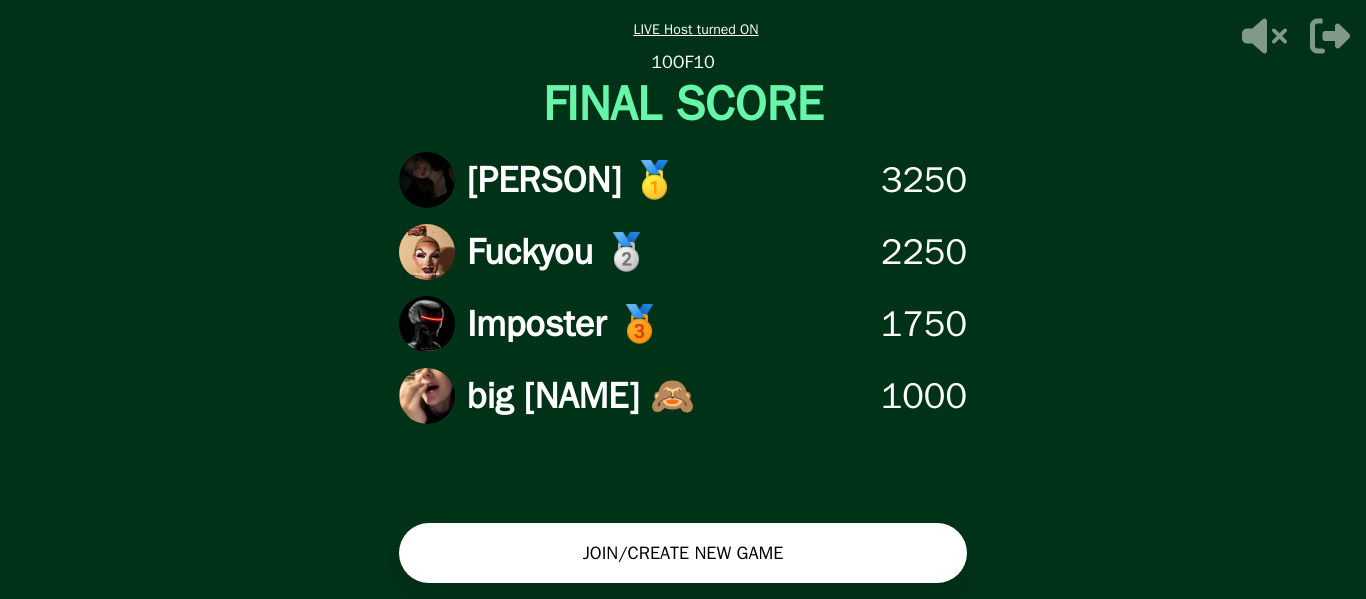 click on "JOIN/CREATE NEW GAME" at bounding box center [683, 553] 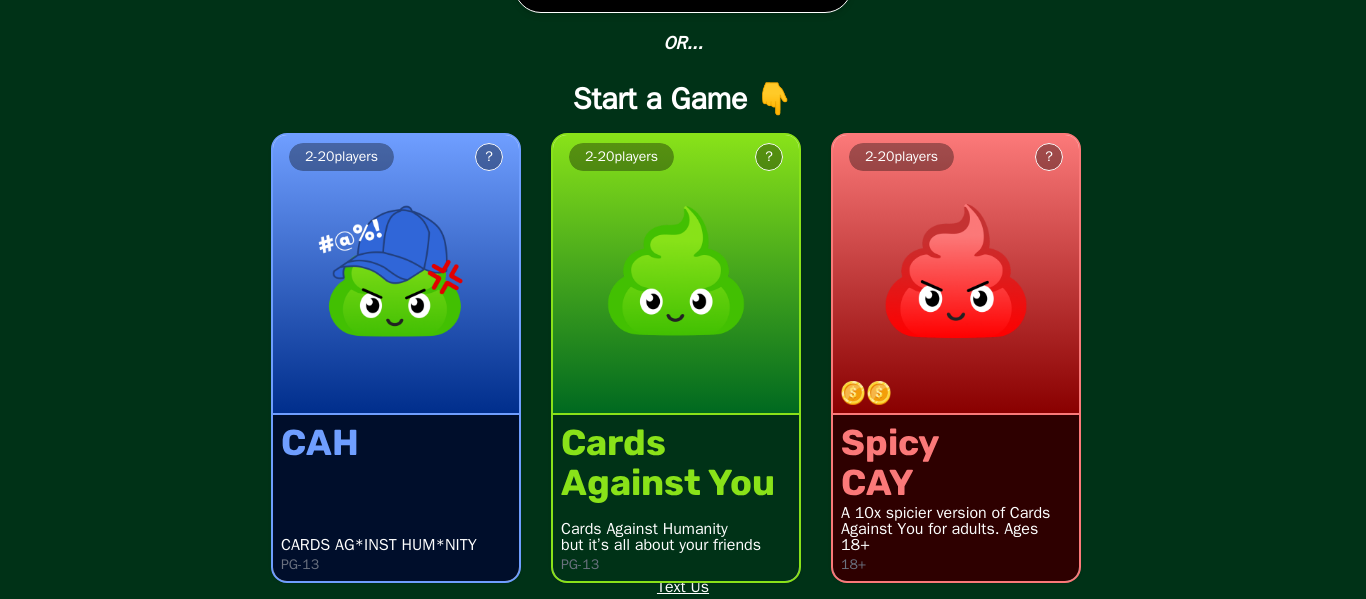 scroll, scrollTop: 0, scrollLeft: 0, axis: both 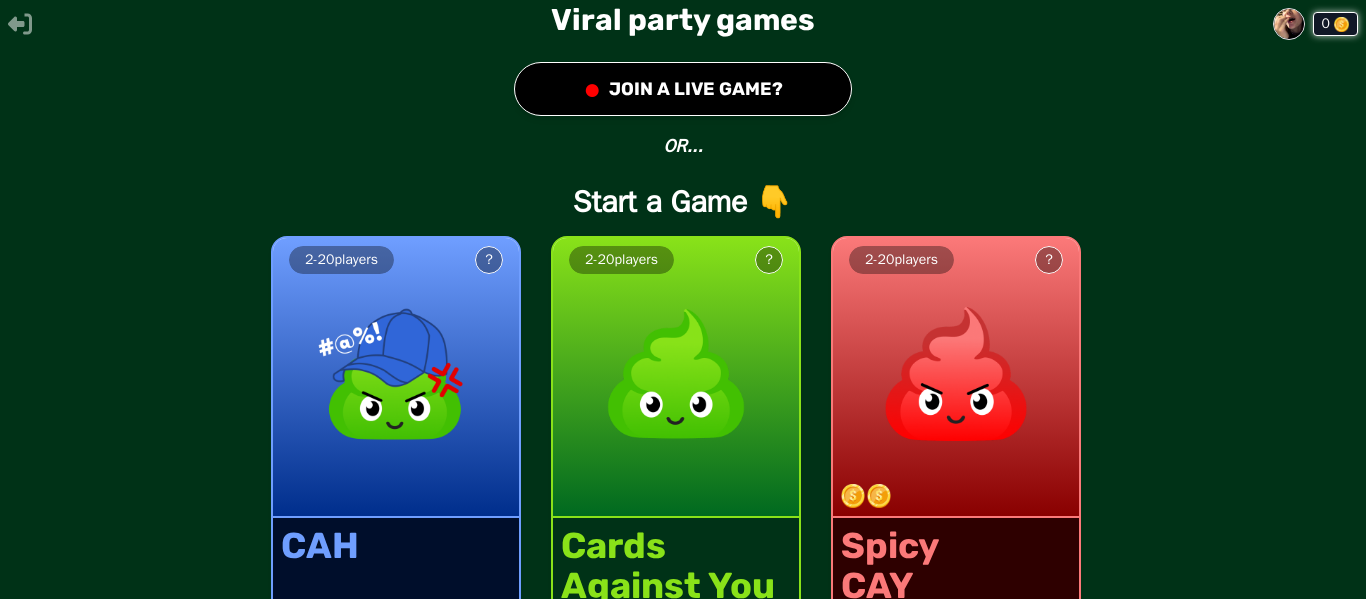 click on "● JOIN A LIVE GAME?" at bounding box center (683, 89) 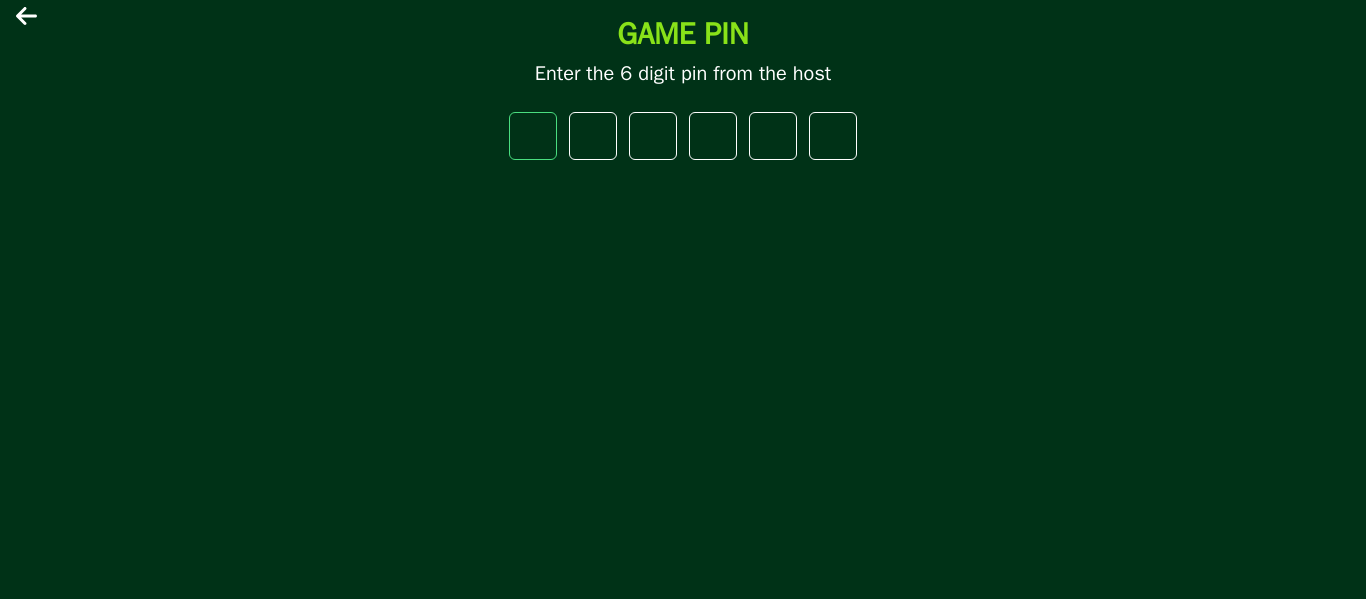 type on "*" 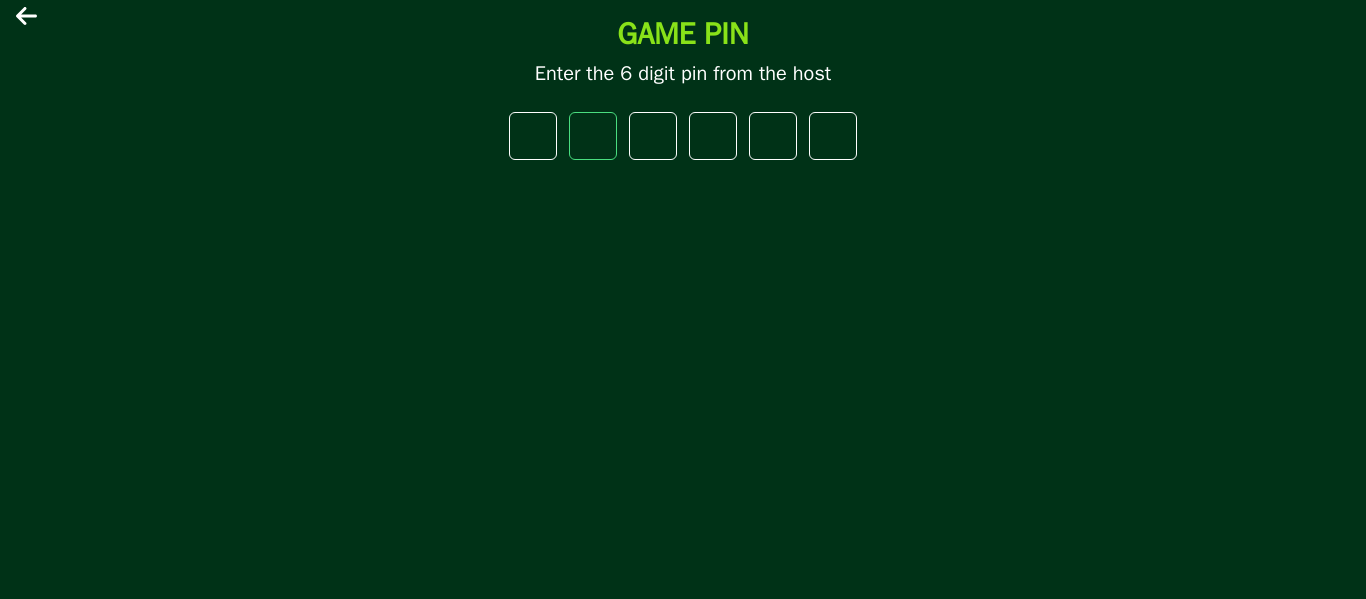 type on "*" 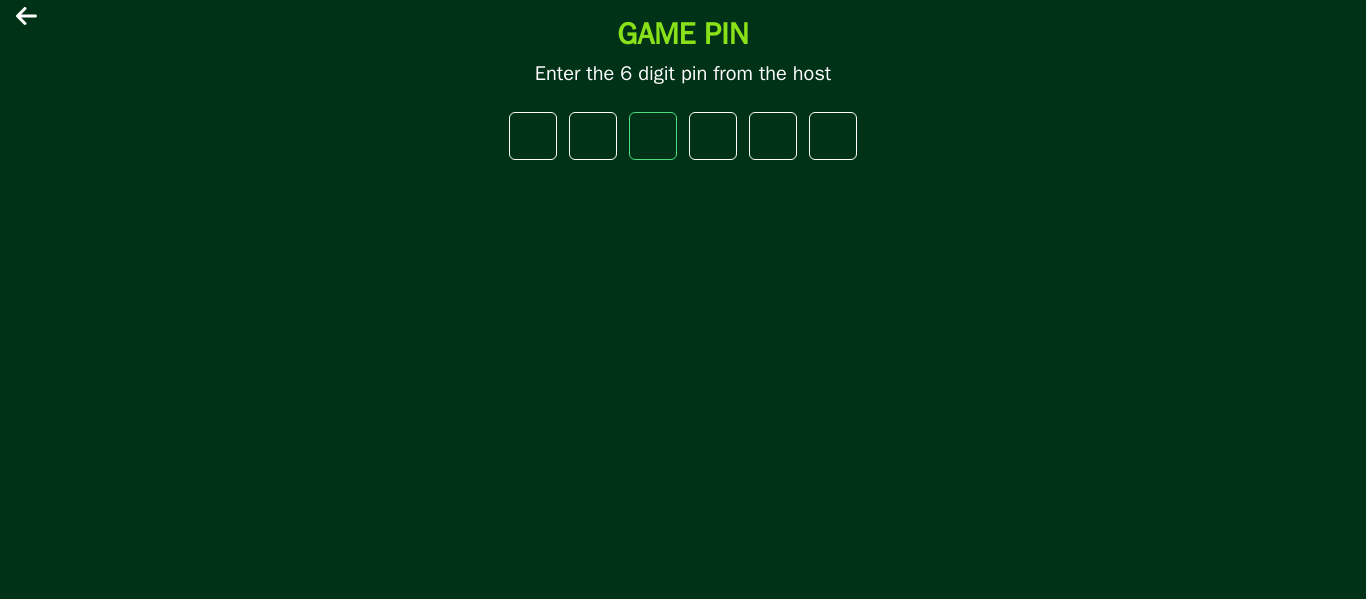 type on "*" 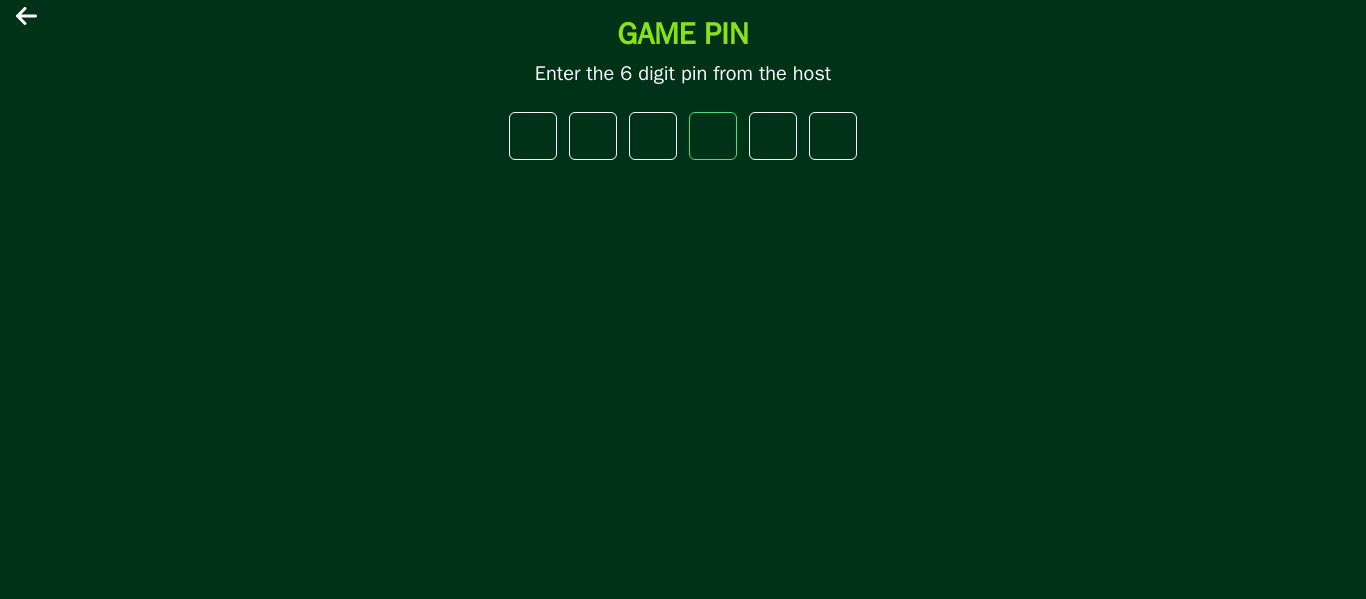 type on "*" 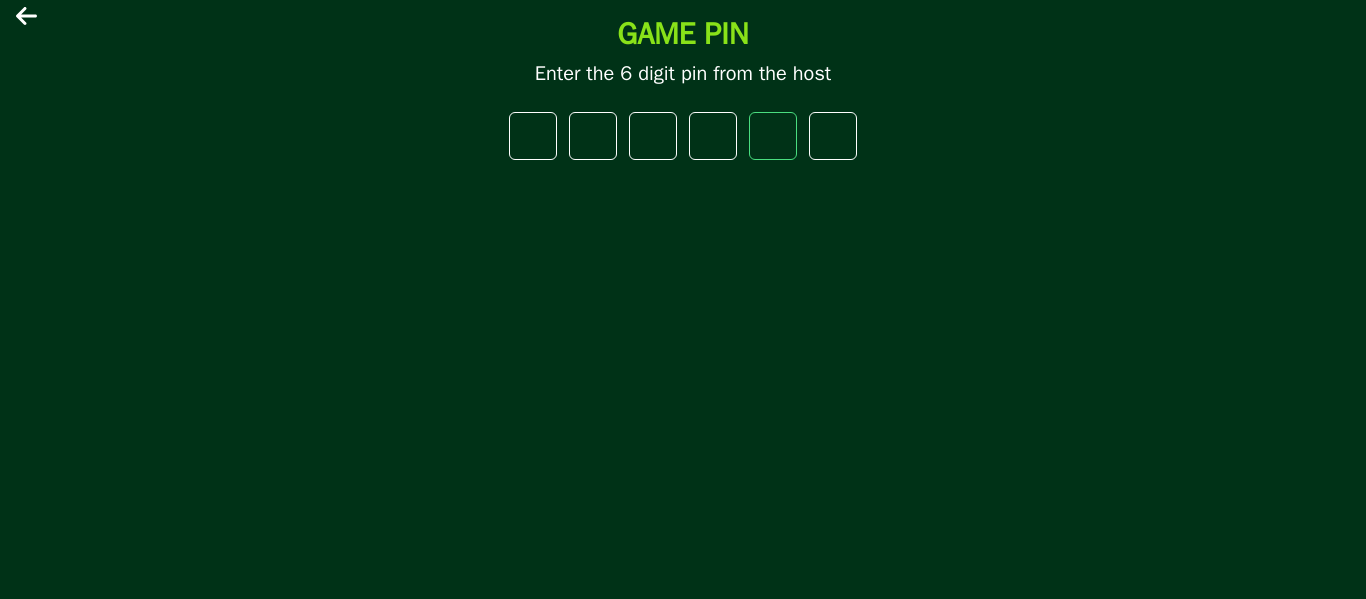 type on "*" 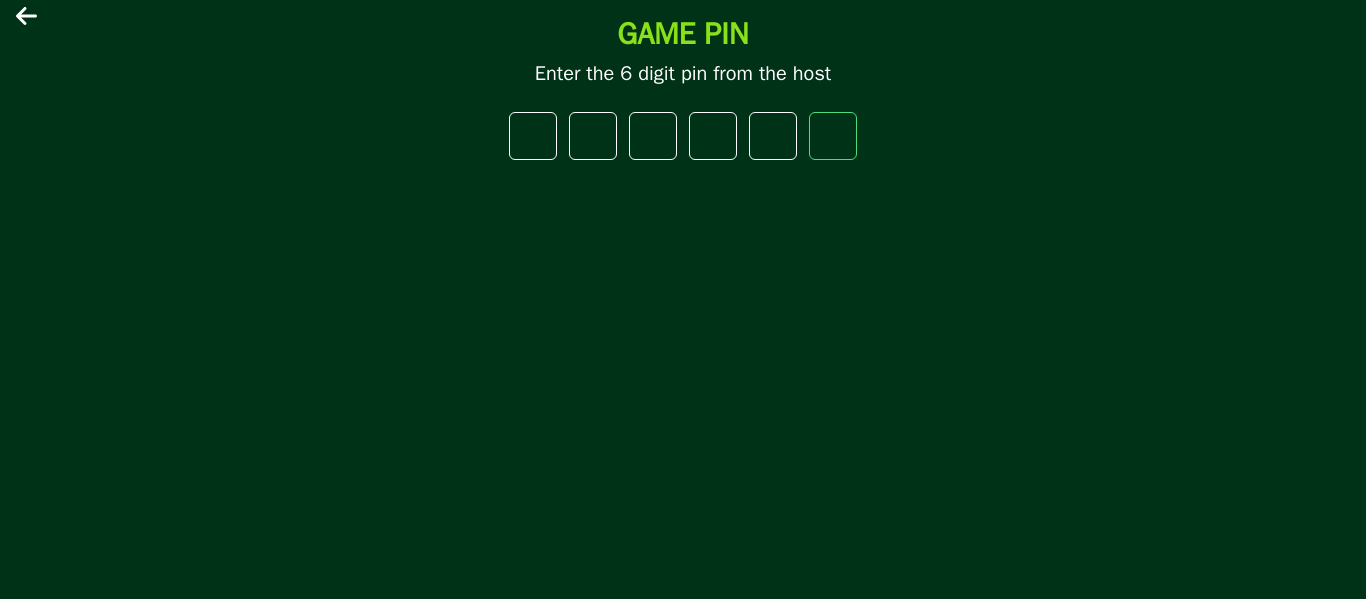 type on "*" 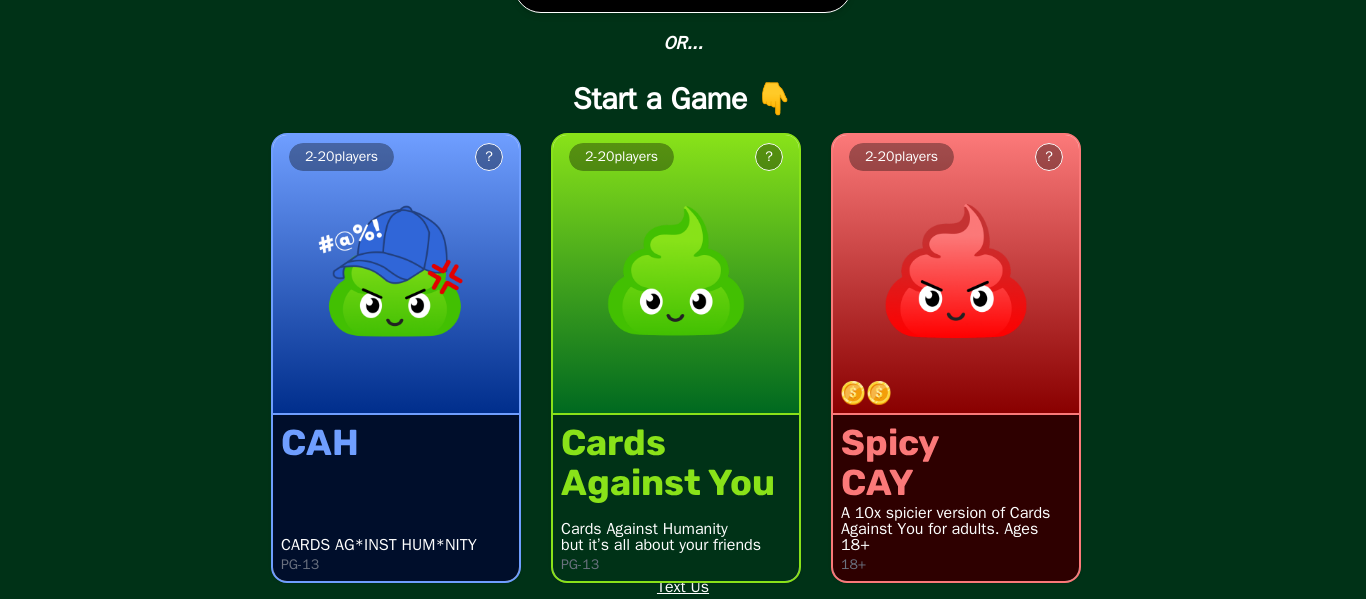 scroll, scrollTop: 0, scrollLeft: 0, axis: both 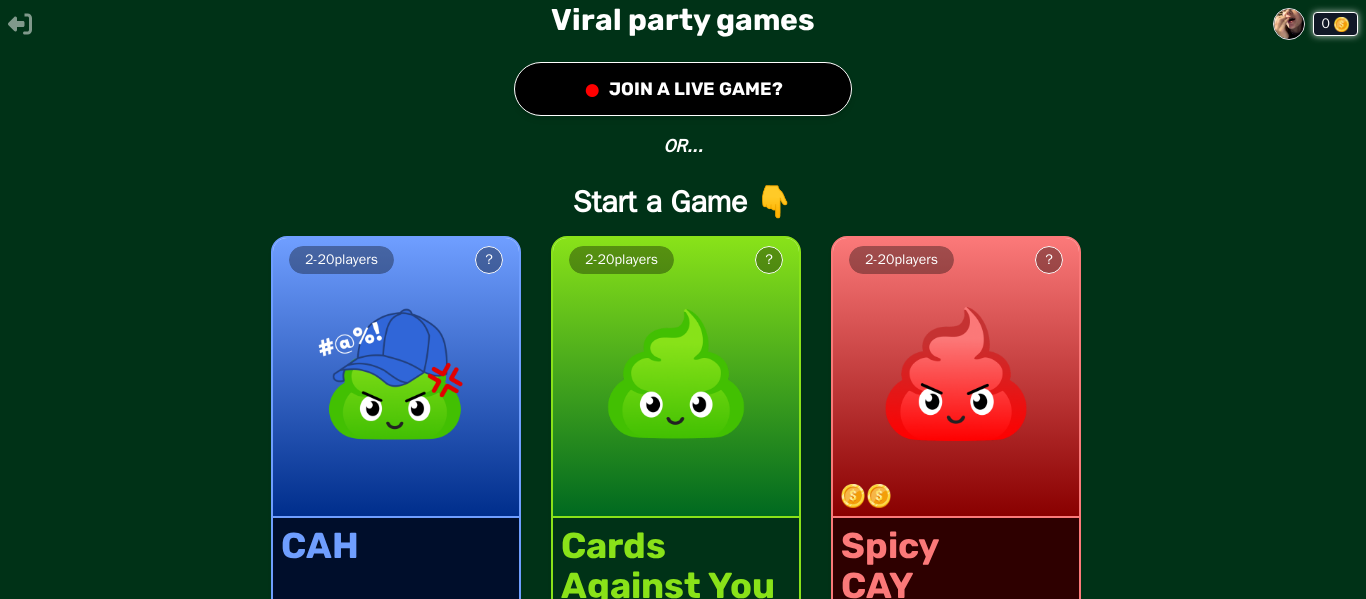 click on "● JOIN A LIVE GAME?" at bounding box center [683, 89] 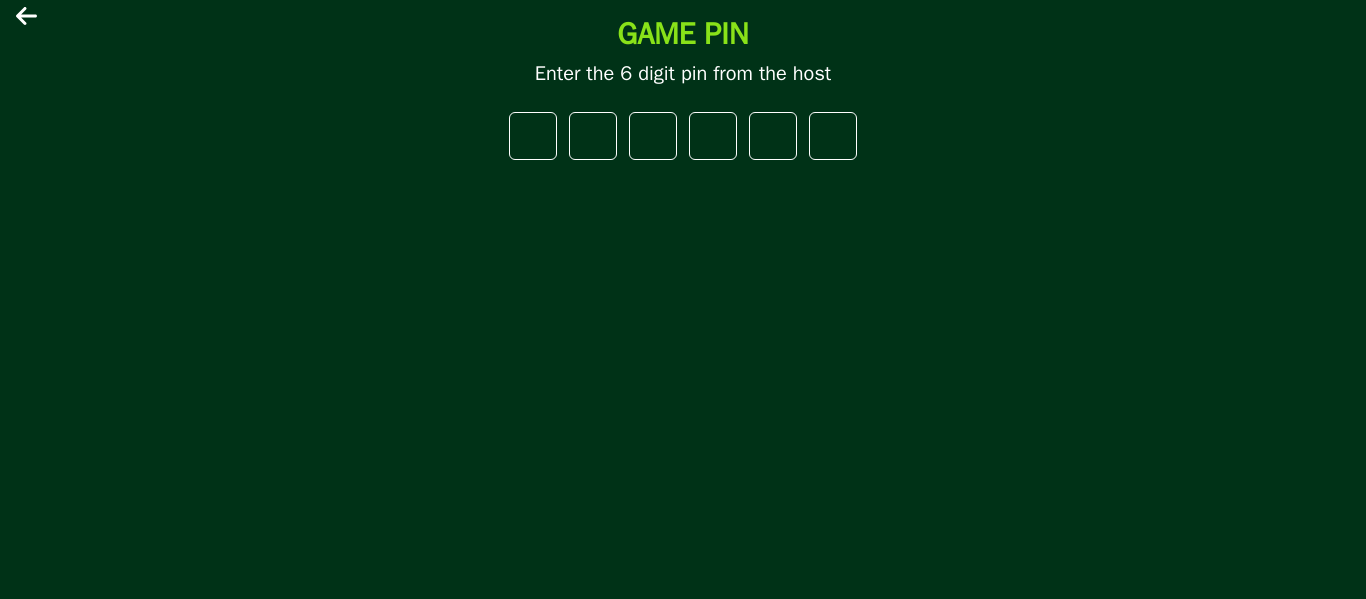 type on "*" 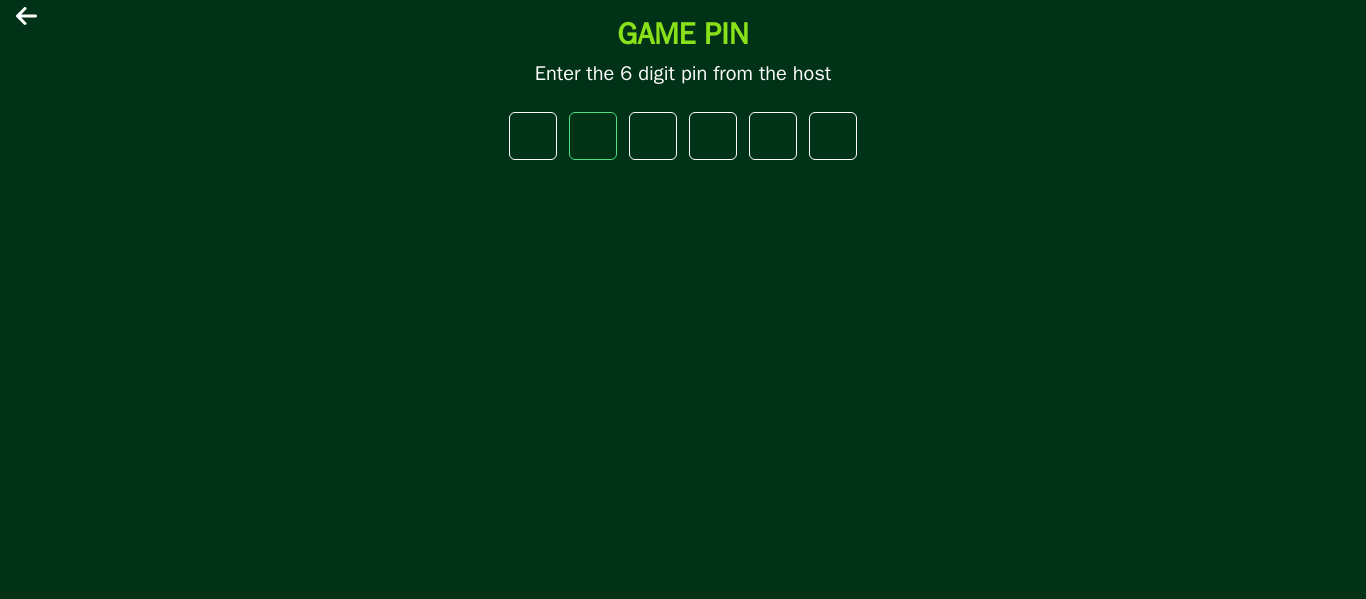 type on "*" 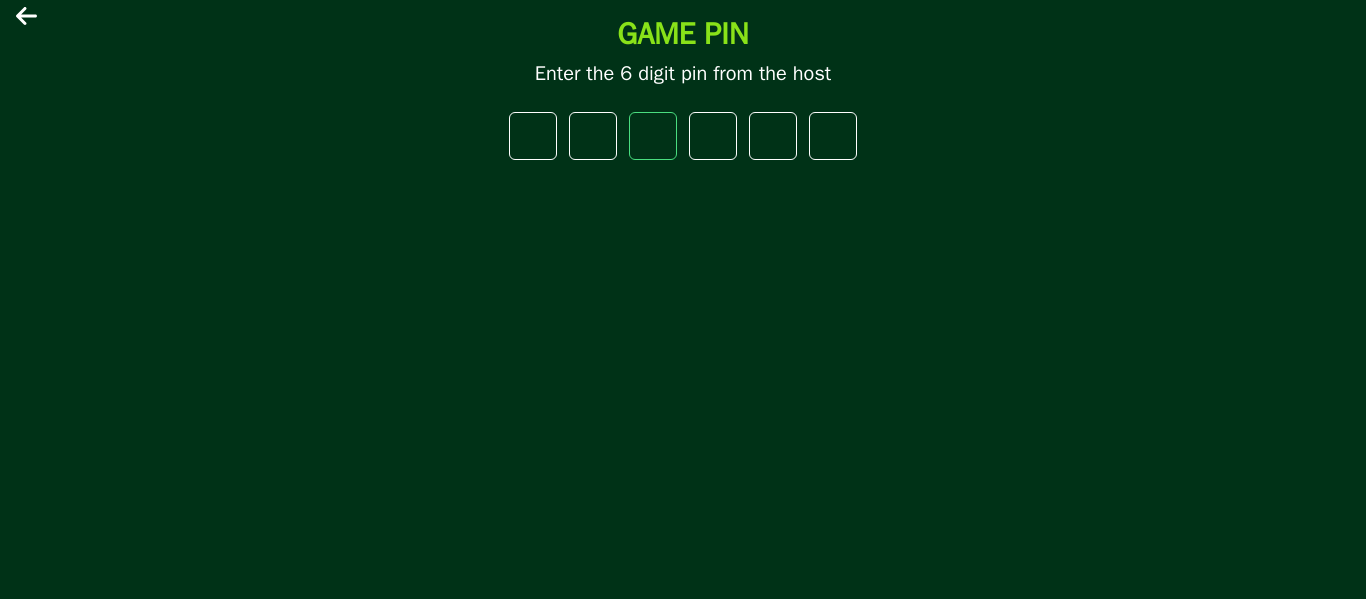 type on "*" 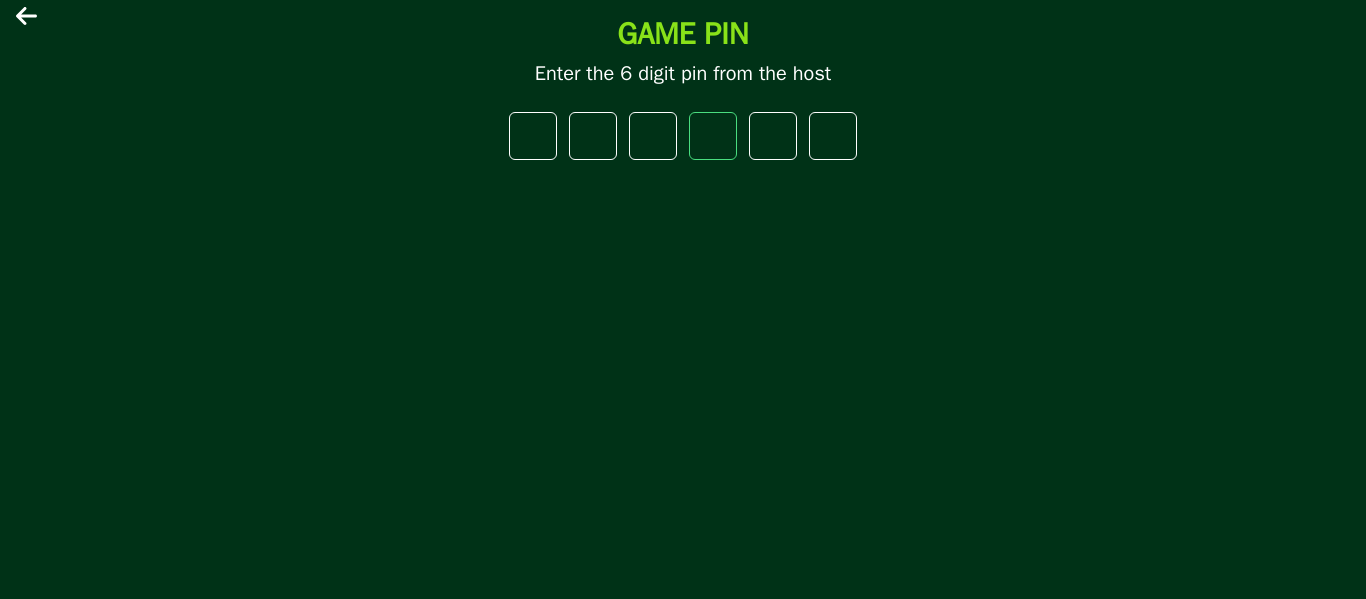 type on "*" 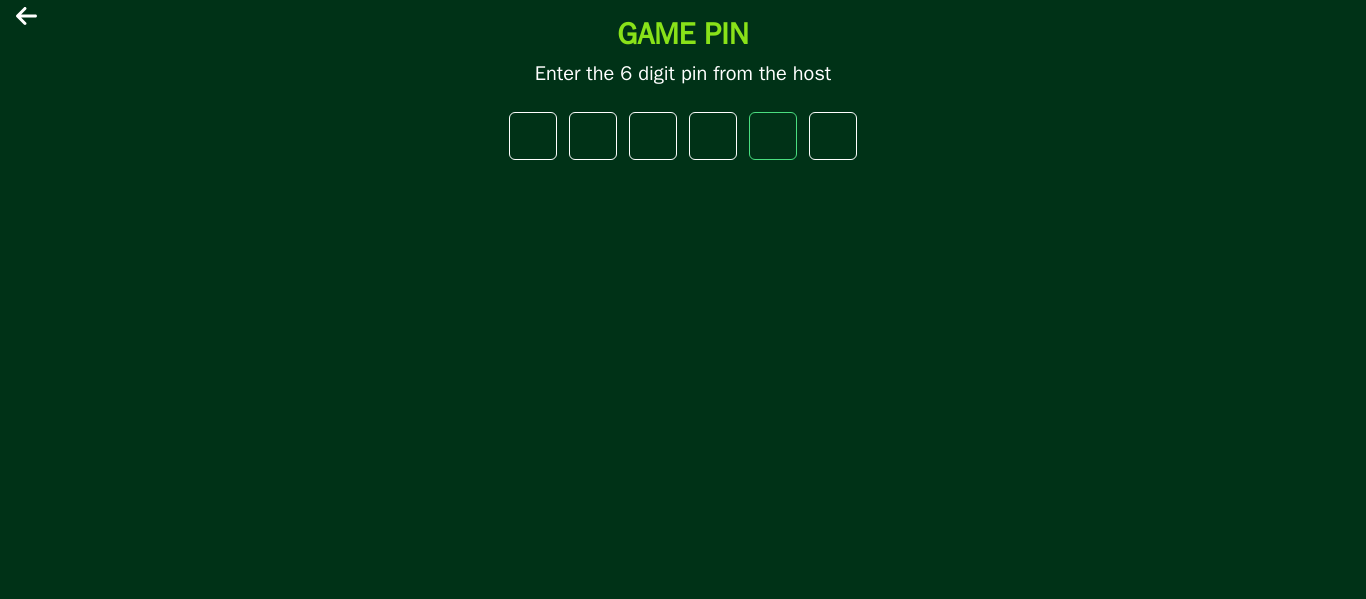type on "*" 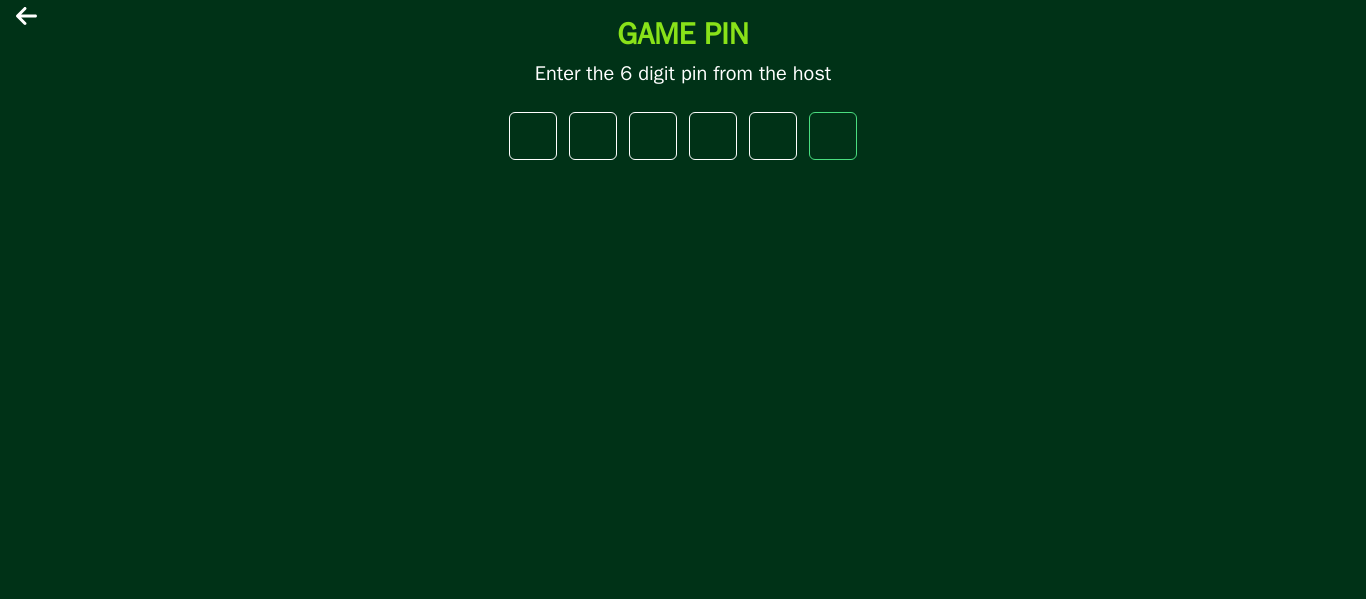 type on "*" 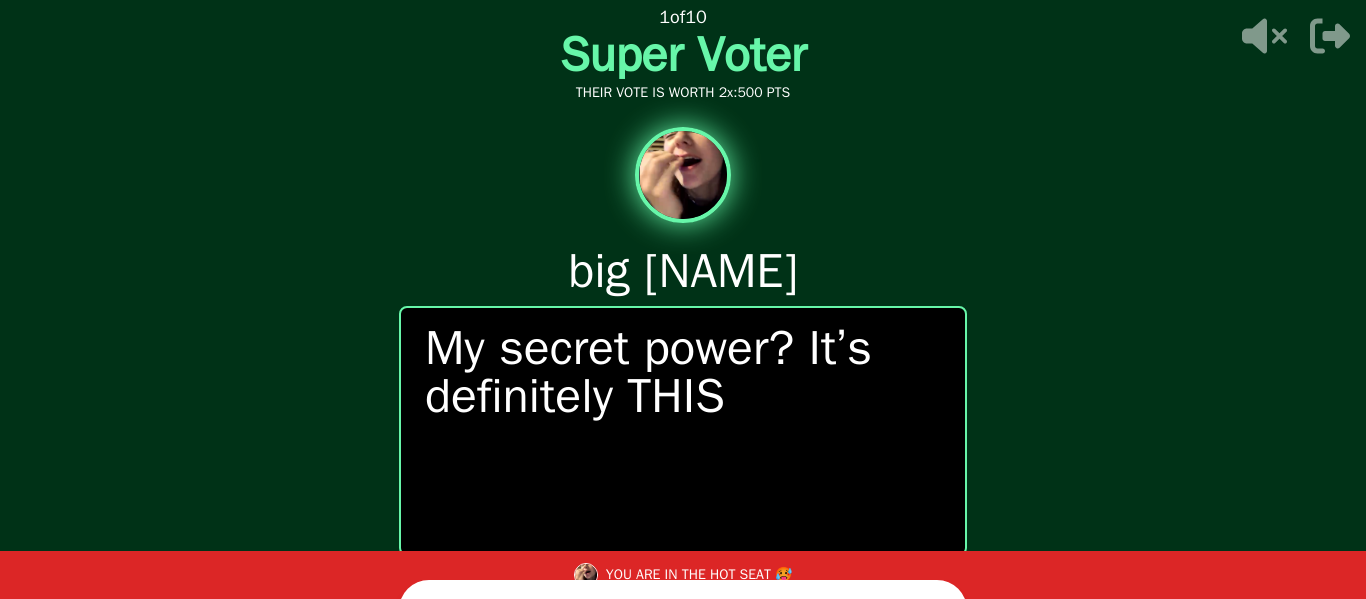 scroll, scrollTop: 41, scrollLeft: 0, axis: vertical 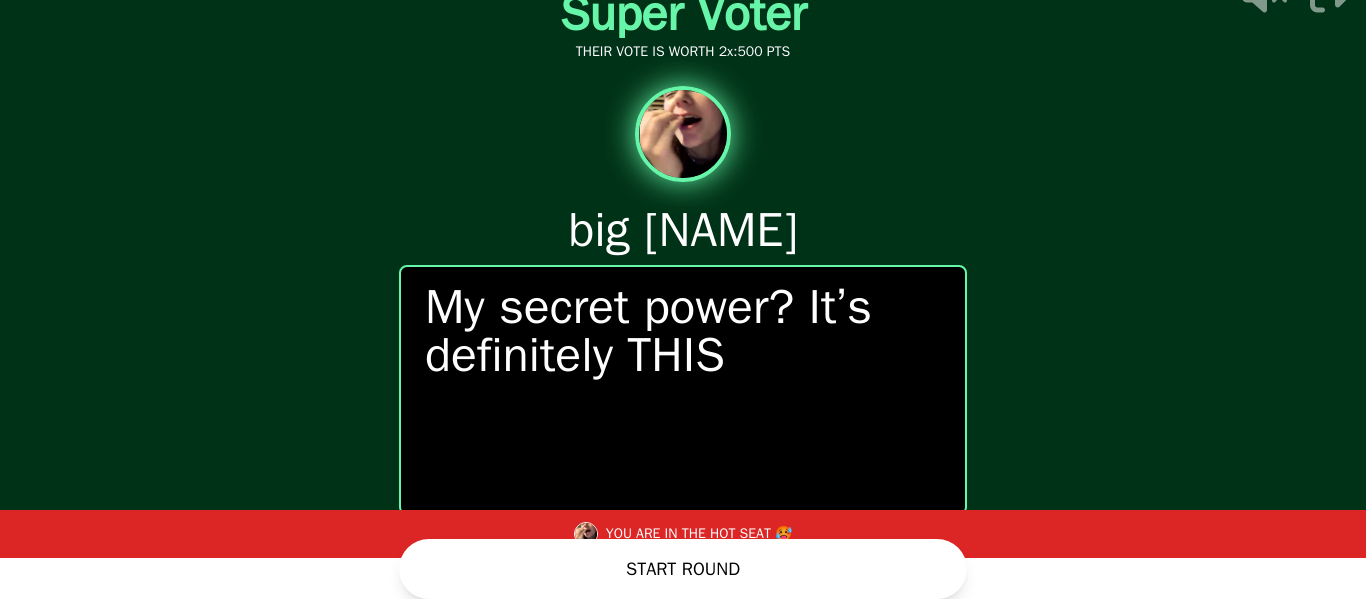 click on "START ROUND" at bounding box center (683, 569) 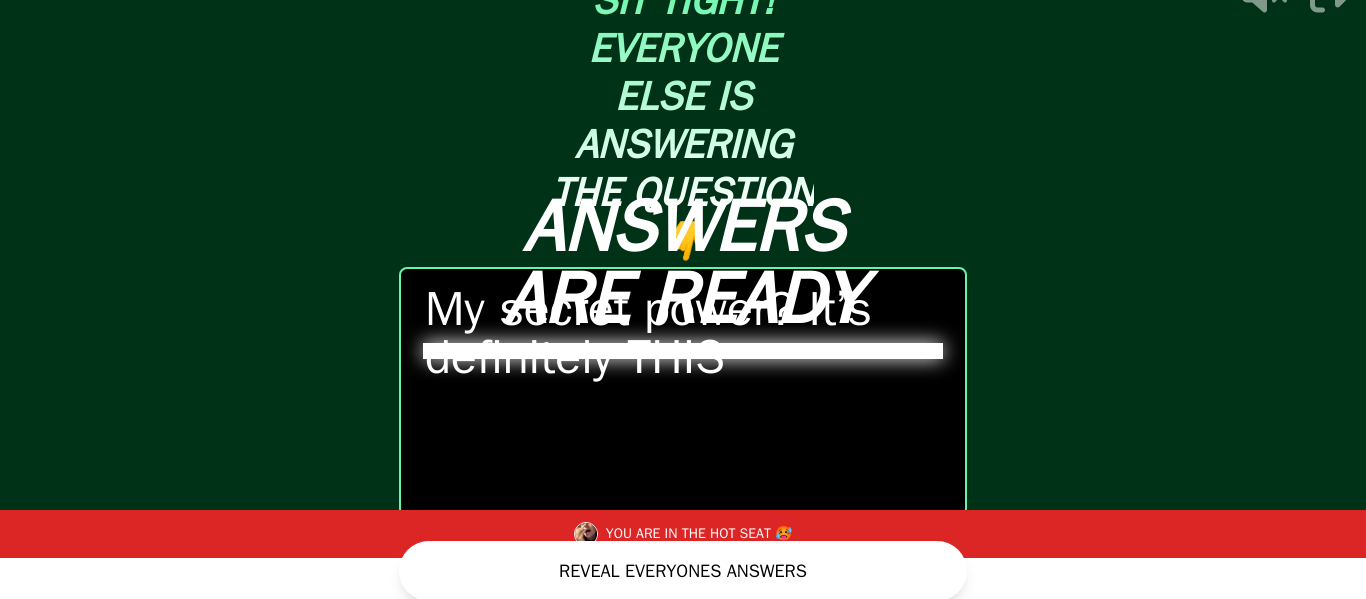 click on "REVEAL EVERYONES ANSWERS" at bounding box center [683, 571] 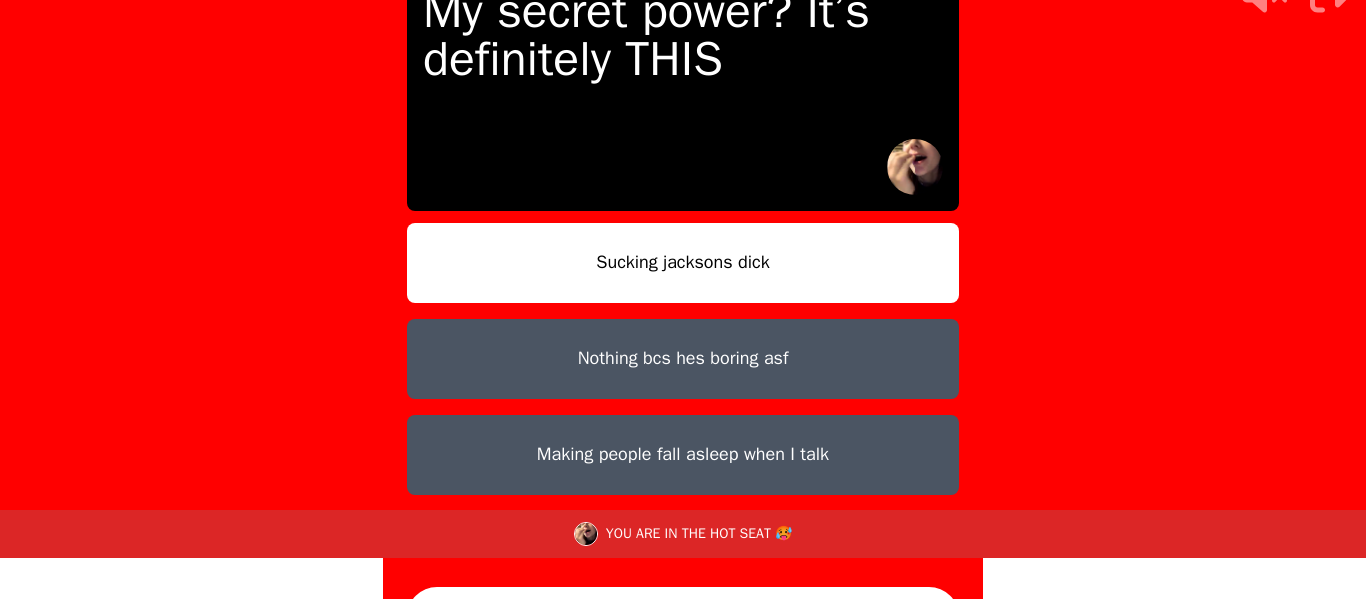click on "Nothing bcs hes boring asf" at bounding box center (683, 359) 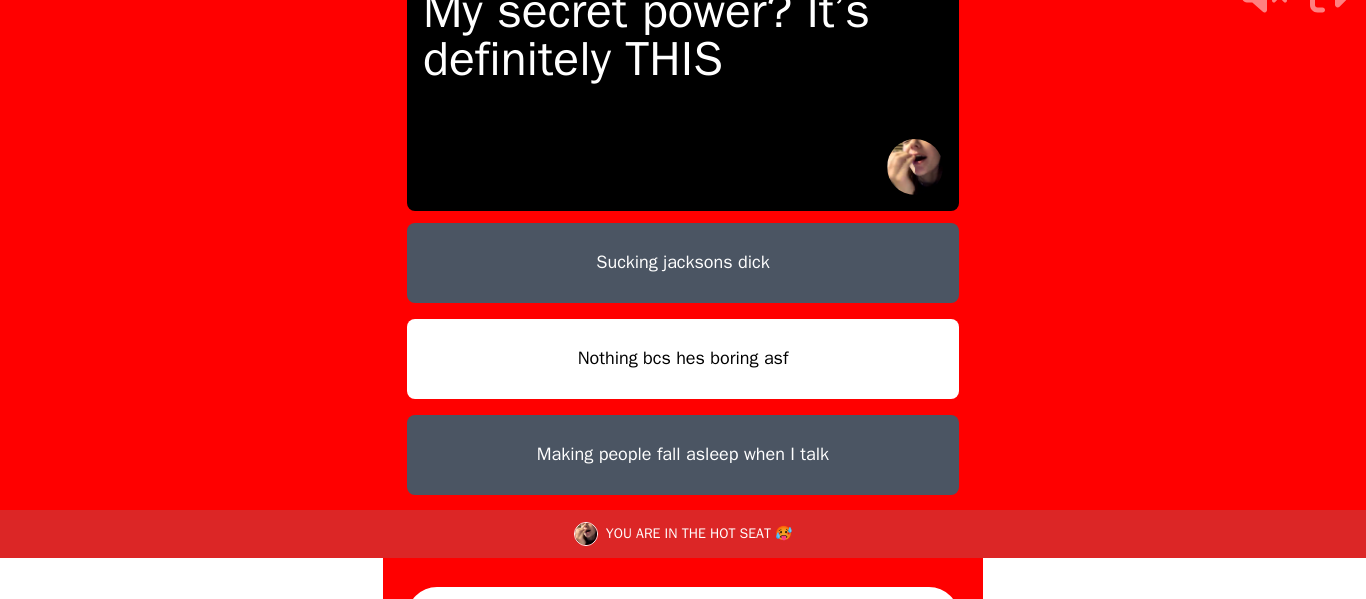 click on "Sucking jacksons dick" at bounding box center (683, 263) 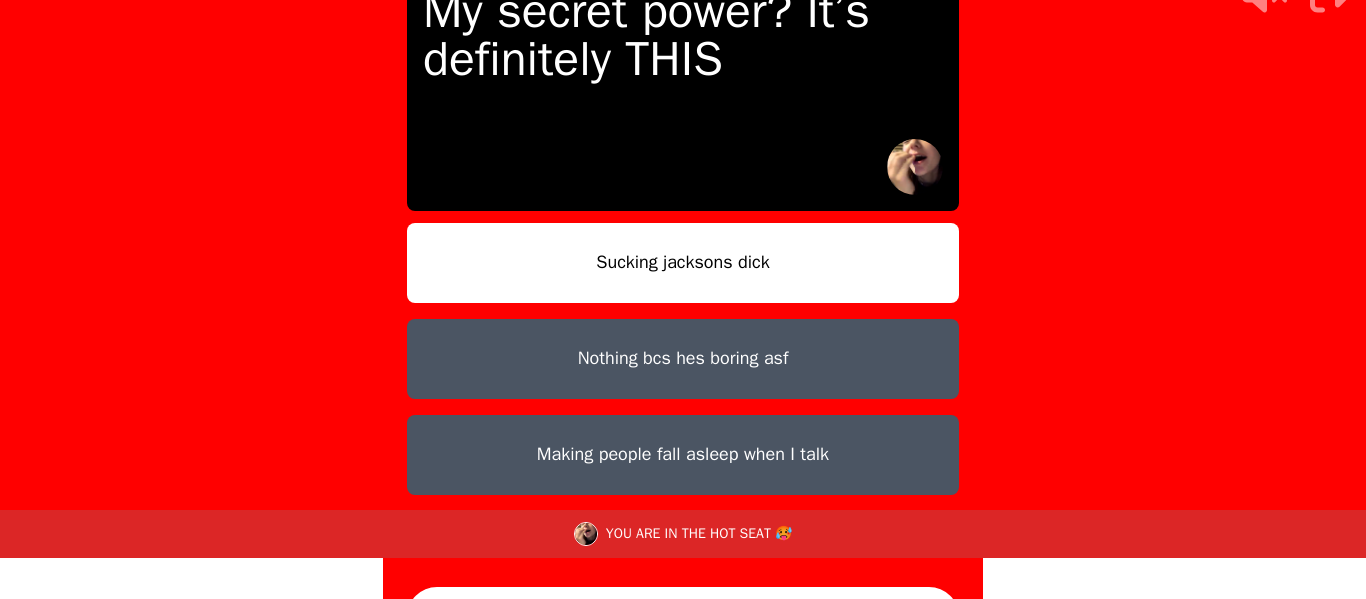 click on "Making people fall asleep when I talk" at bounding box center (683, 455) 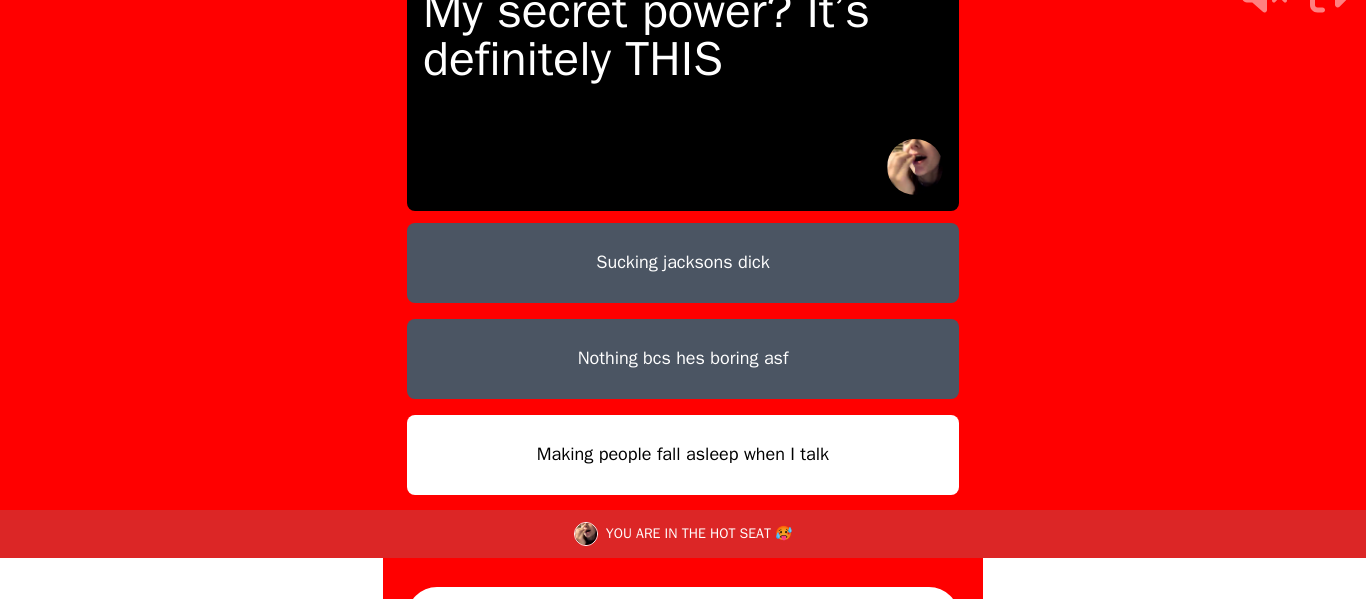 click on "Sucking jacksons dick" at bounding box center [683, 263] 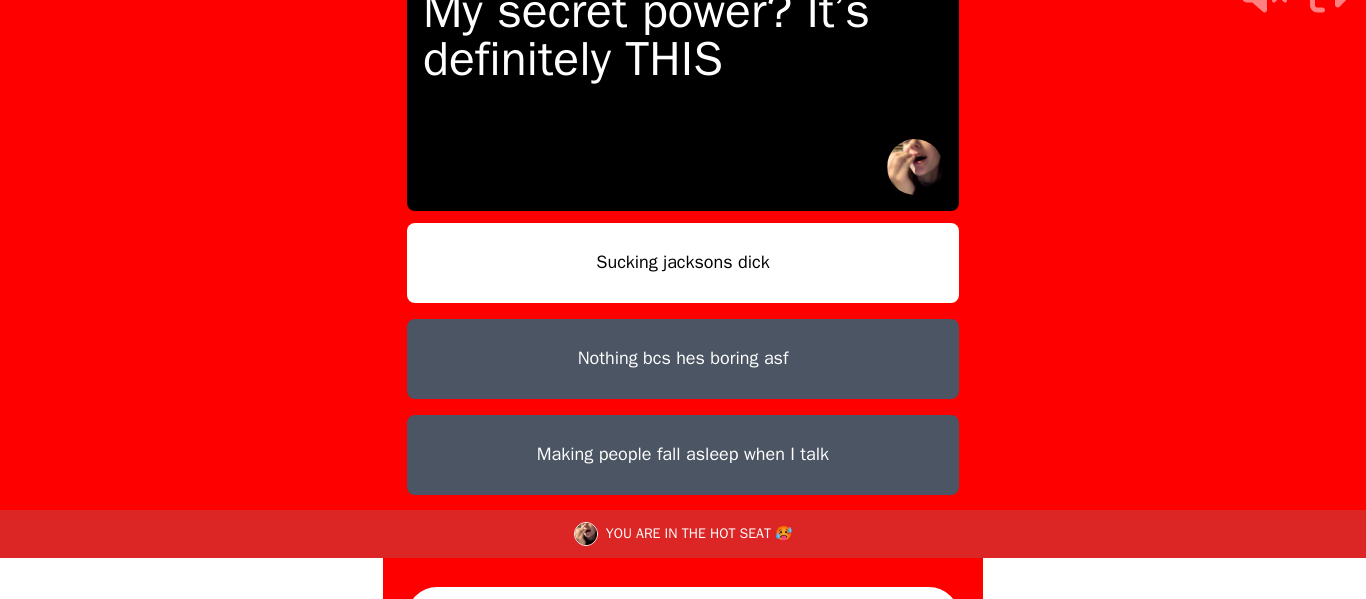 click on "Nothing bcs hes boring asf" at bounding box center (683, 359) 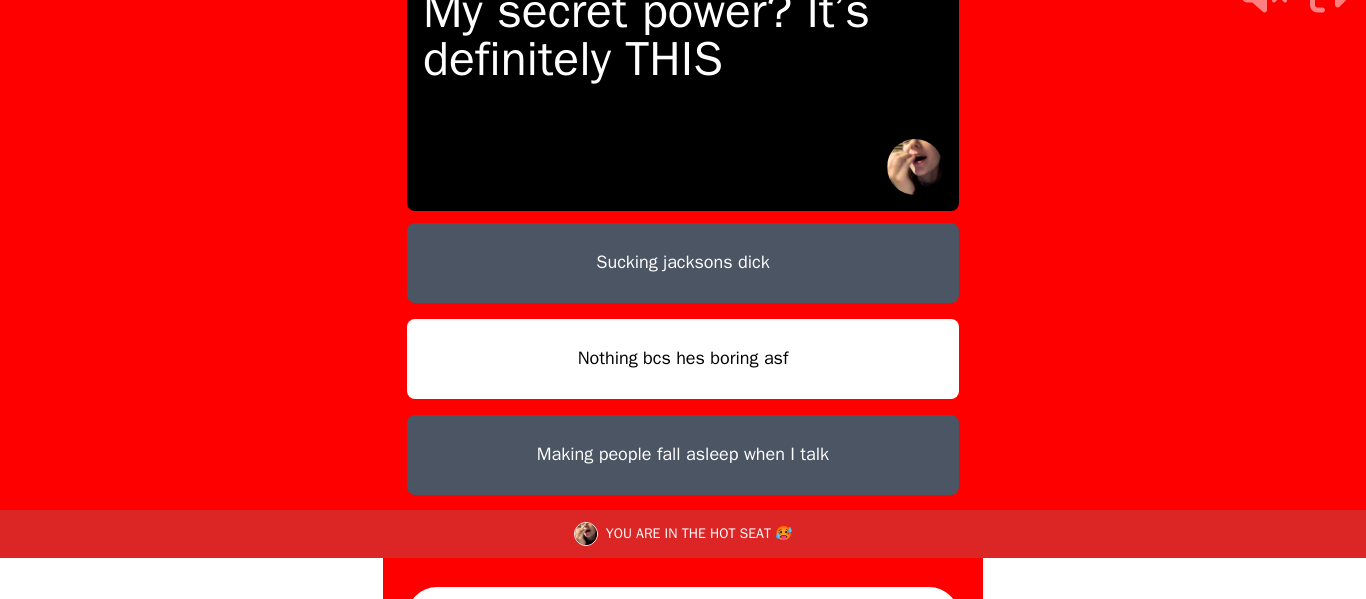 scroll, scrollTop: 101, scrollLeft: 0, axis: vertical 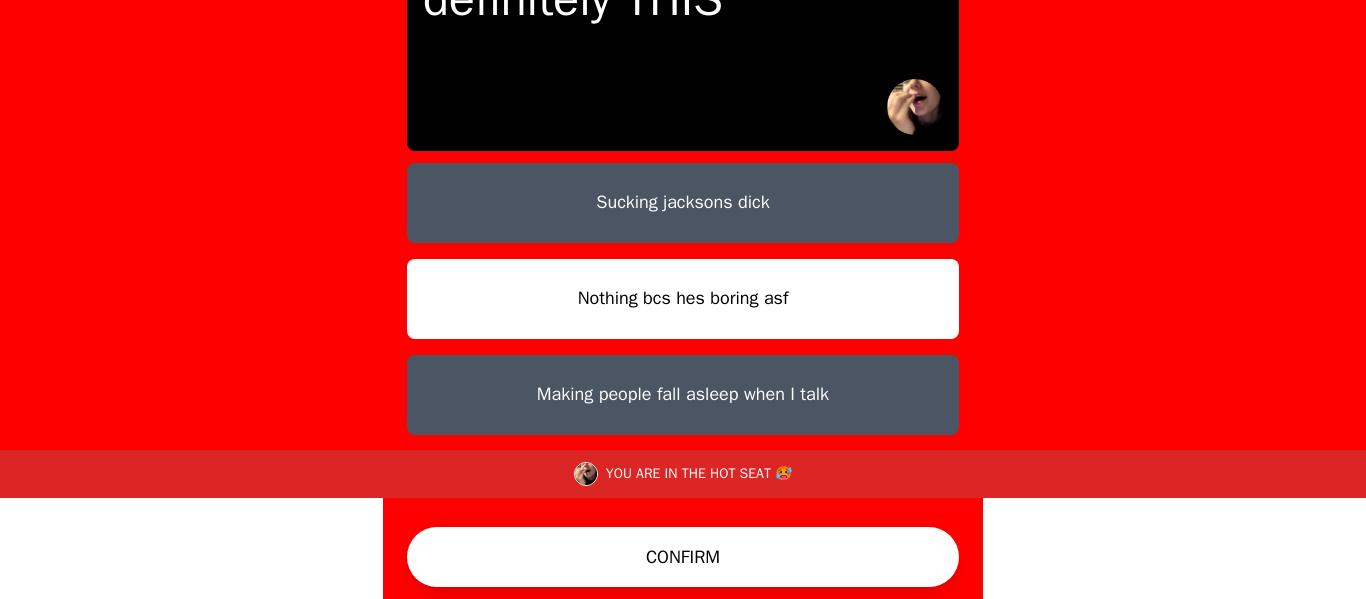 click on "CONFIRM" at bounding box center [683, 557] 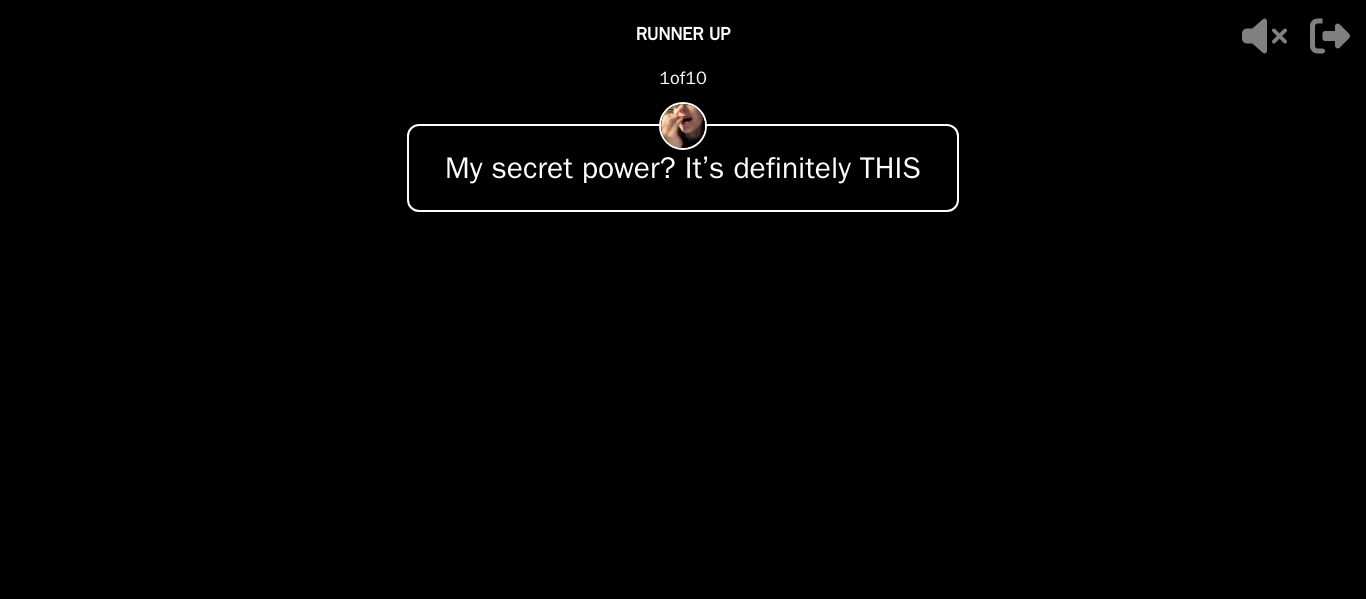 scroll, scrollTop: 15, scrollLeft: 0, axis: vertical 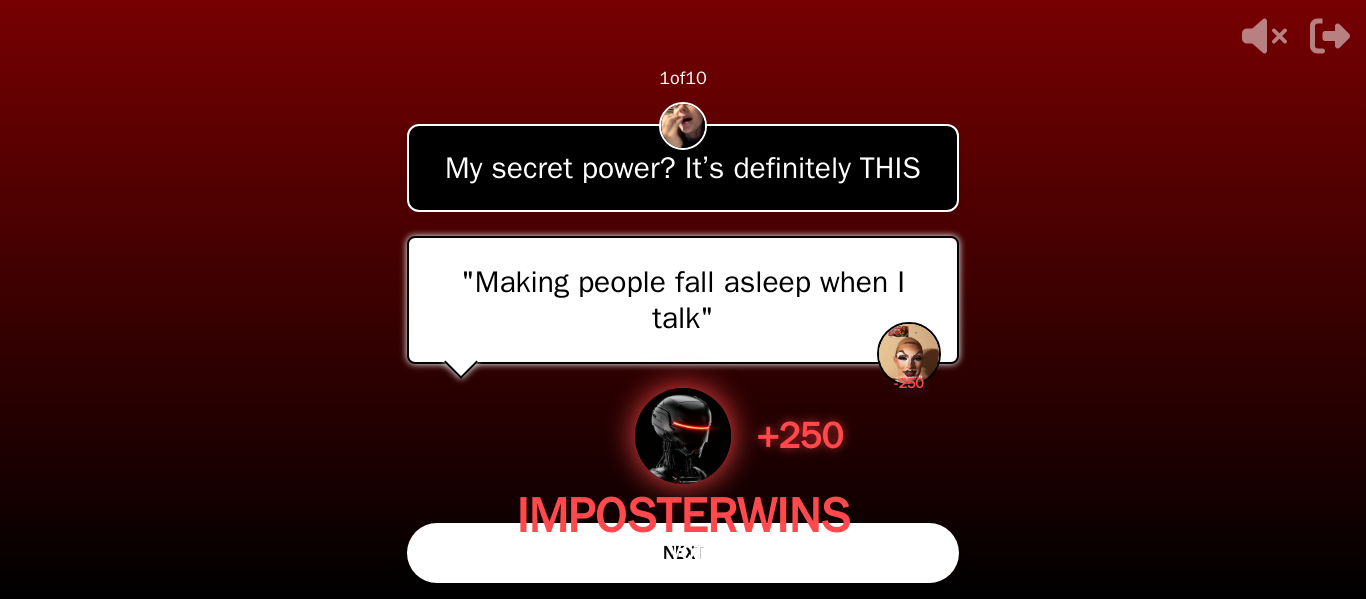click on "NEXT" at bounding box center [683, 553] 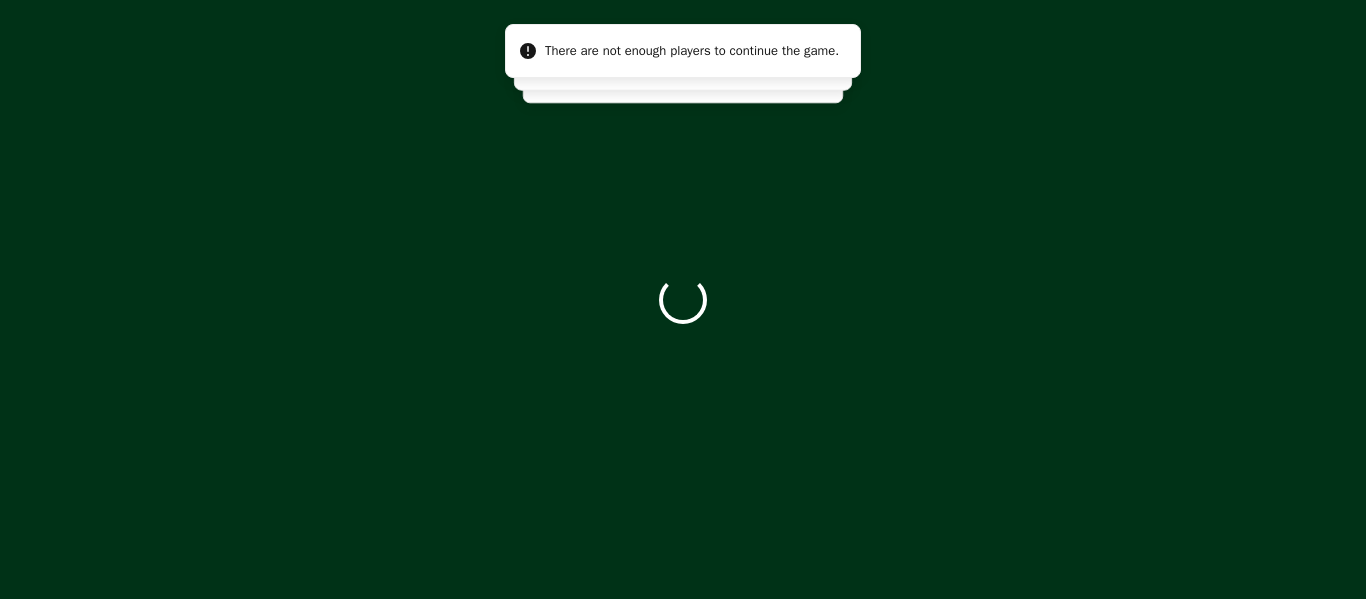 scroll, scrollTop: 0, scrollLeft: 0, axis: both 